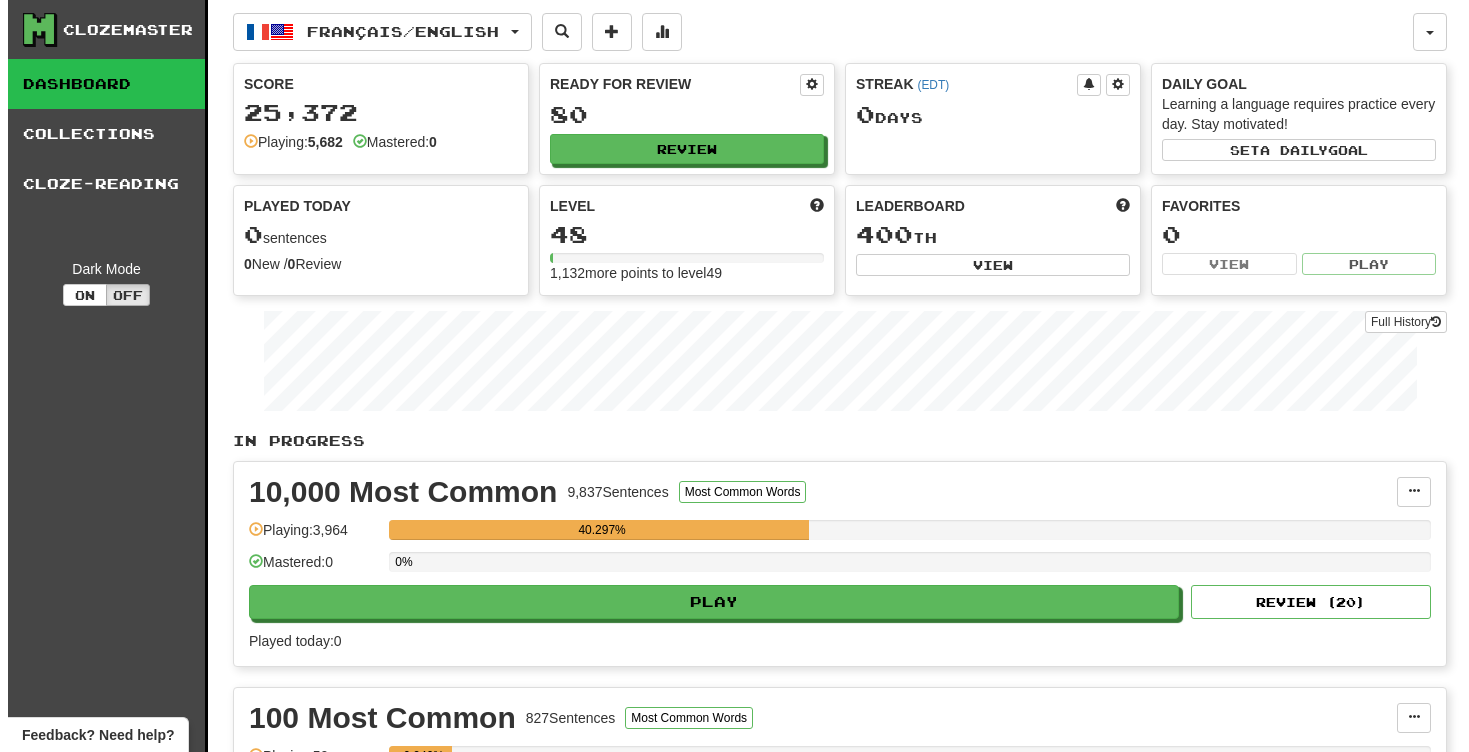 scroll, scrollTop: 0, scrollLeft: 0, axis: both 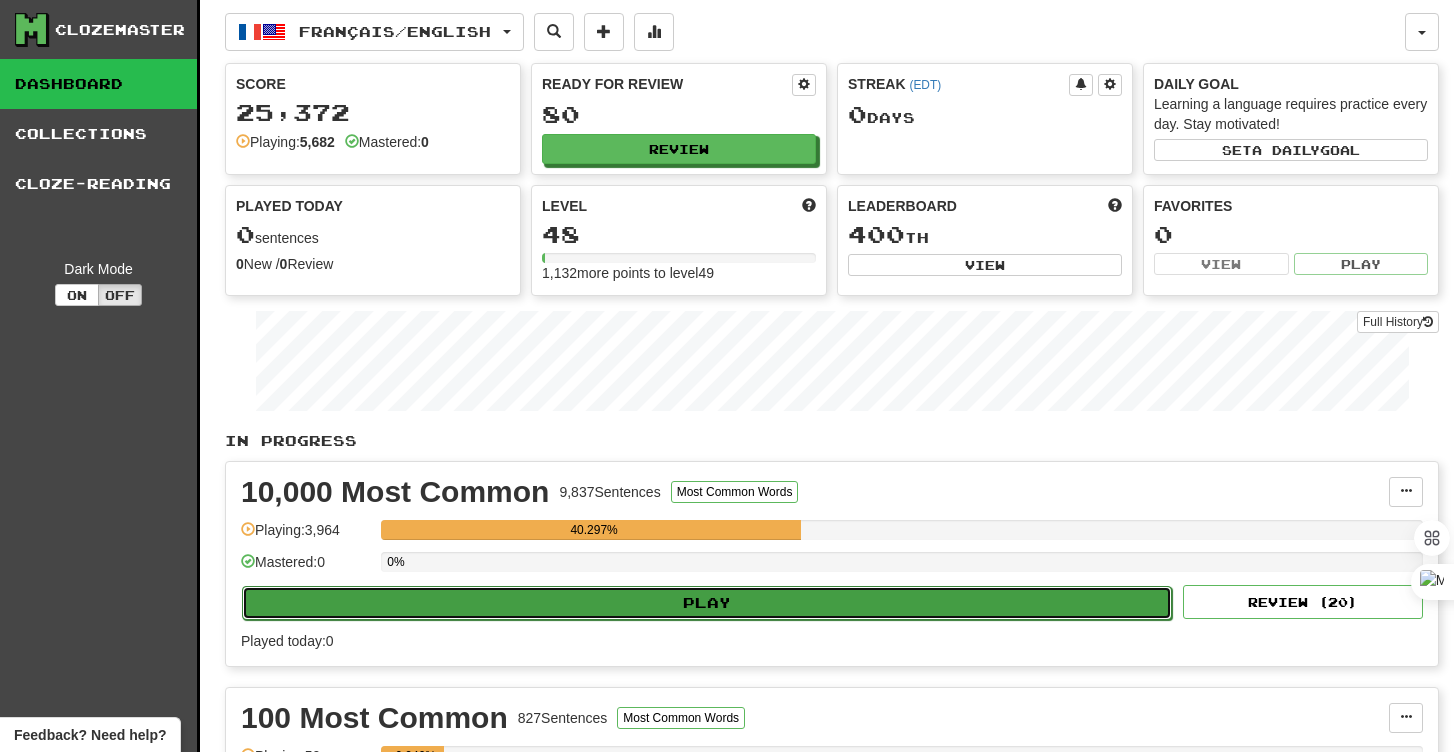 click on "Play" at bounding box center [707, 603] 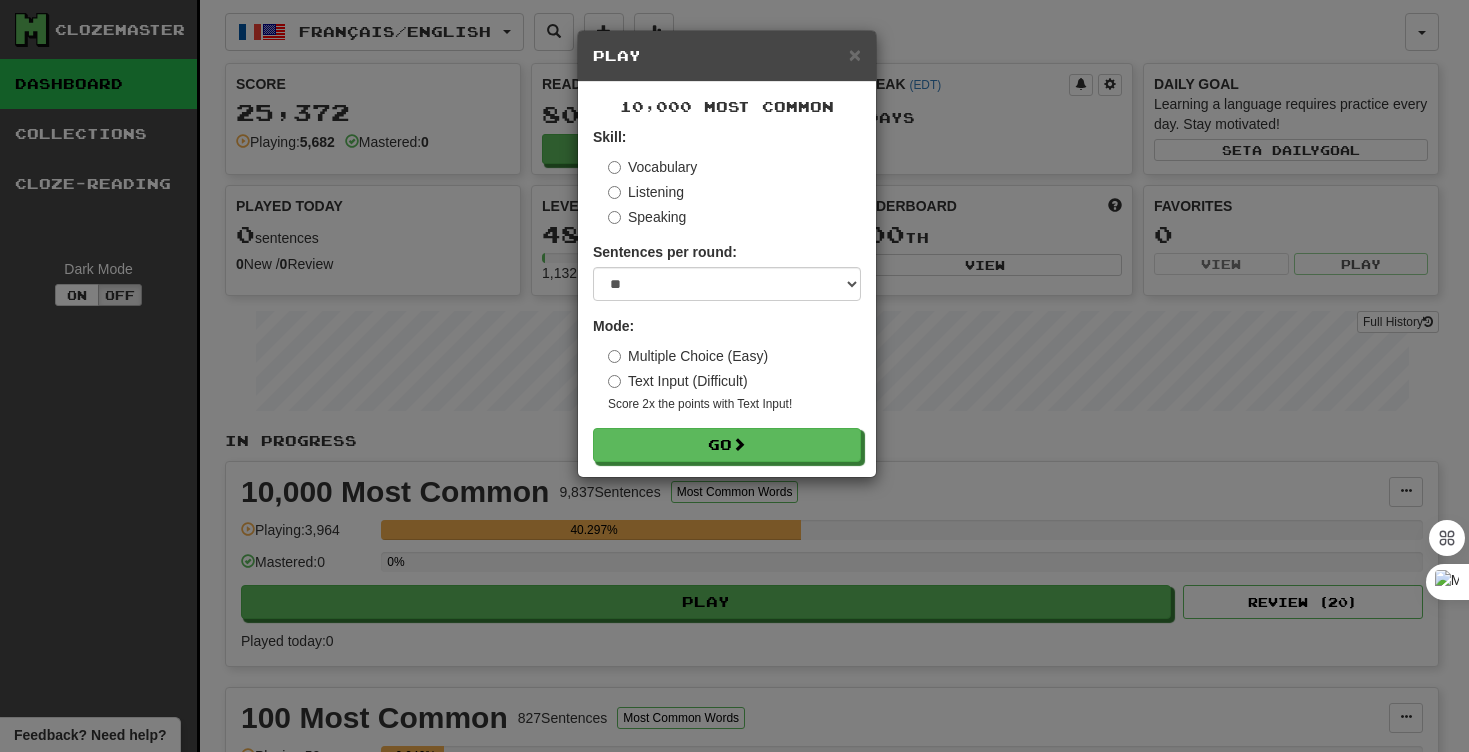 click on "10,000 Most Common Skill: Vocabulary Listening Speaking Sentences per round: * ** ** ** ** ** *** ******** Mode: Multiple Choice (Easy) Text Input (Difficult) Score 2x the points with Text Input ! Go" at bounding box center (727, 279) 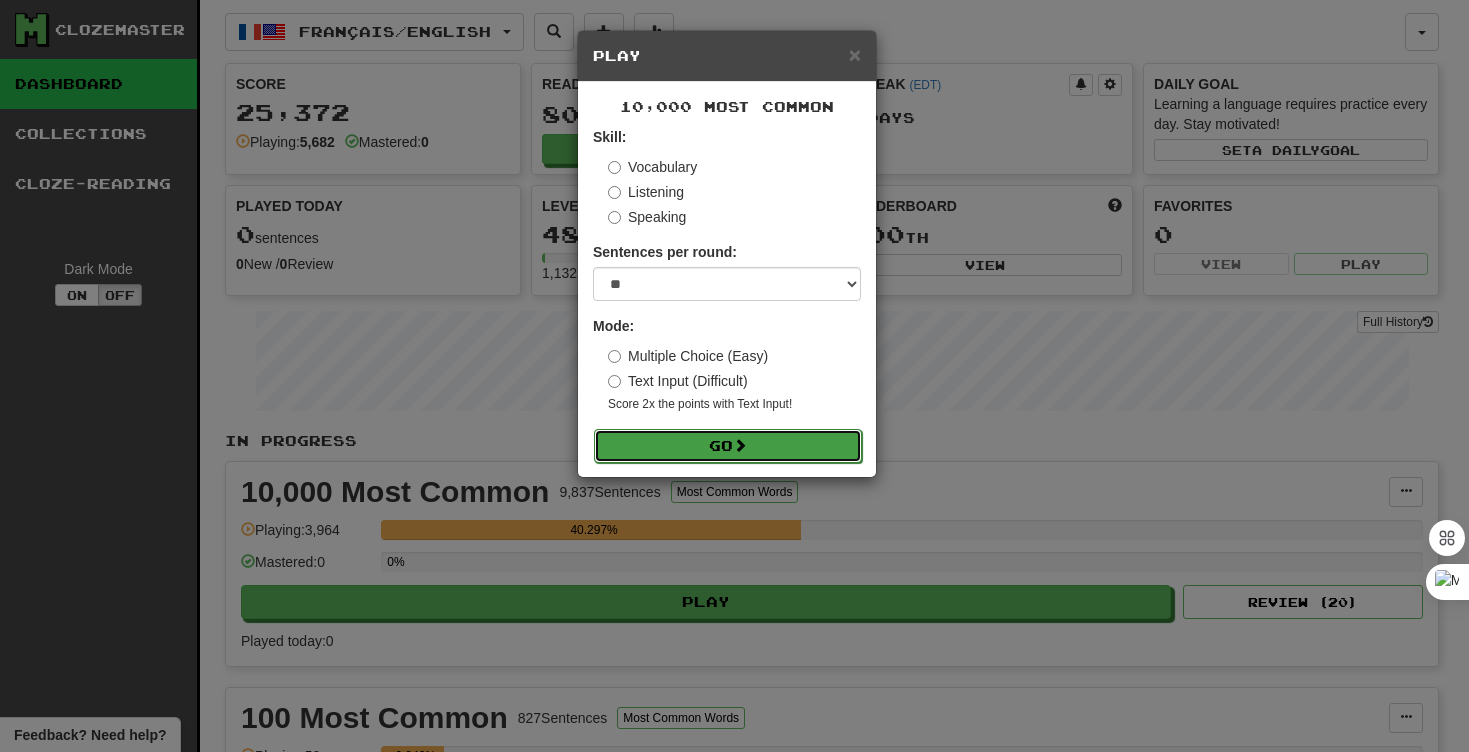 click on "Go" at bounding box center [728, 446] 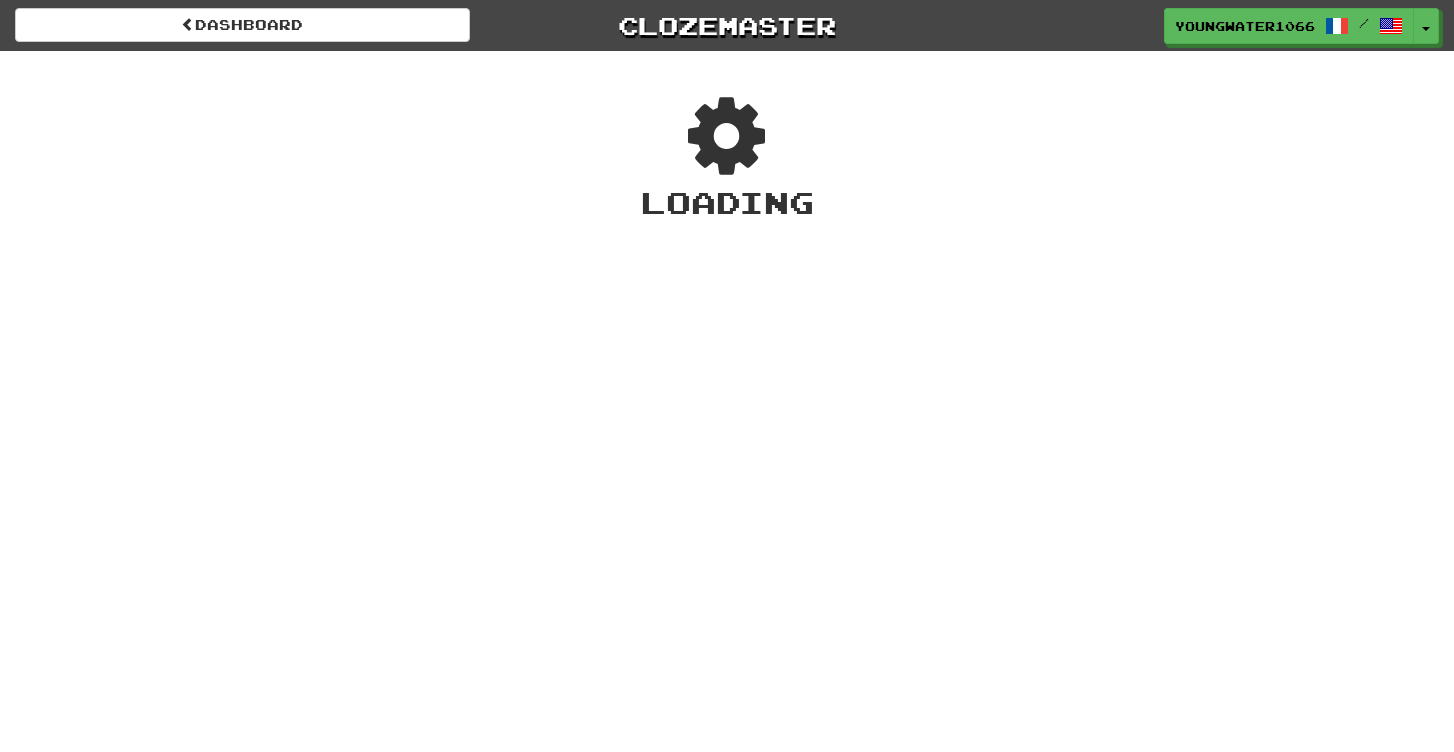 scroll, scrollTop: 0, scrollLeft: 0, axis: both 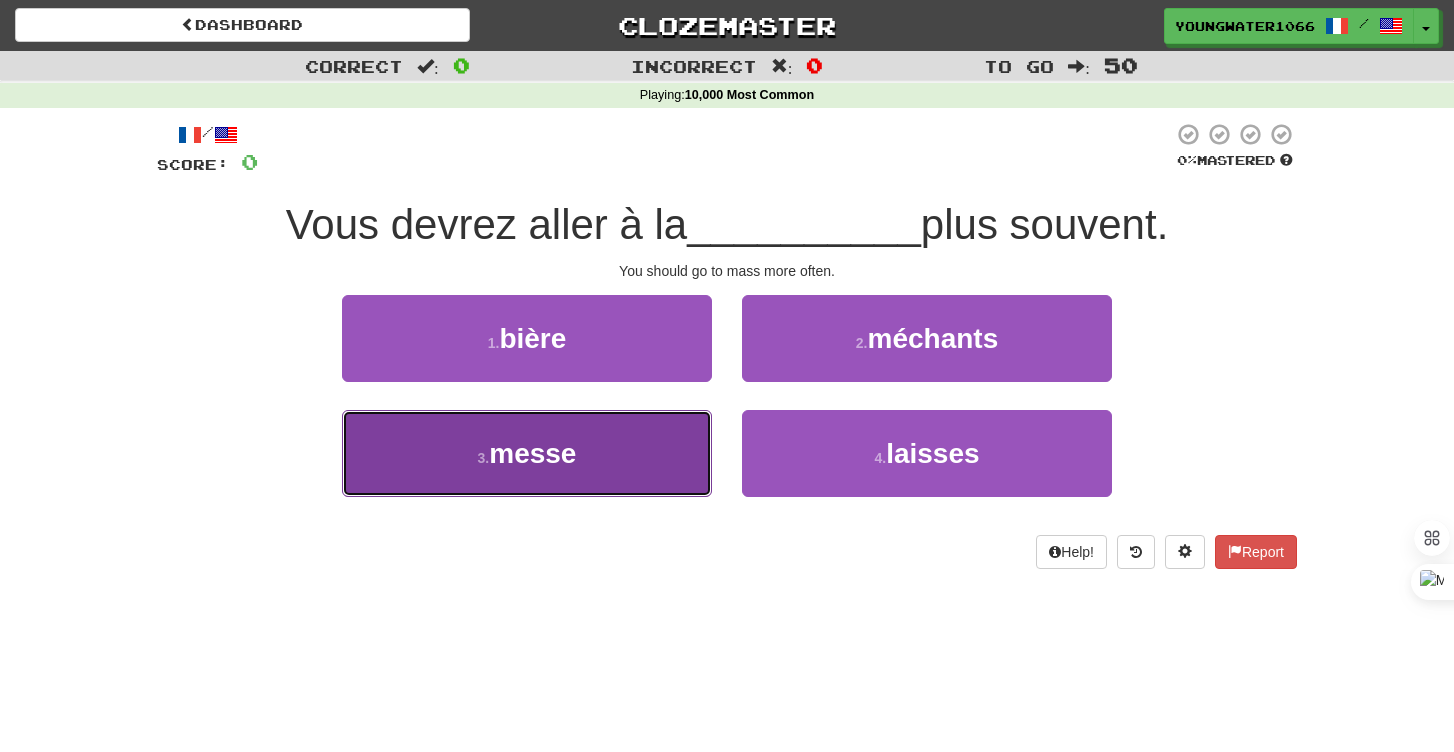 click on "messe" at bounding box center (532, 453) 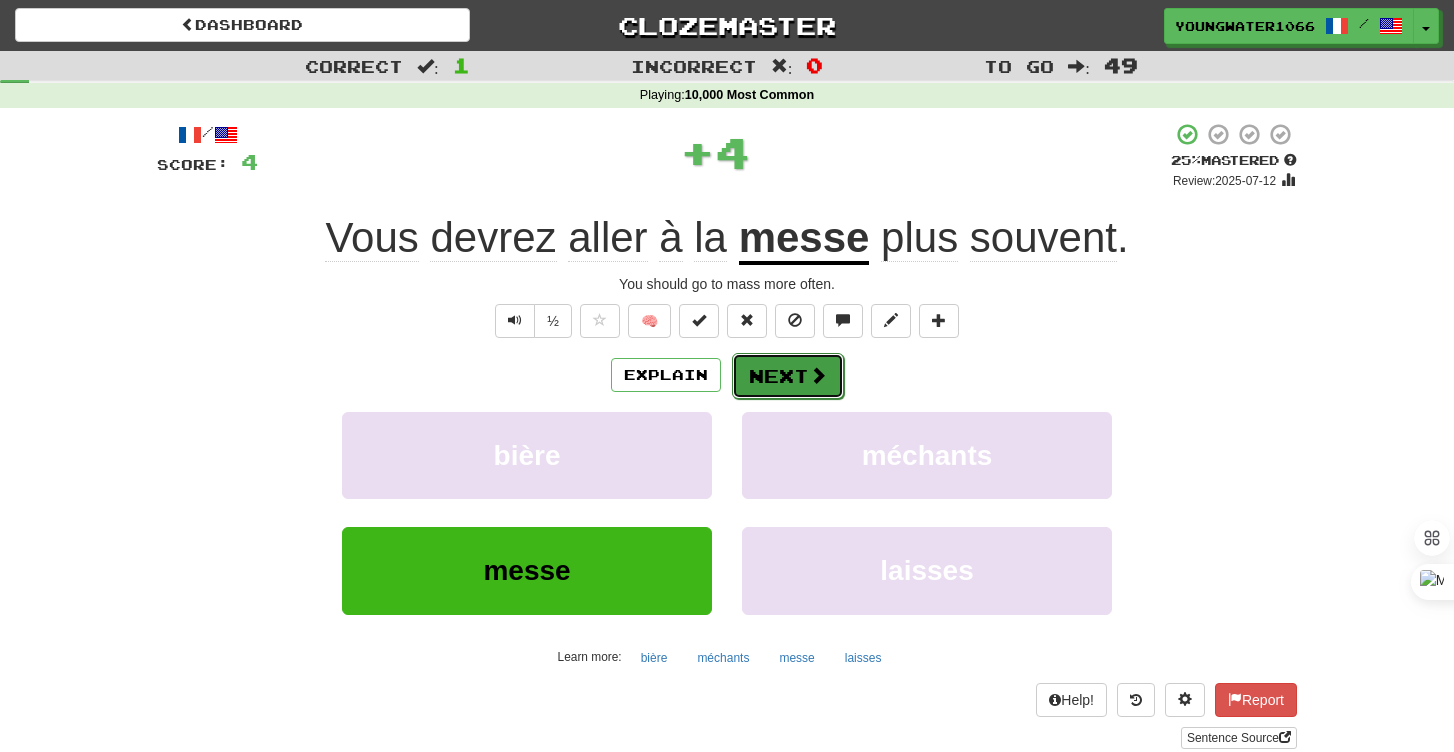 click on "Next" at bounding box center [788, 376] 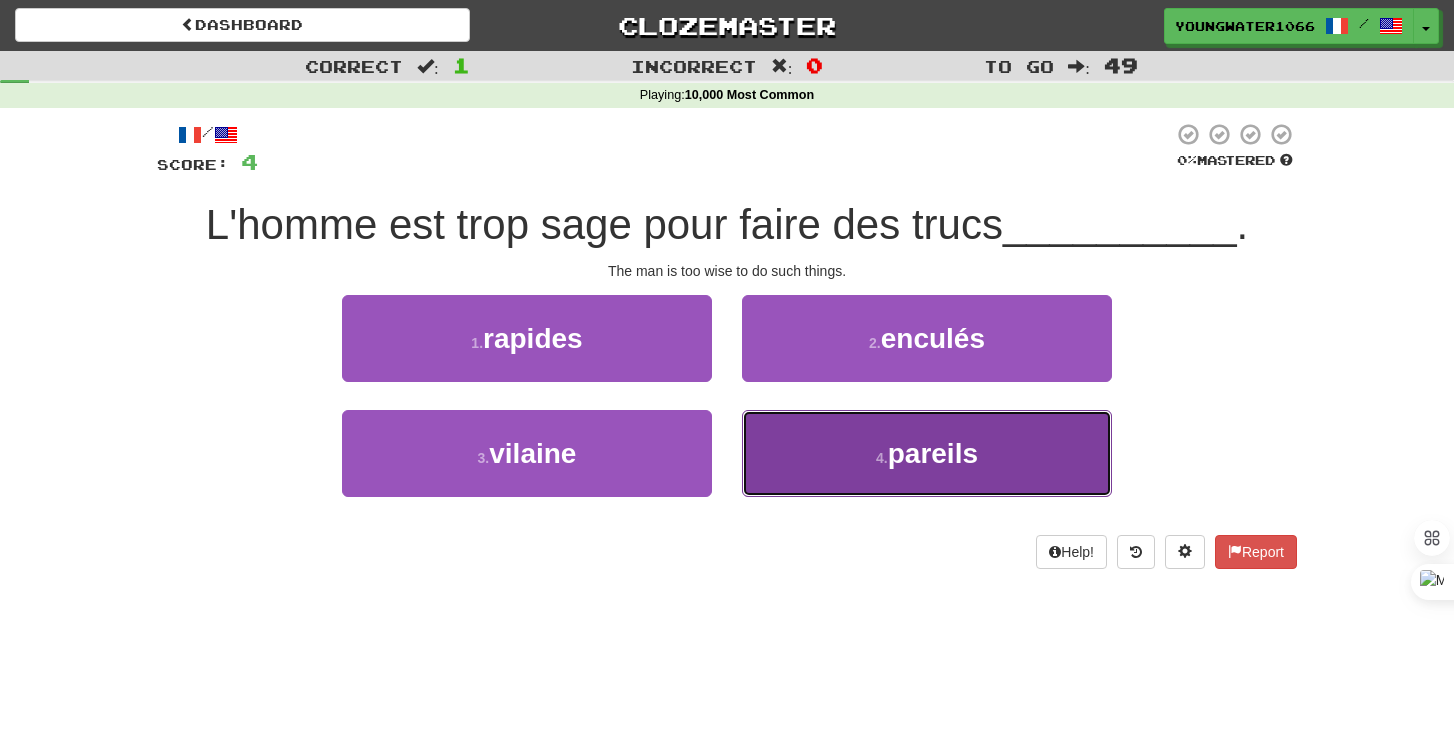 click on "4 .  pareils" at bounding box center [927, 453] 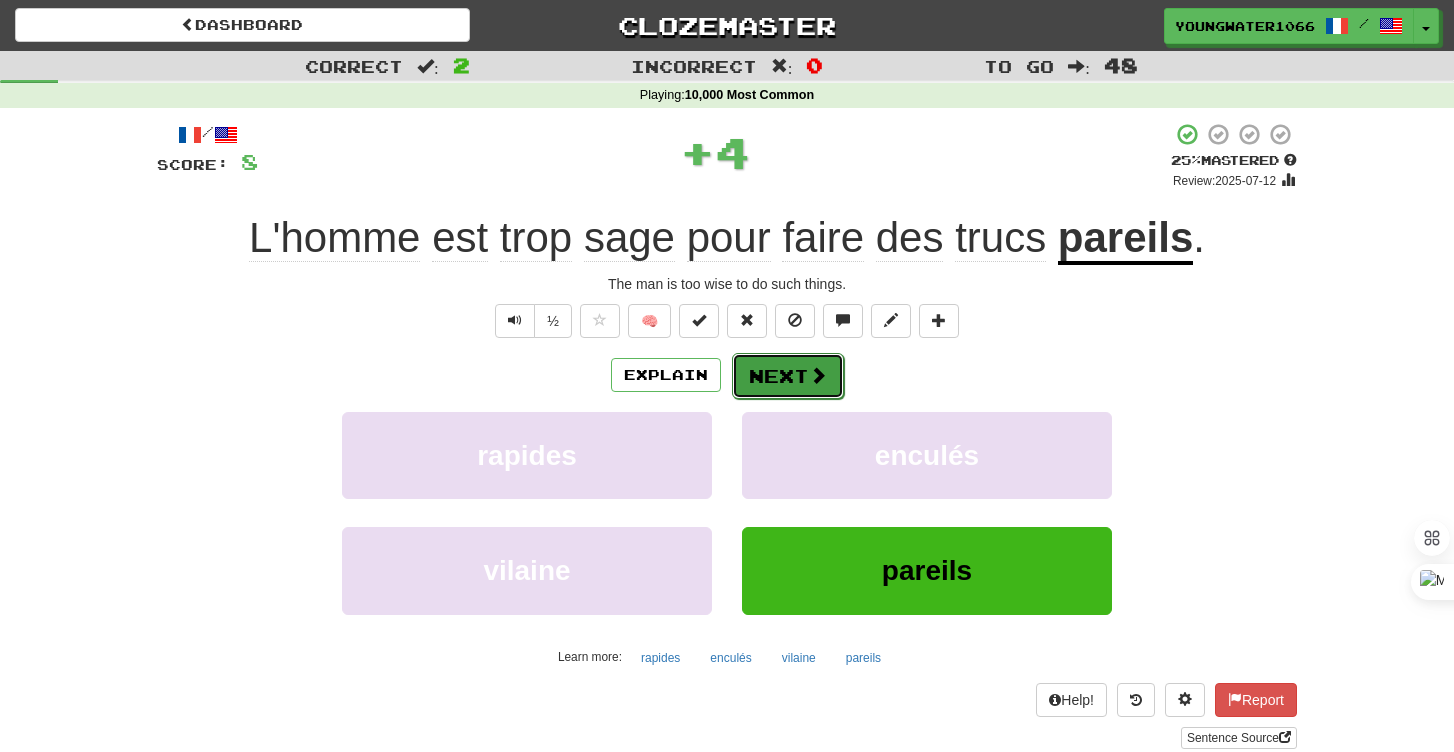 click on "Next" at bounding box center [788, 376] 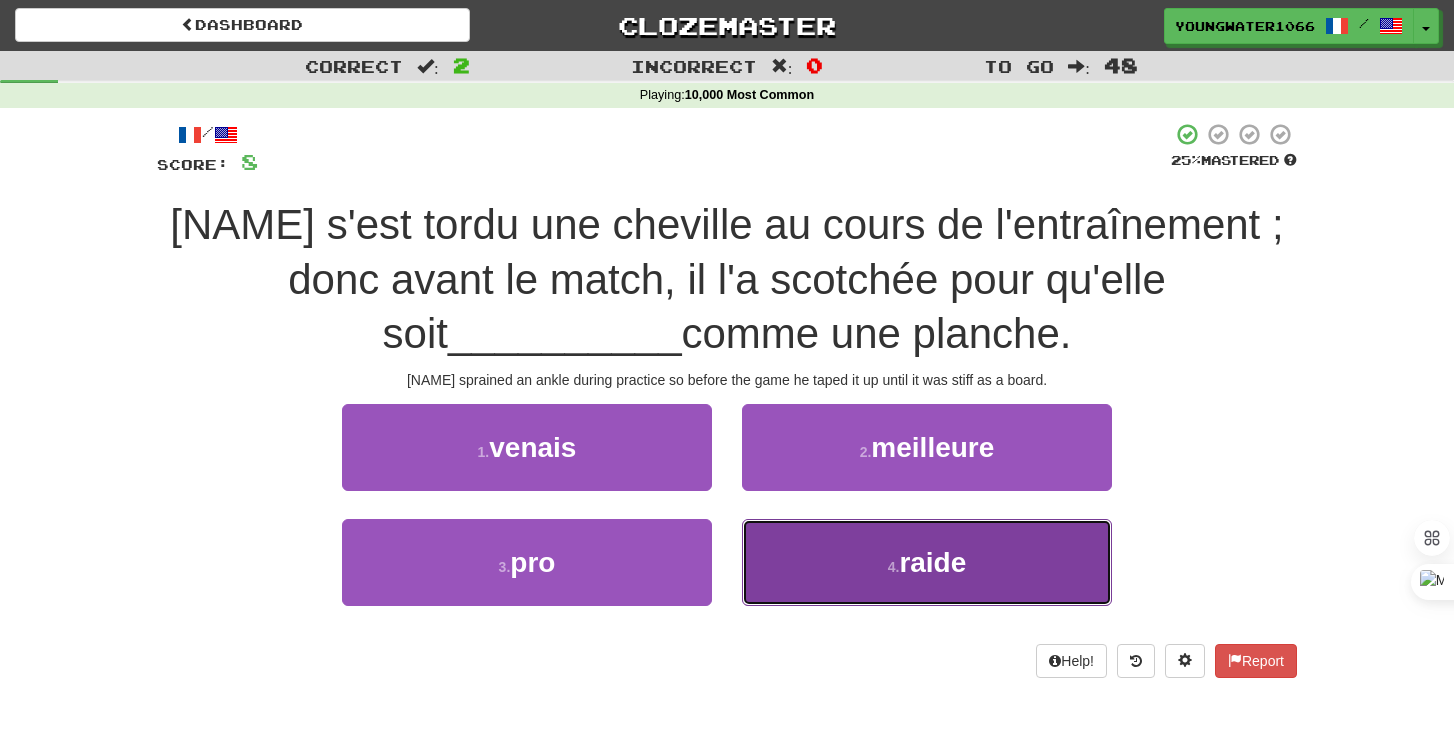 click on "4 . raide" at bounding box center (927, 562) 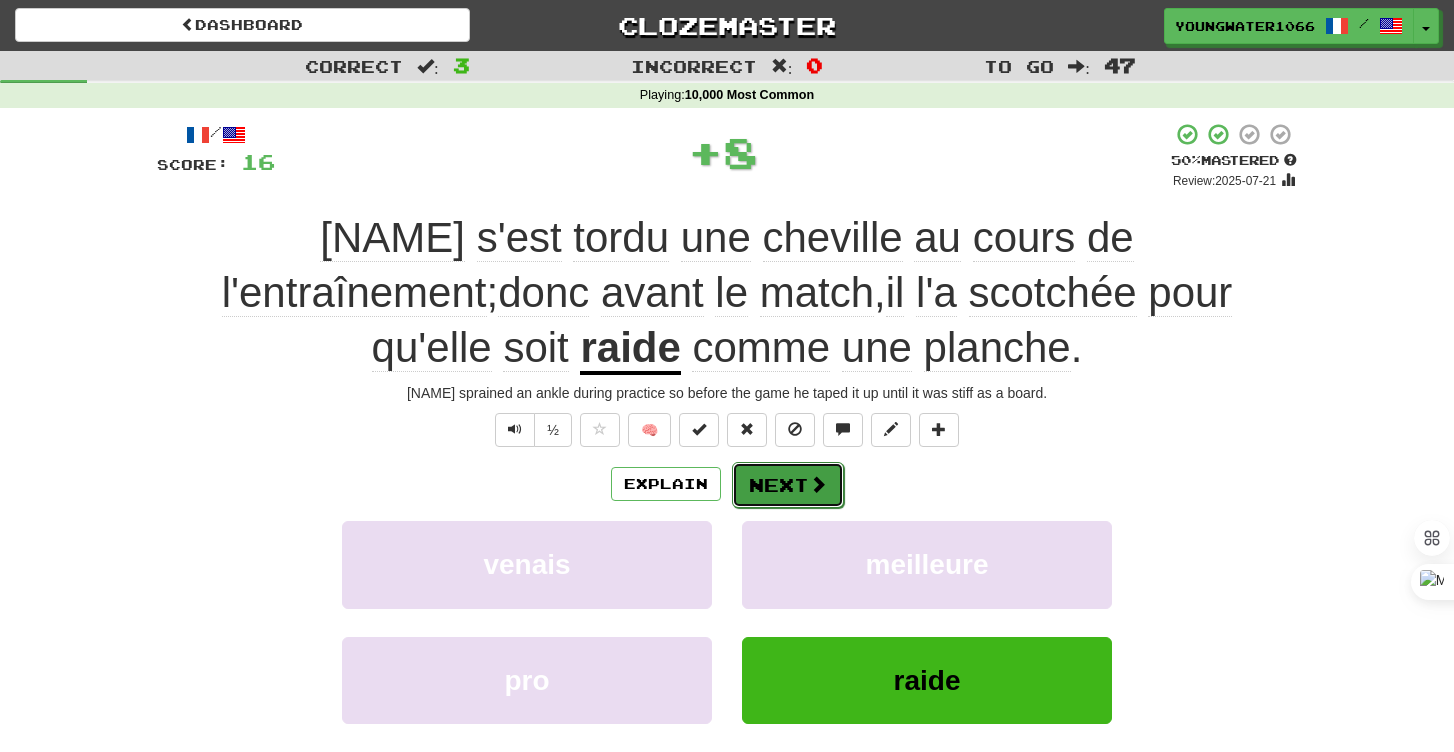 click on "Next" at bounding box center (788, 485) 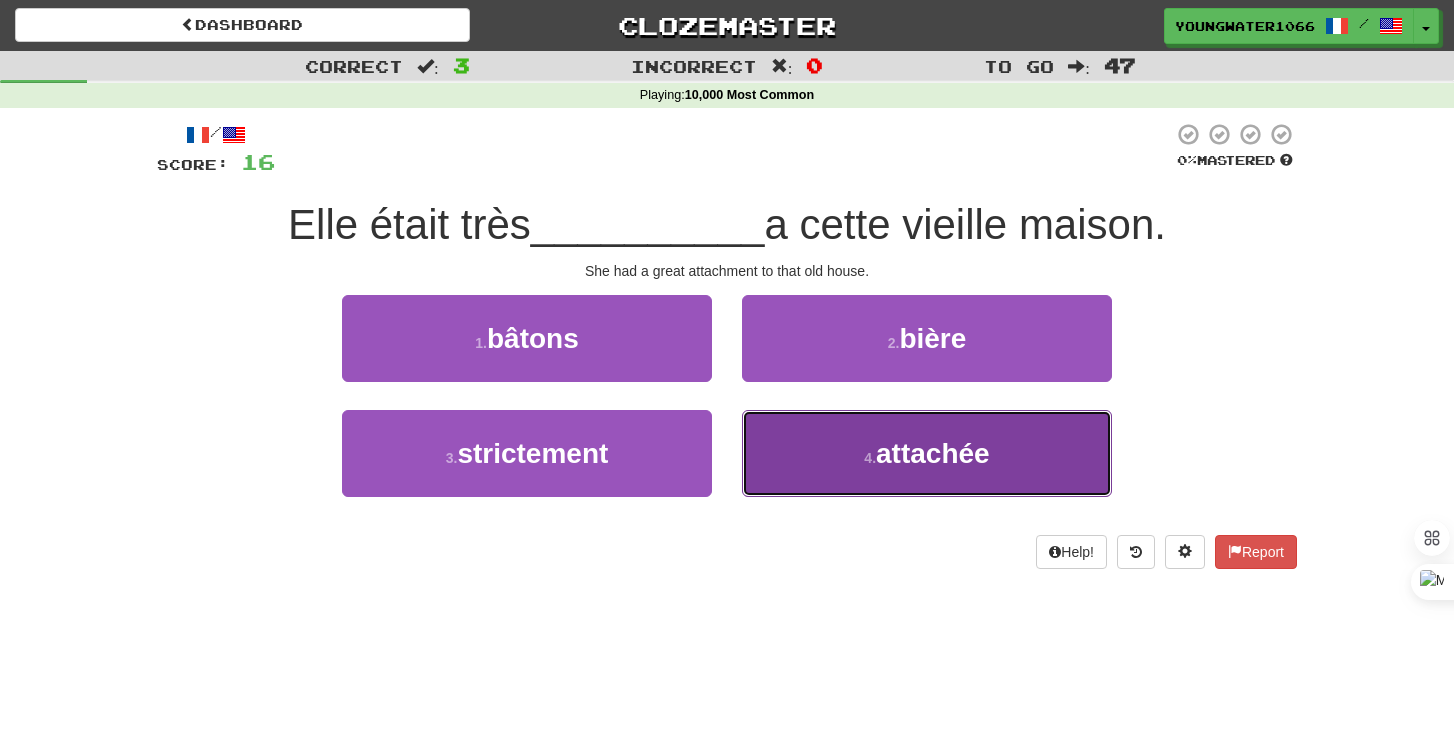 click on "4 . attachée" at bounding box center [927, 453] 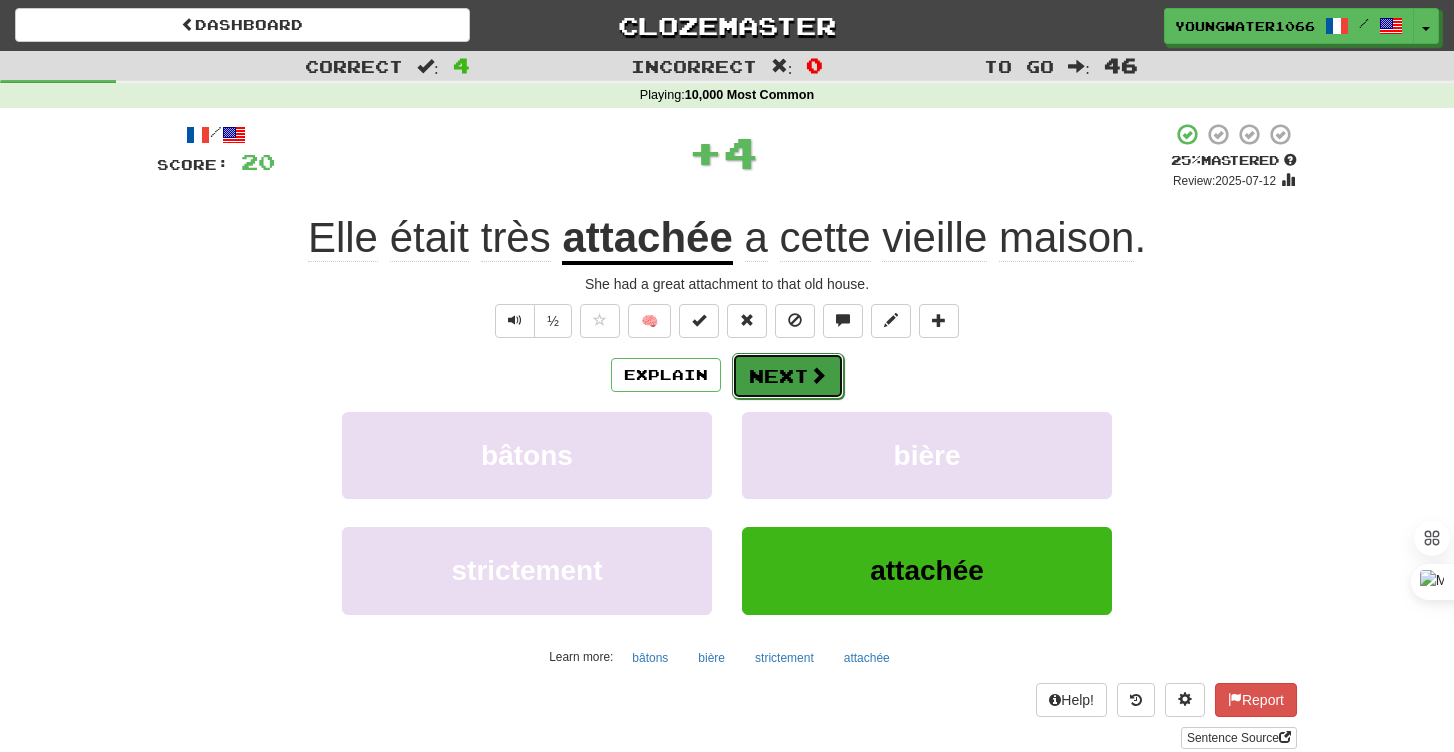 click on "Next" at bounding box center [788, 376] 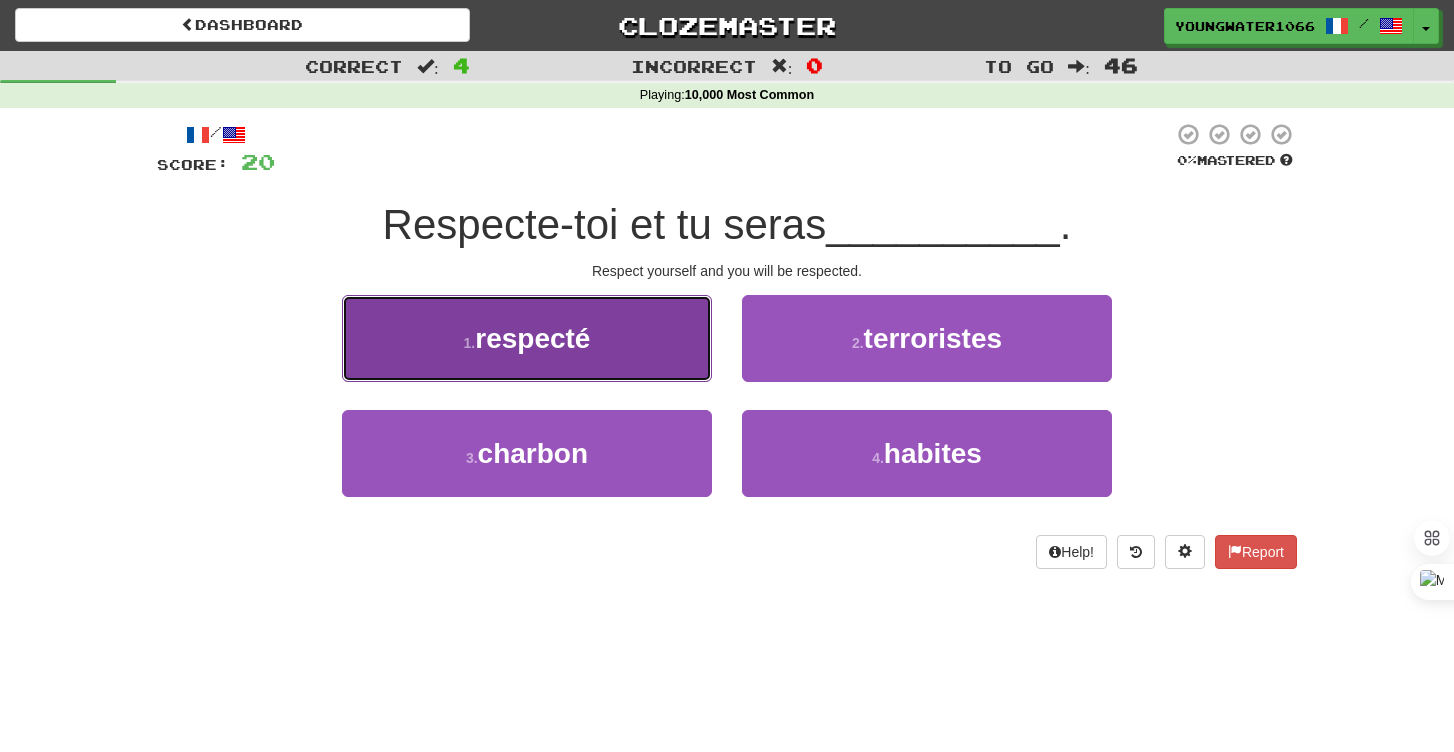click on "1 . respecté" at bounding box center (527, 338) 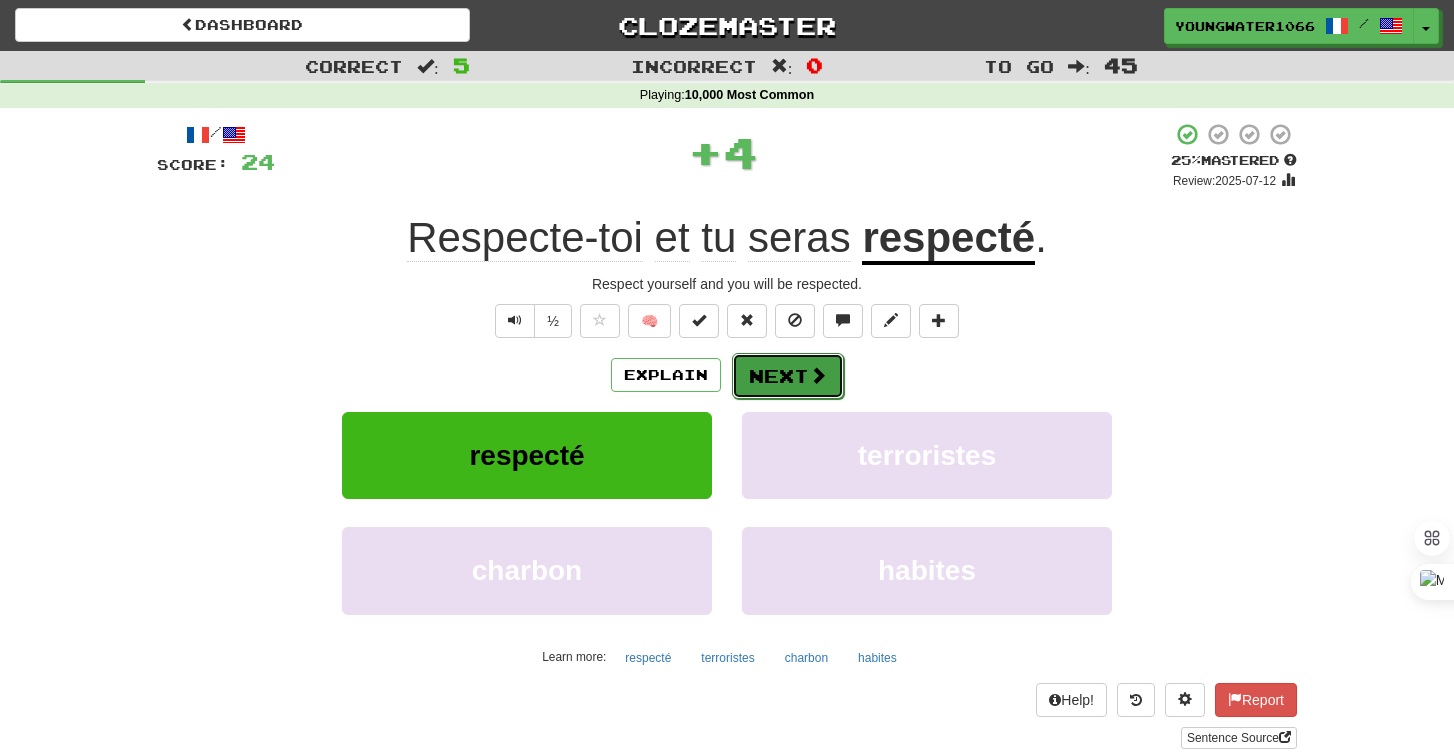 click on "Next" at bounding box center (788, 376) 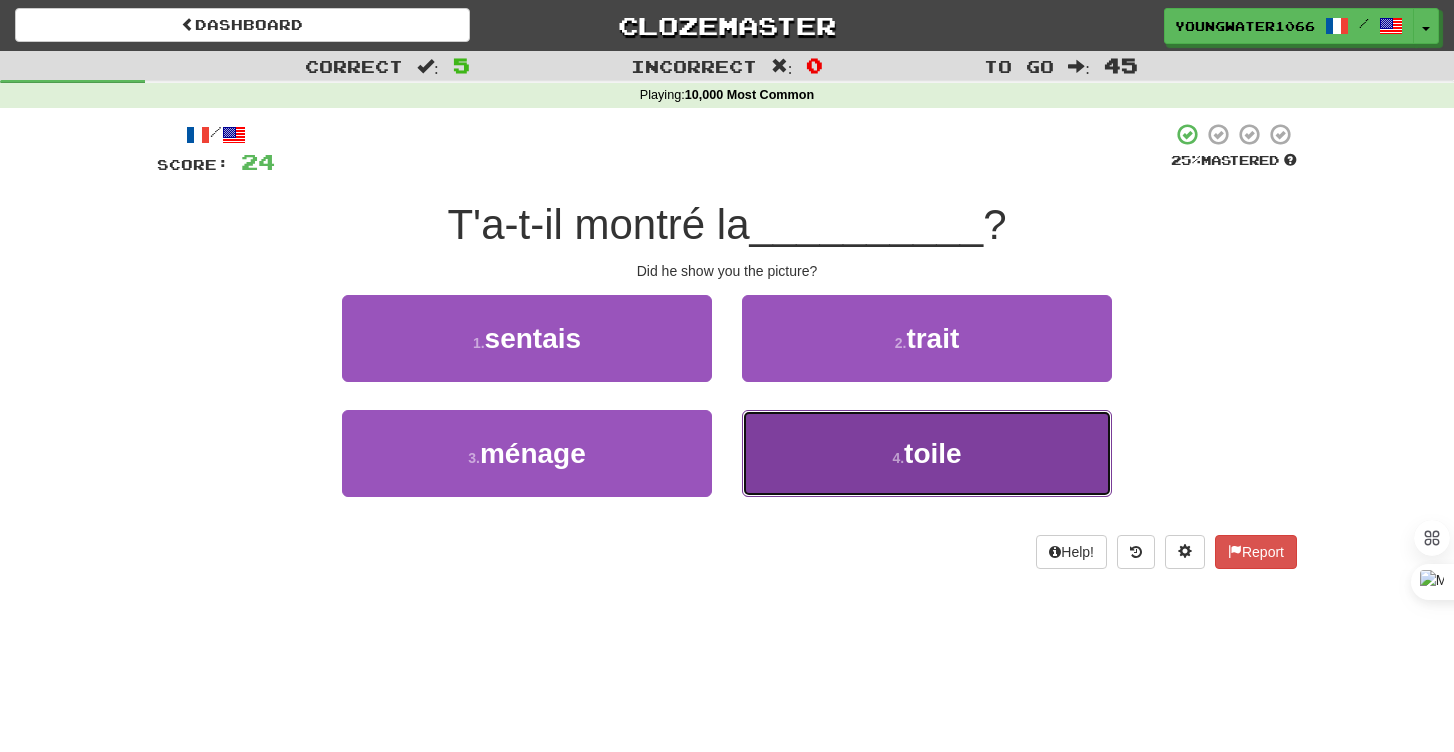 click on "4 . toile" at bounding box center [927, 453] 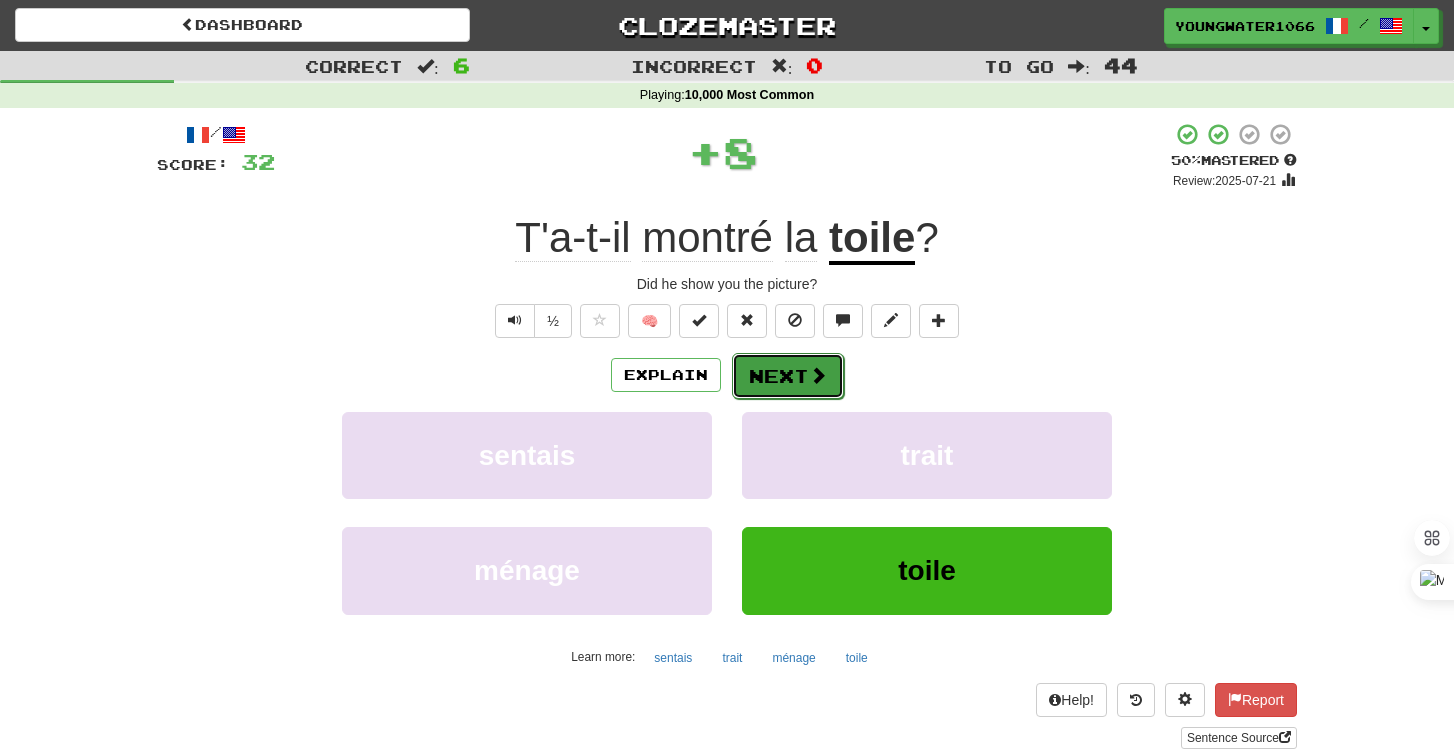 click on "Next" at bounding box center (788, 376) 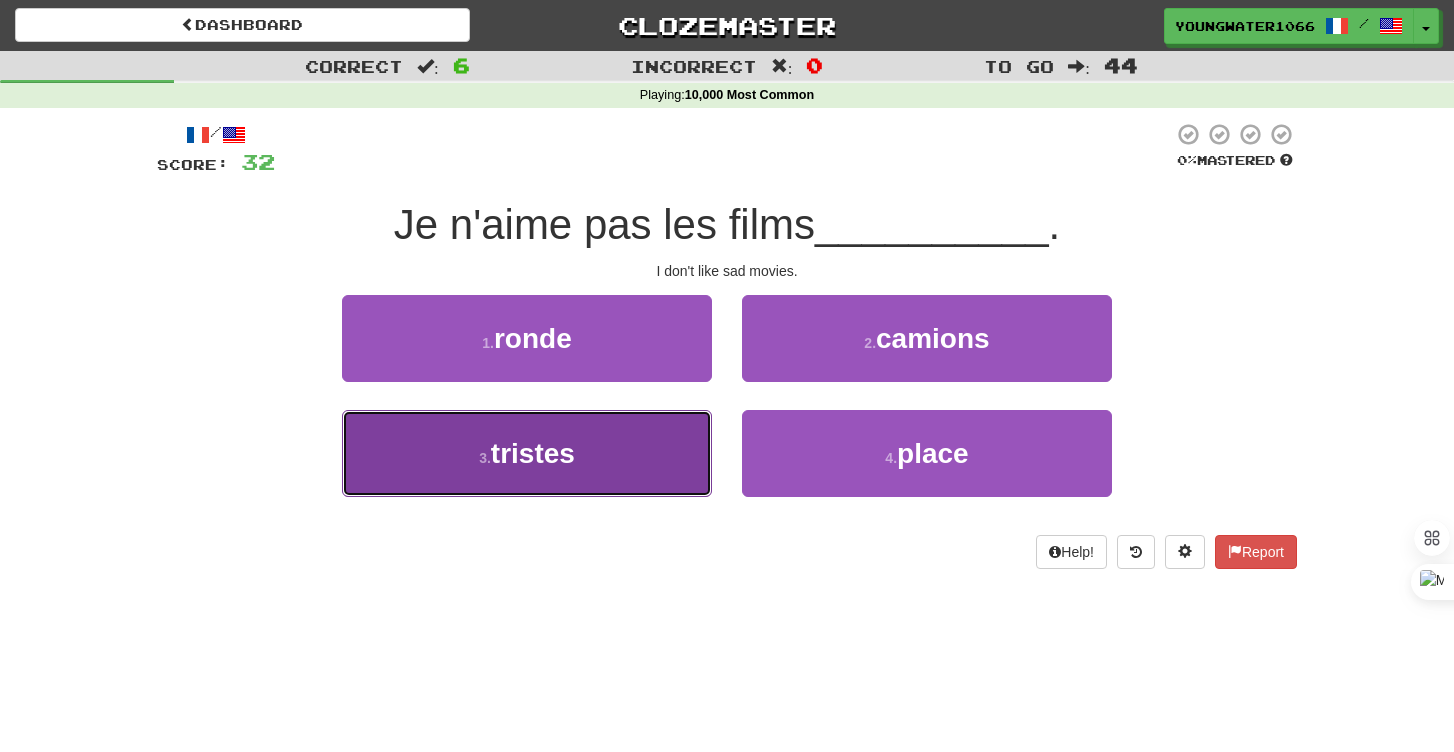 click on "3 . tristes" at bounding box center [527, 453] 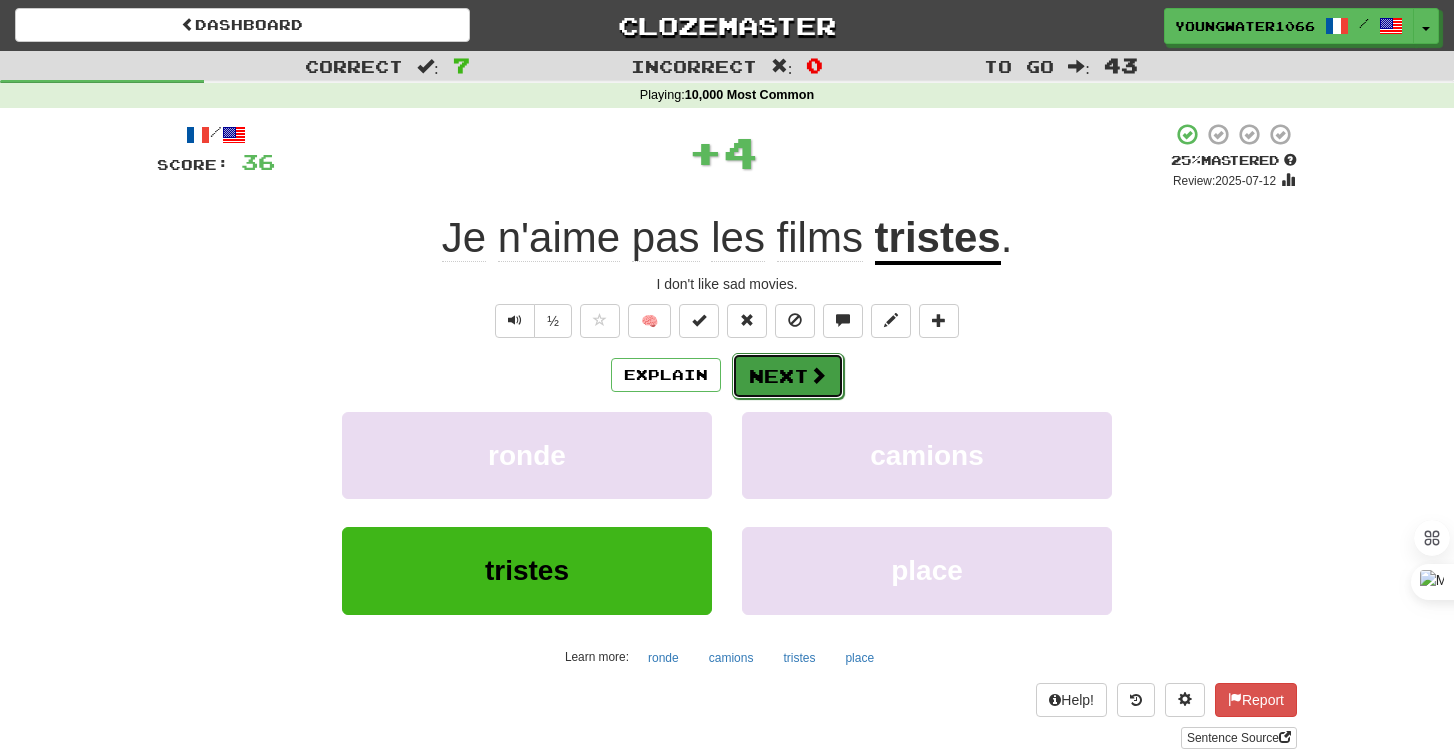 click on "Next" at bounding box center (788, 376) 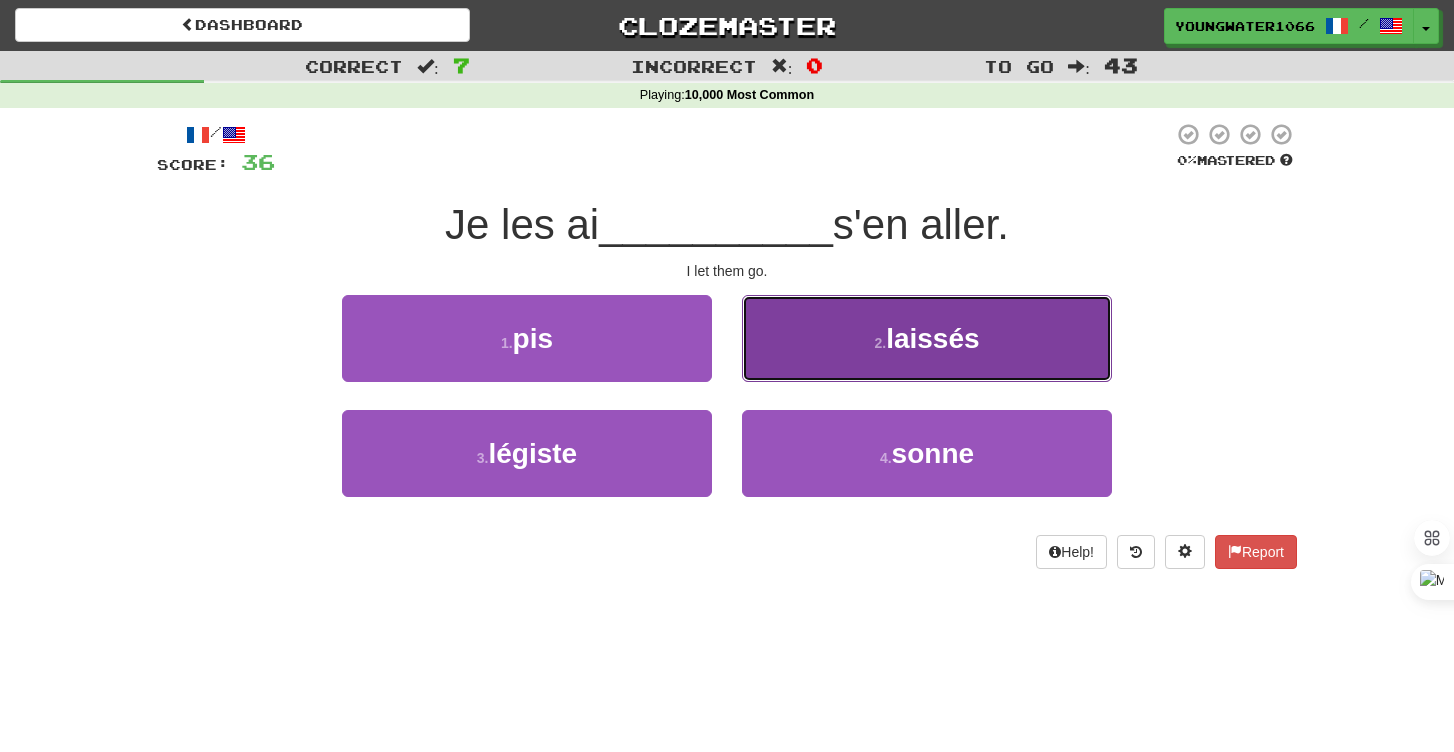 click on "2 . laissés" at bounding box center [927, 338] 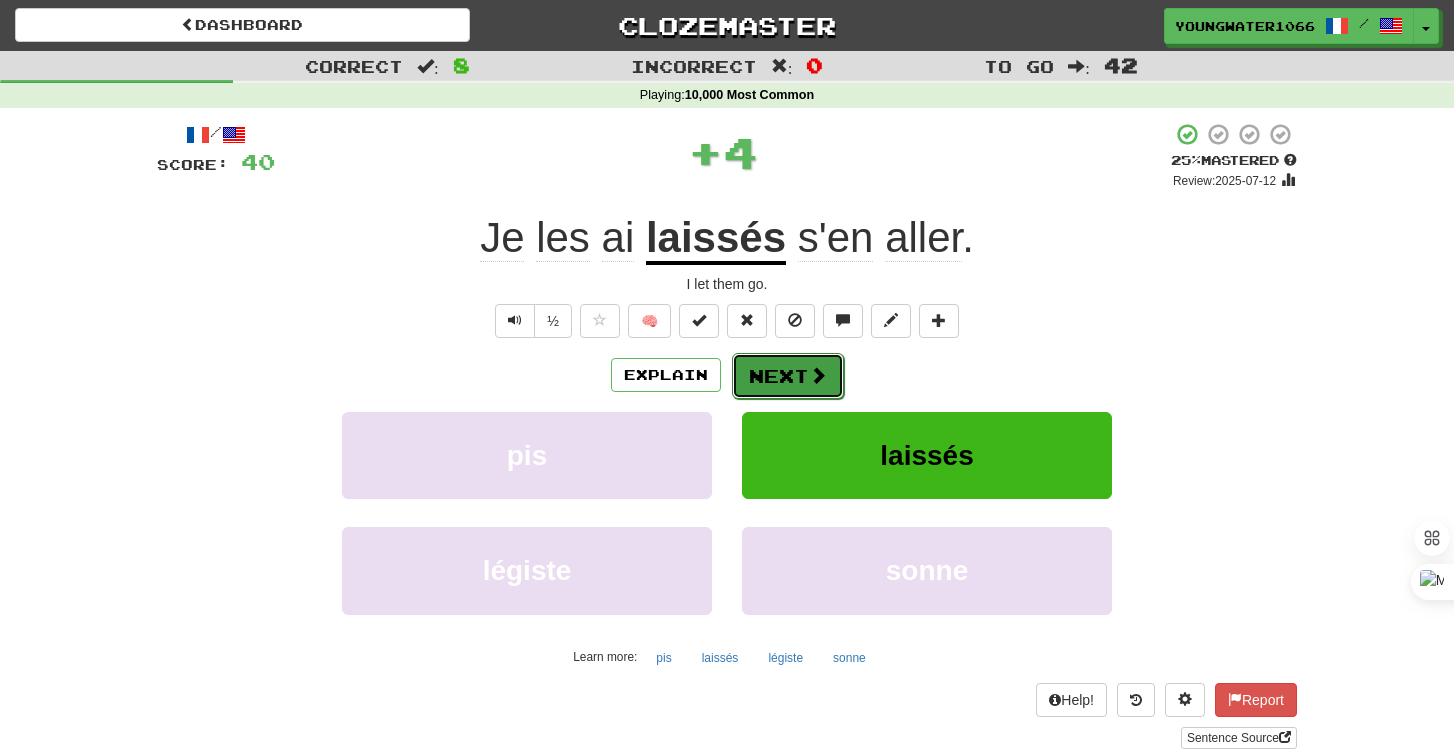 click on "Next" at bounding box center [788, 376] 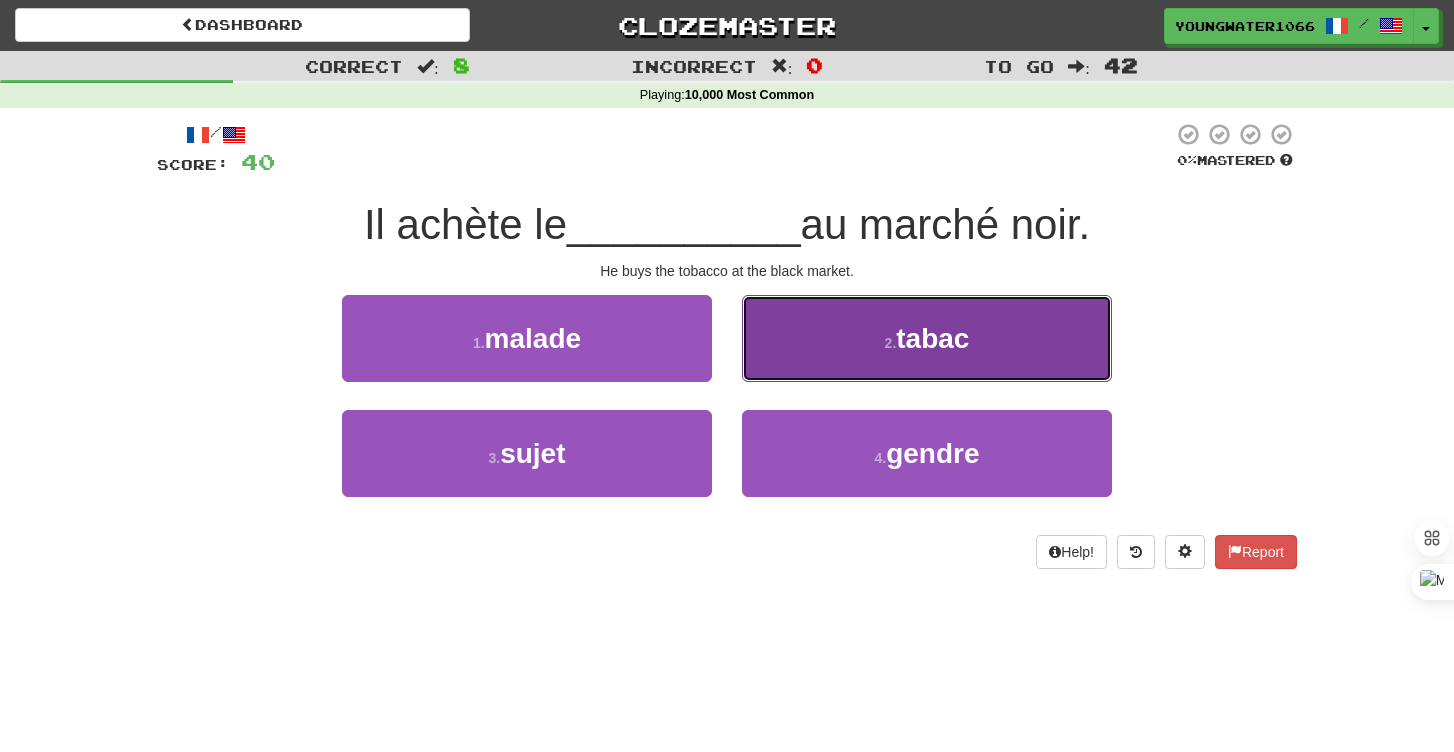 click on "2 . tabac" at bounding box center [927, 338] 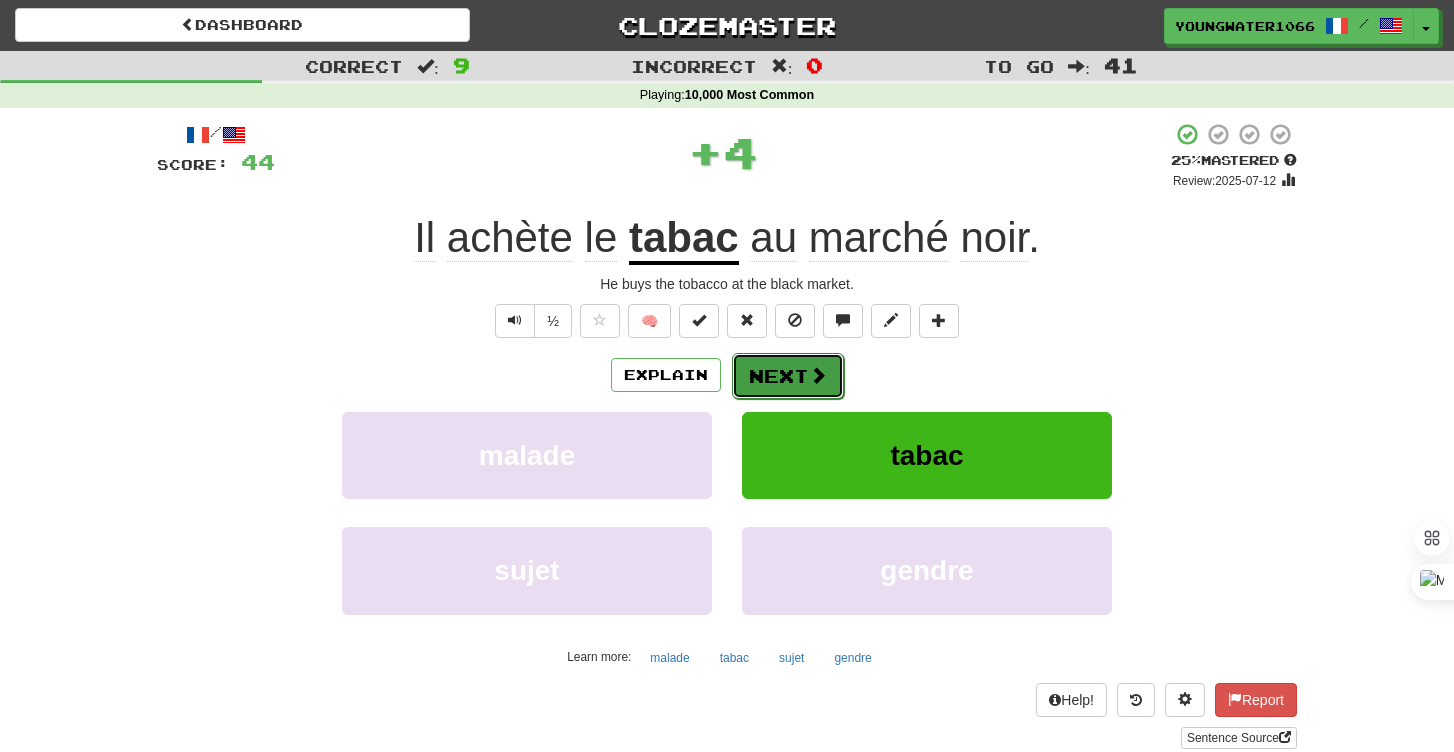 click on "Next" at bounding box center (788, 376) 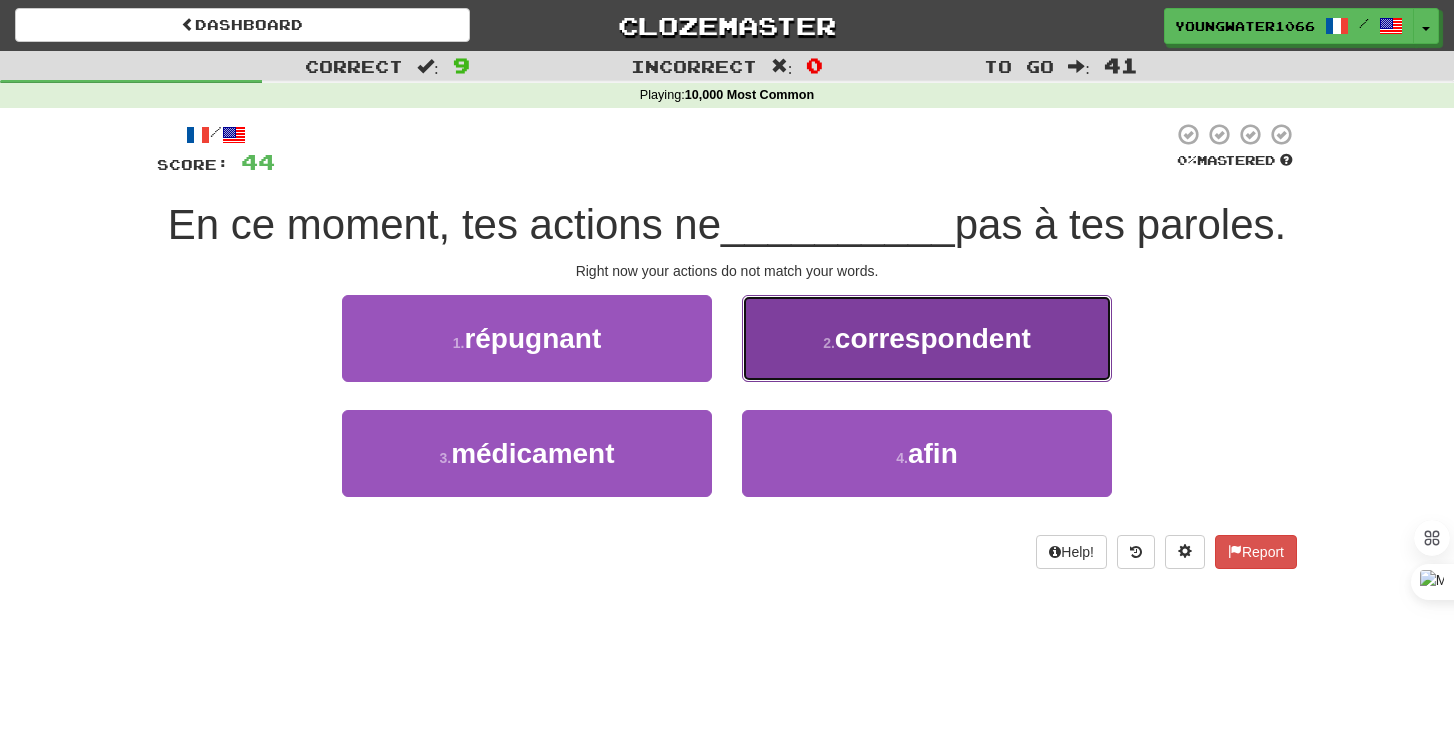 click on "2 ." at bounding box center (829, 343) 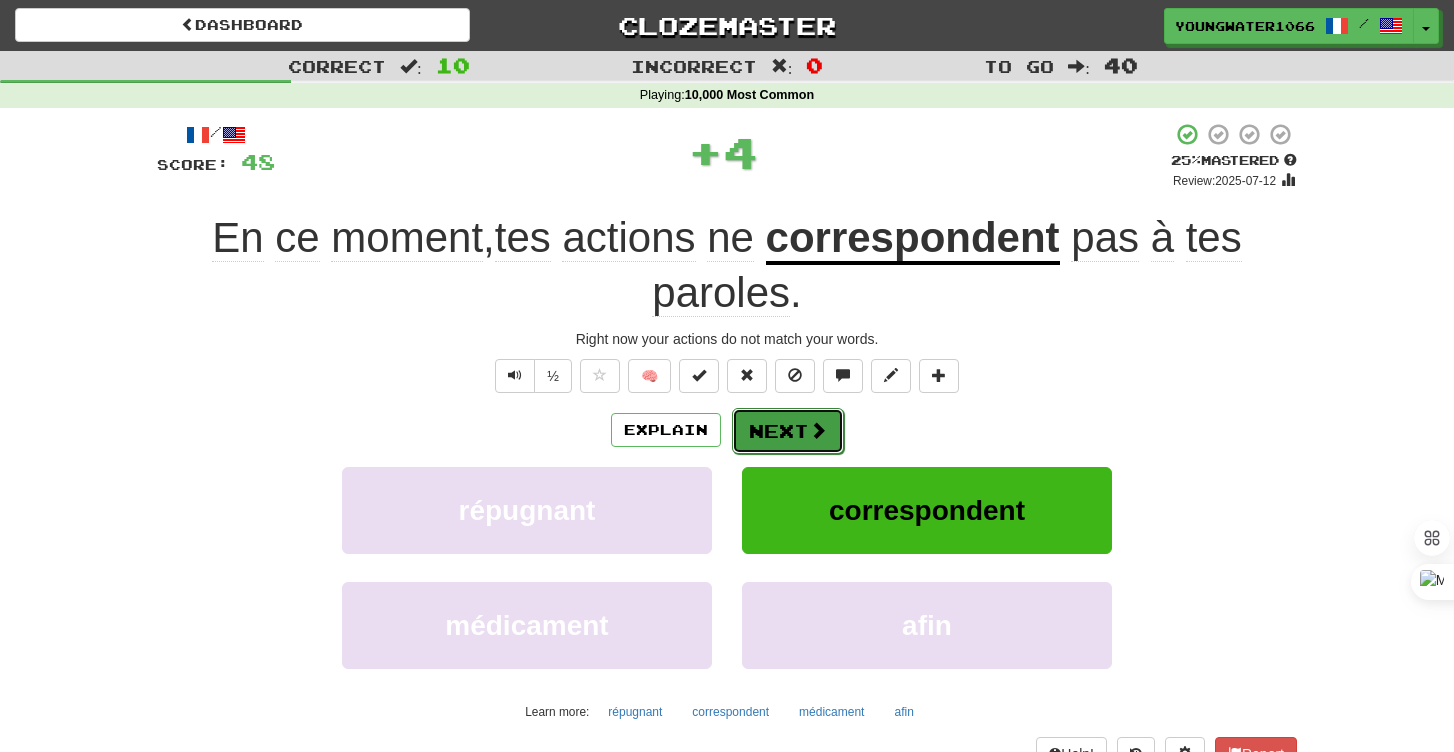 click on "Next" at bounding box center (788, 431) 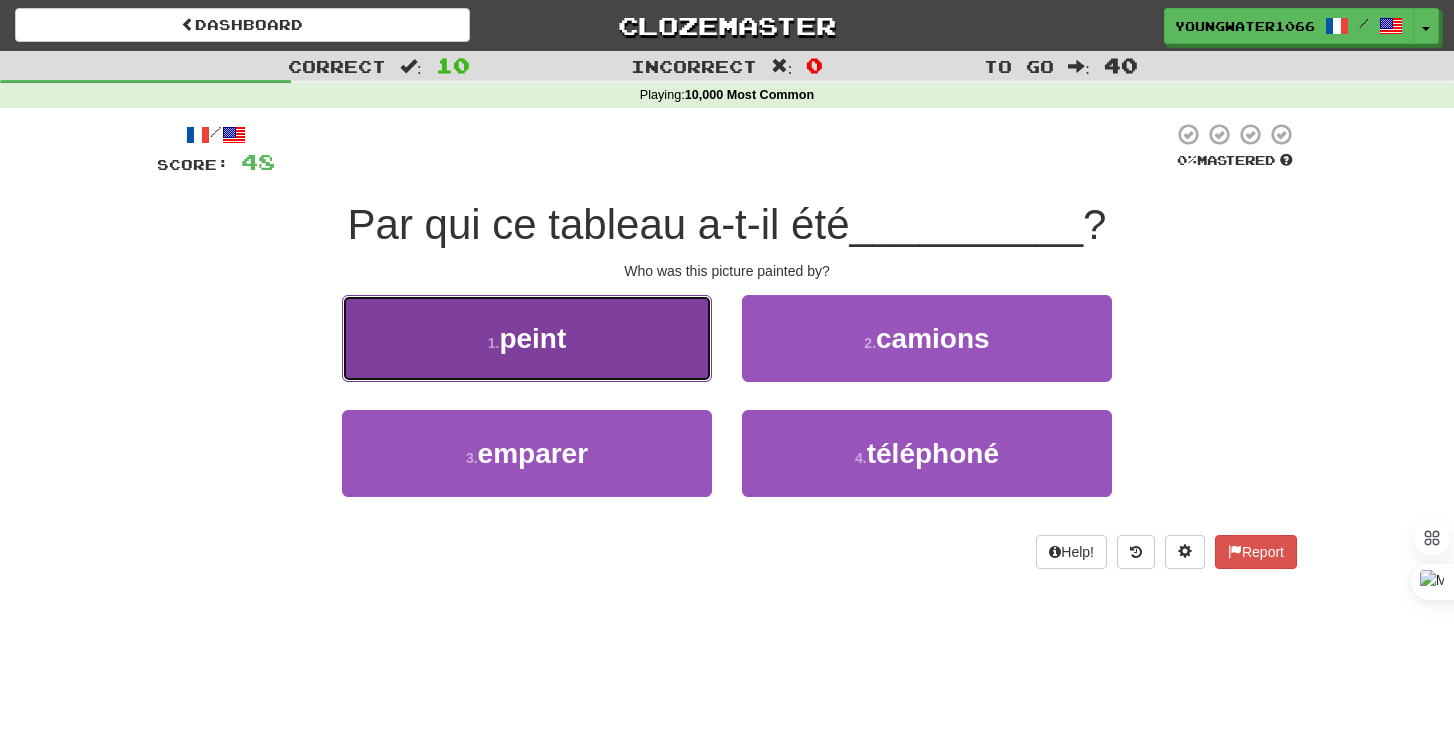 click on "1 . peint" at bounding box center [527, 338] 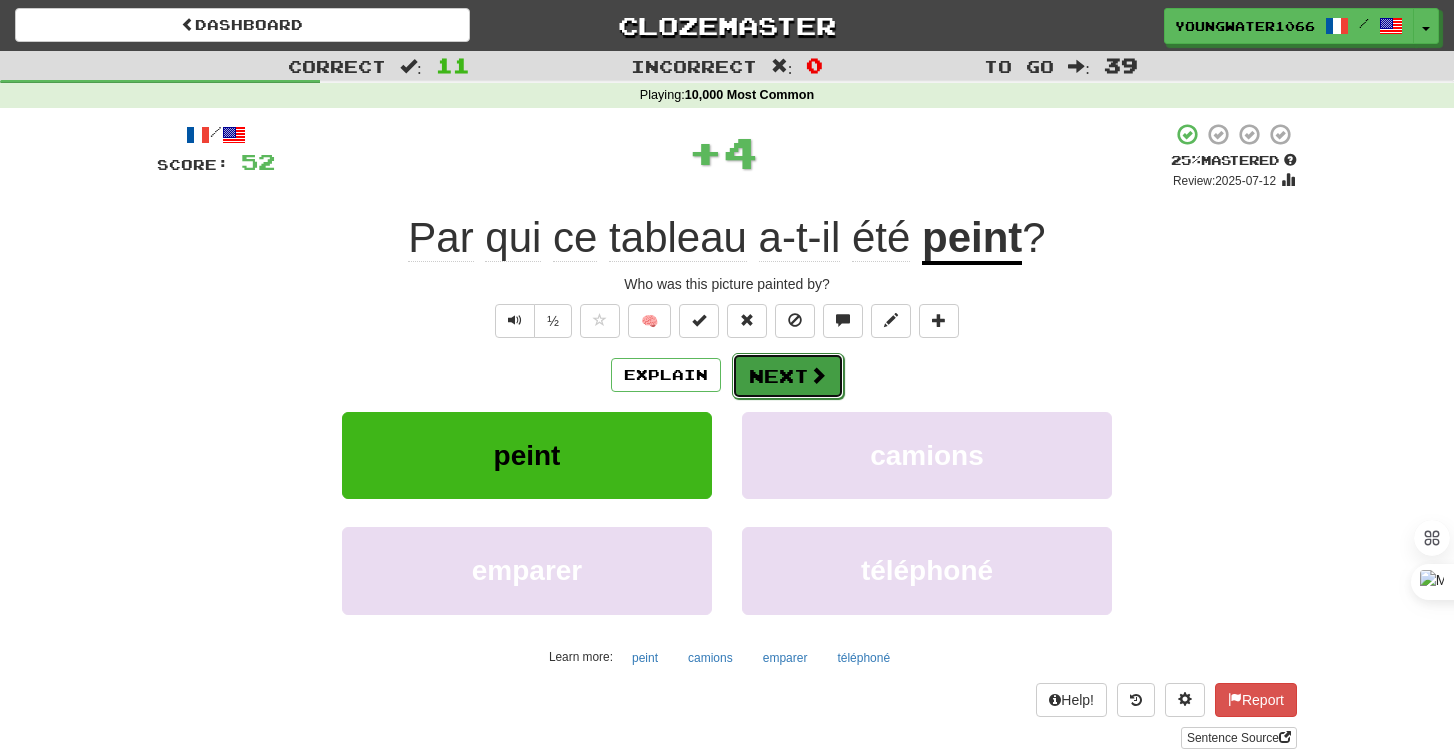 click on "Next" at bounding box center [788, 376] 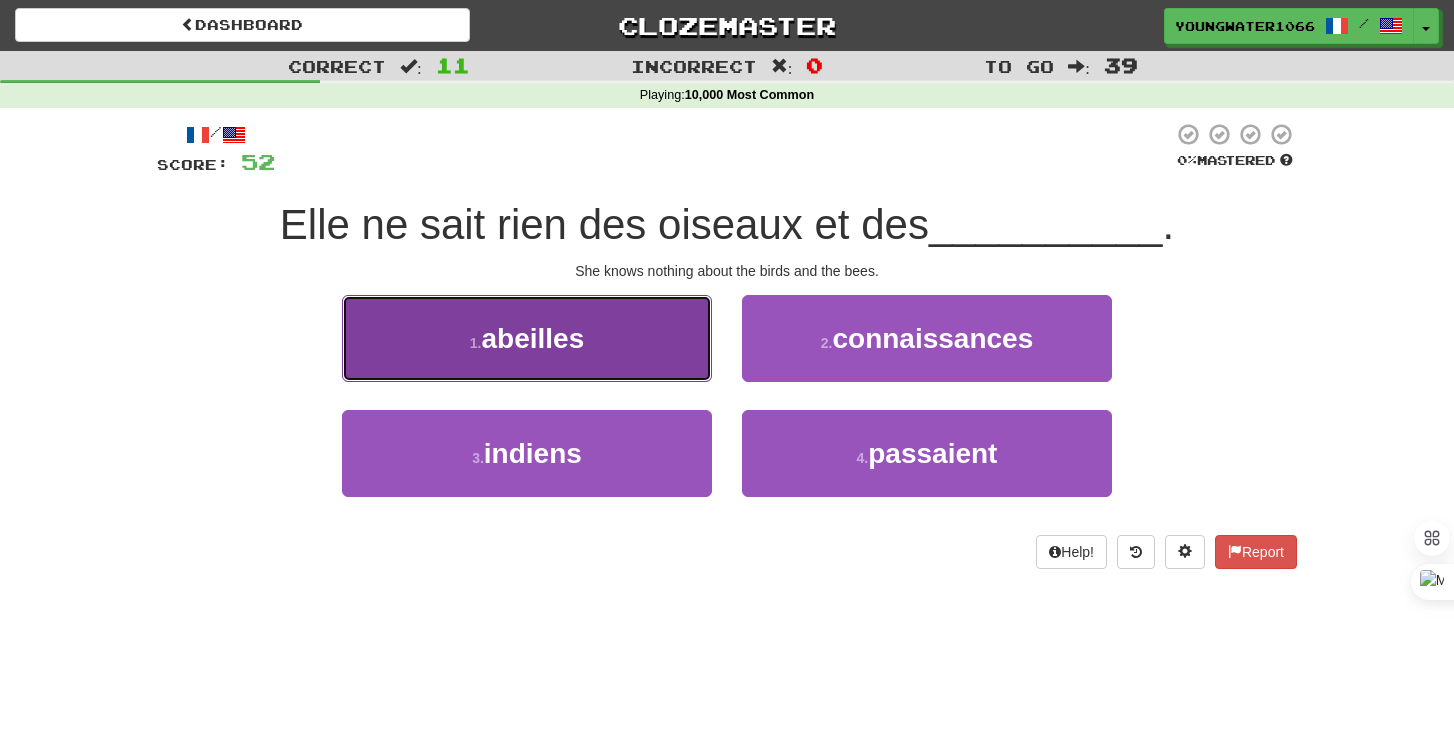 click on "1 . abeilles" at bounding box center (527, 338) 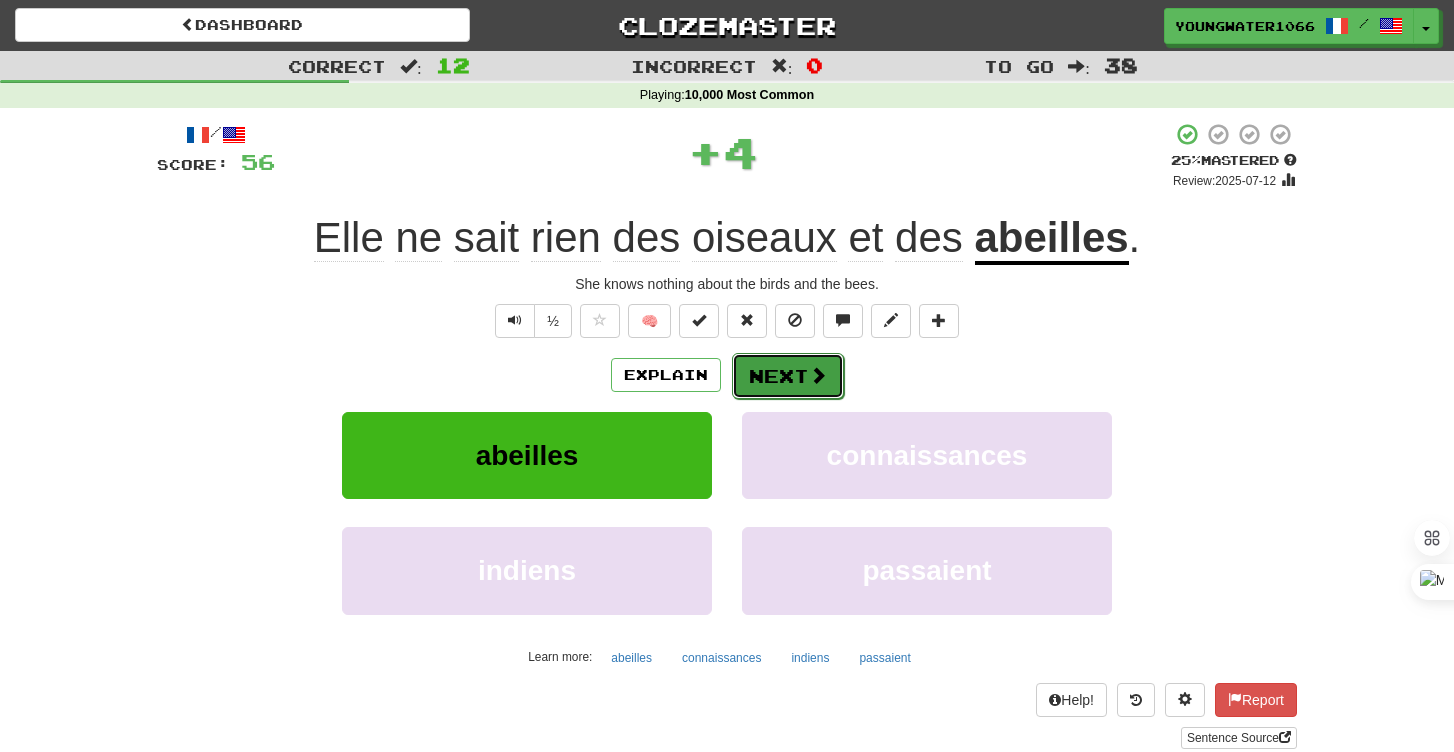 click at bounding box center (818, 375) 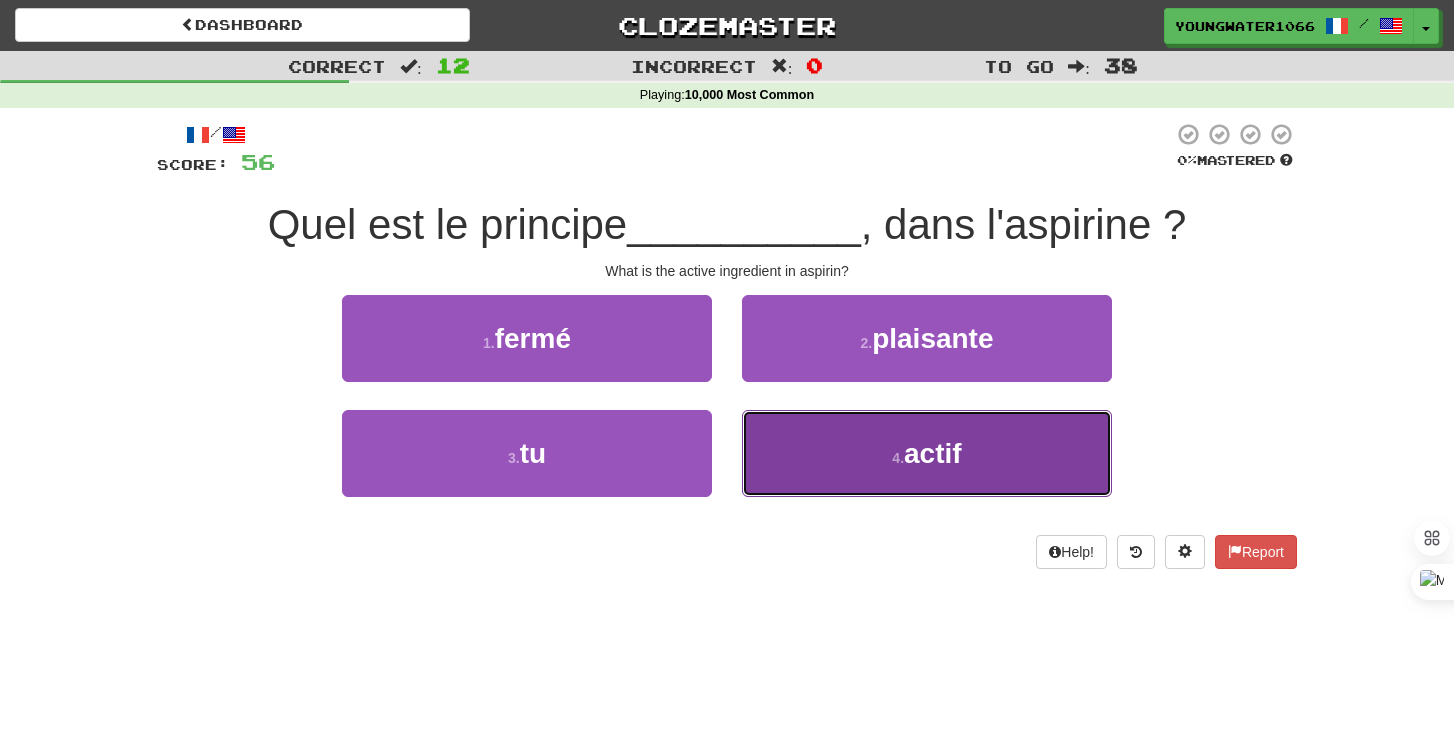 click on "4 . actif" at bounding box center (927, 453) 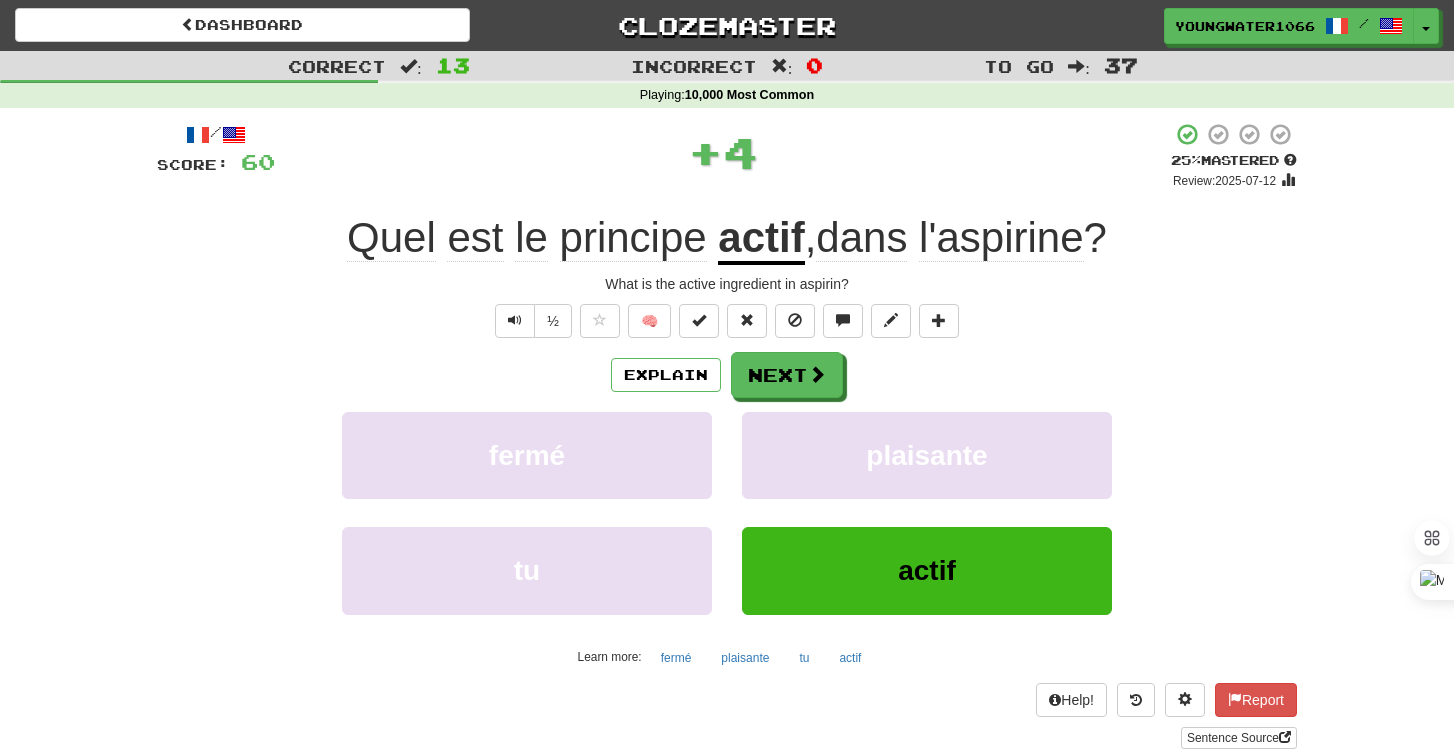 click on "Explain Next fermé plaisante tu actif Learn more: fermé plaisante tu actif" at bounding box center (727, 512) 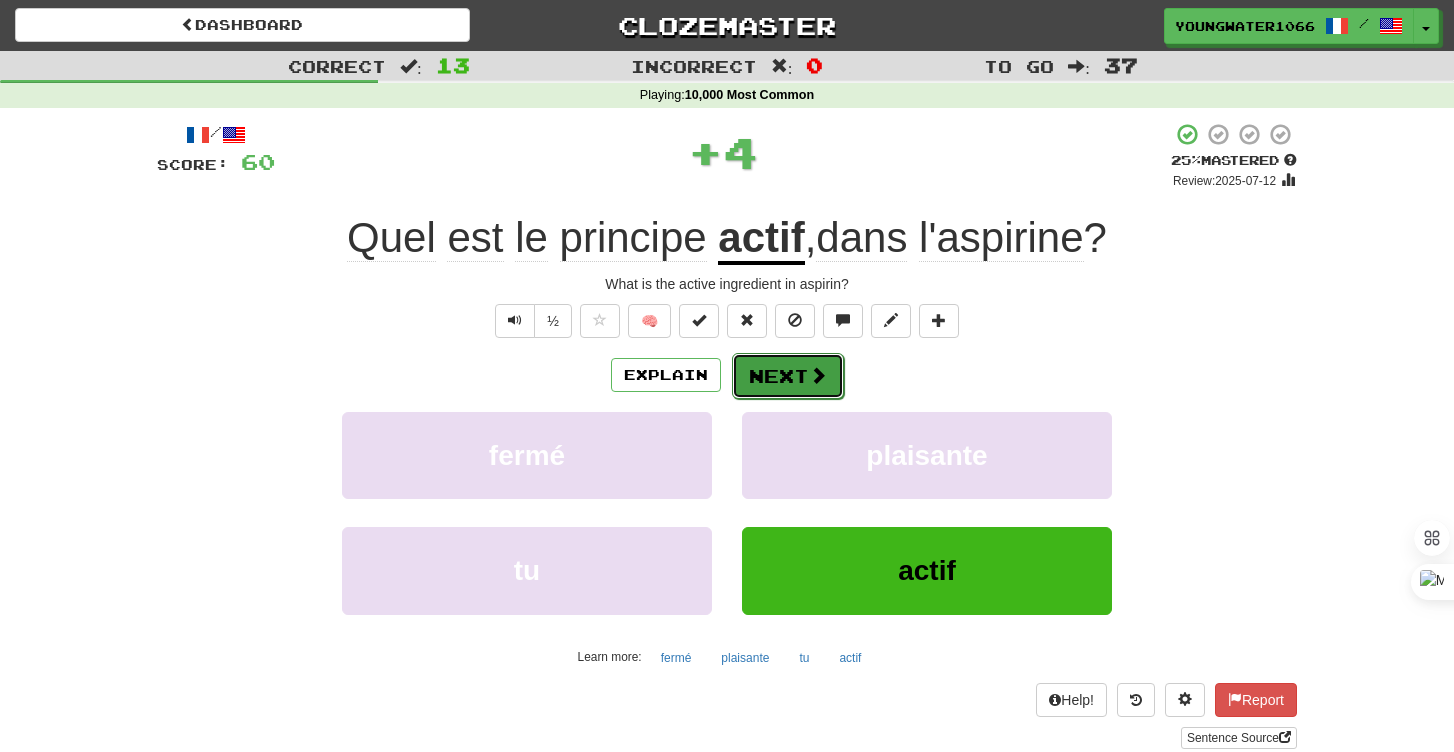 click at bounding box center [818, 375] 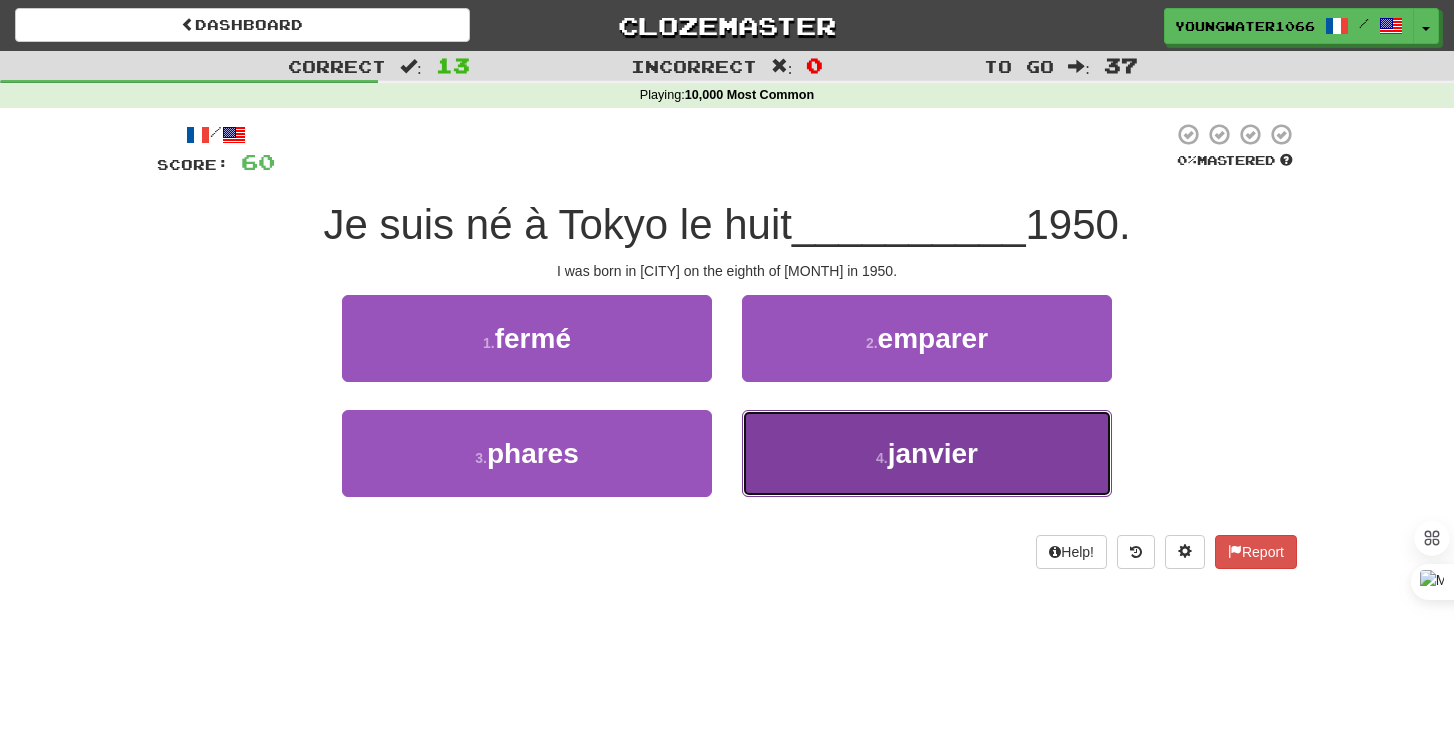 click on "4 . janvier" at bounding box center (927, 453) 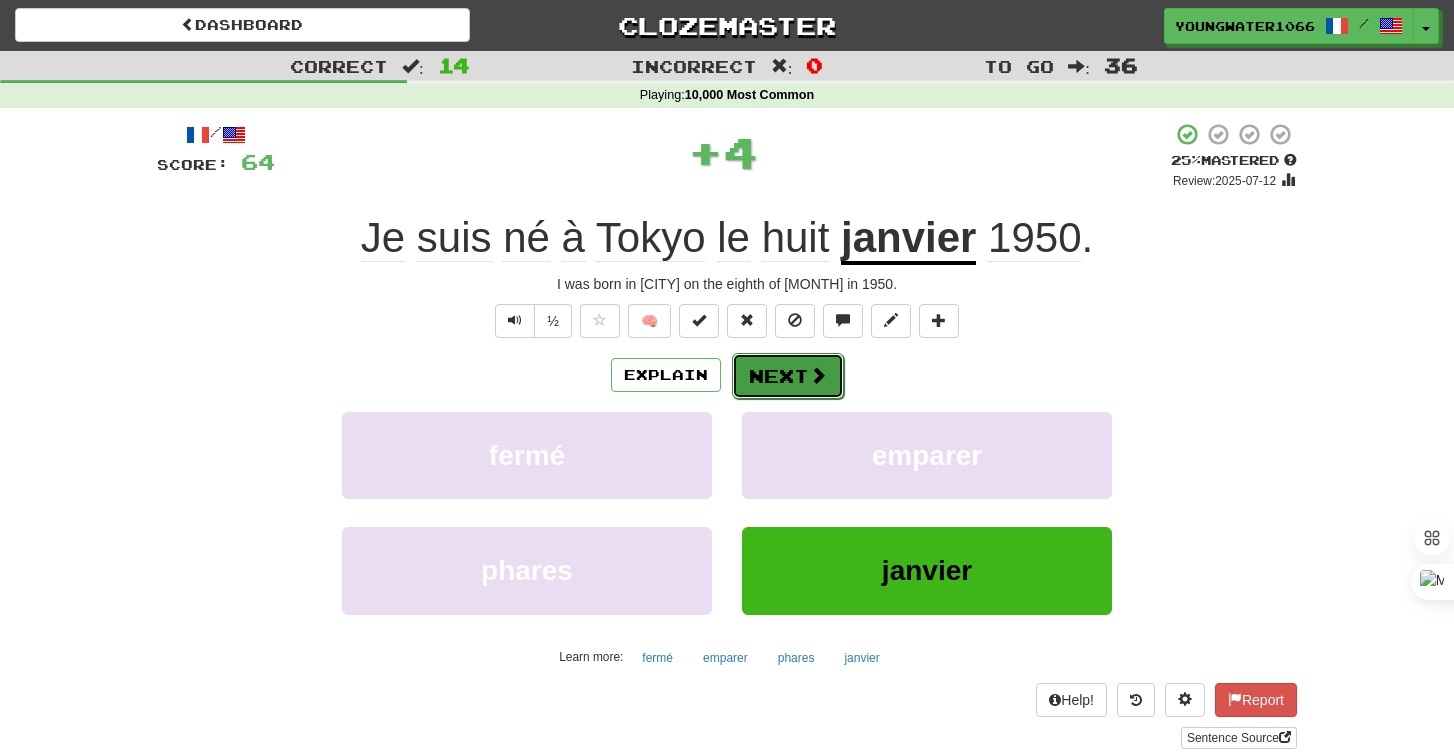 click on "Next" at bounding box center (788, 376) 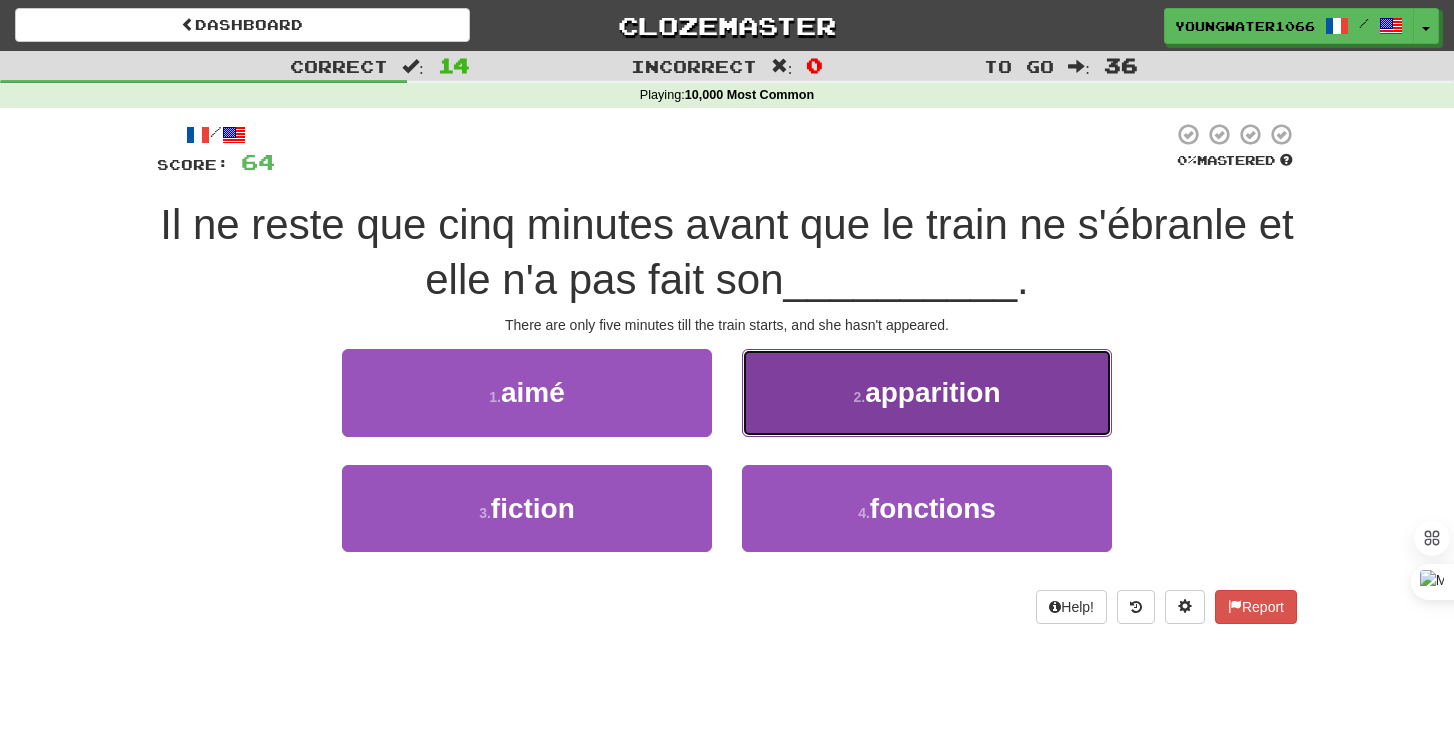 click on "2 . apparition" at bounding box center (927, 392) 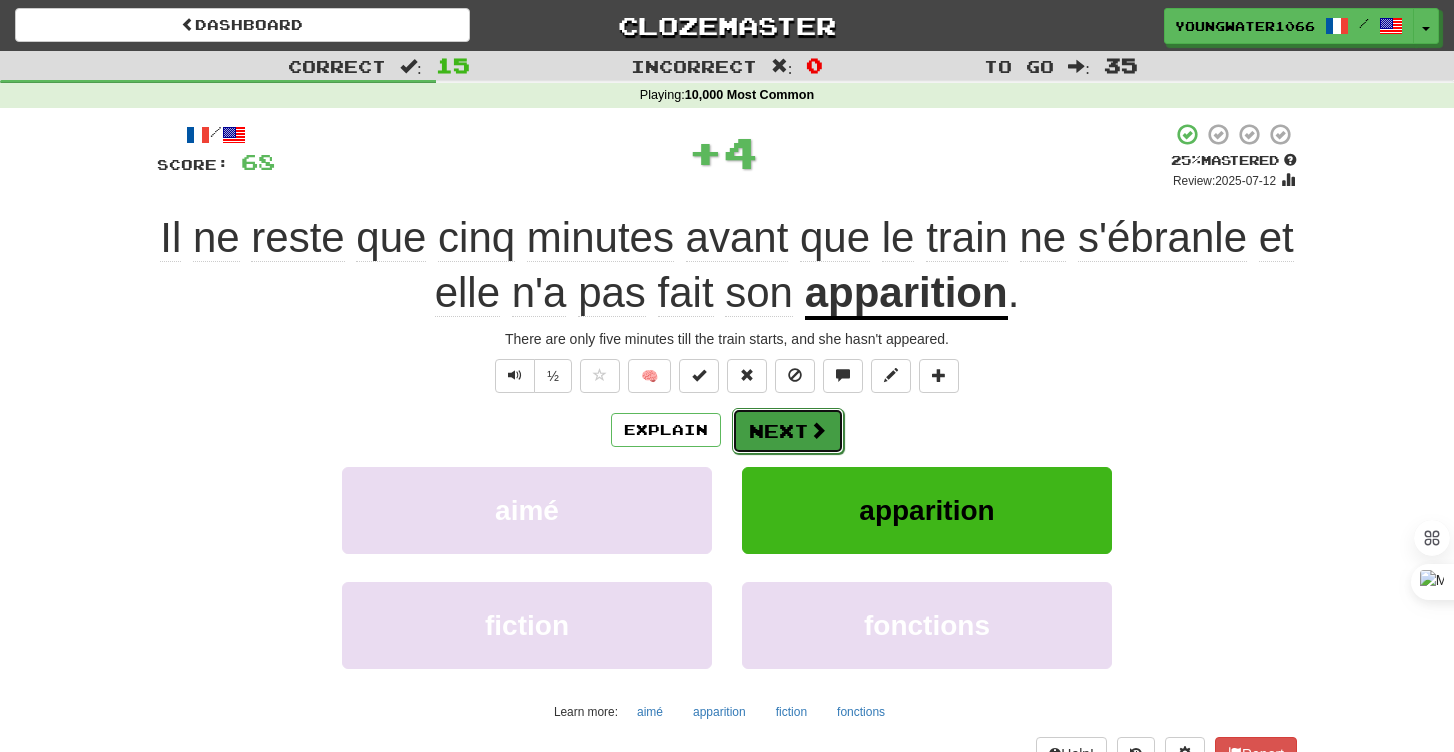 click on "Next" at bounding box center (788, 431) 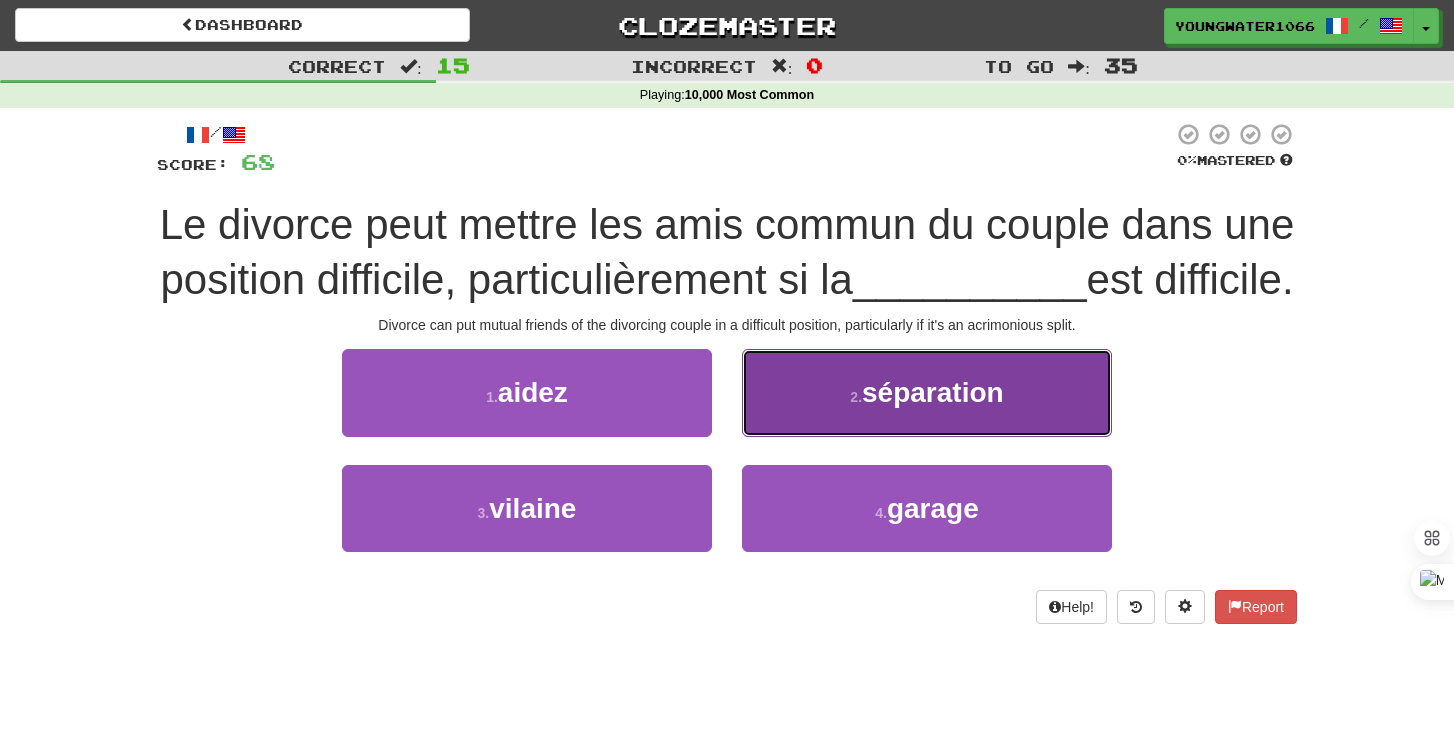 click on "2 . séparation" at bounding box center (927, 392) 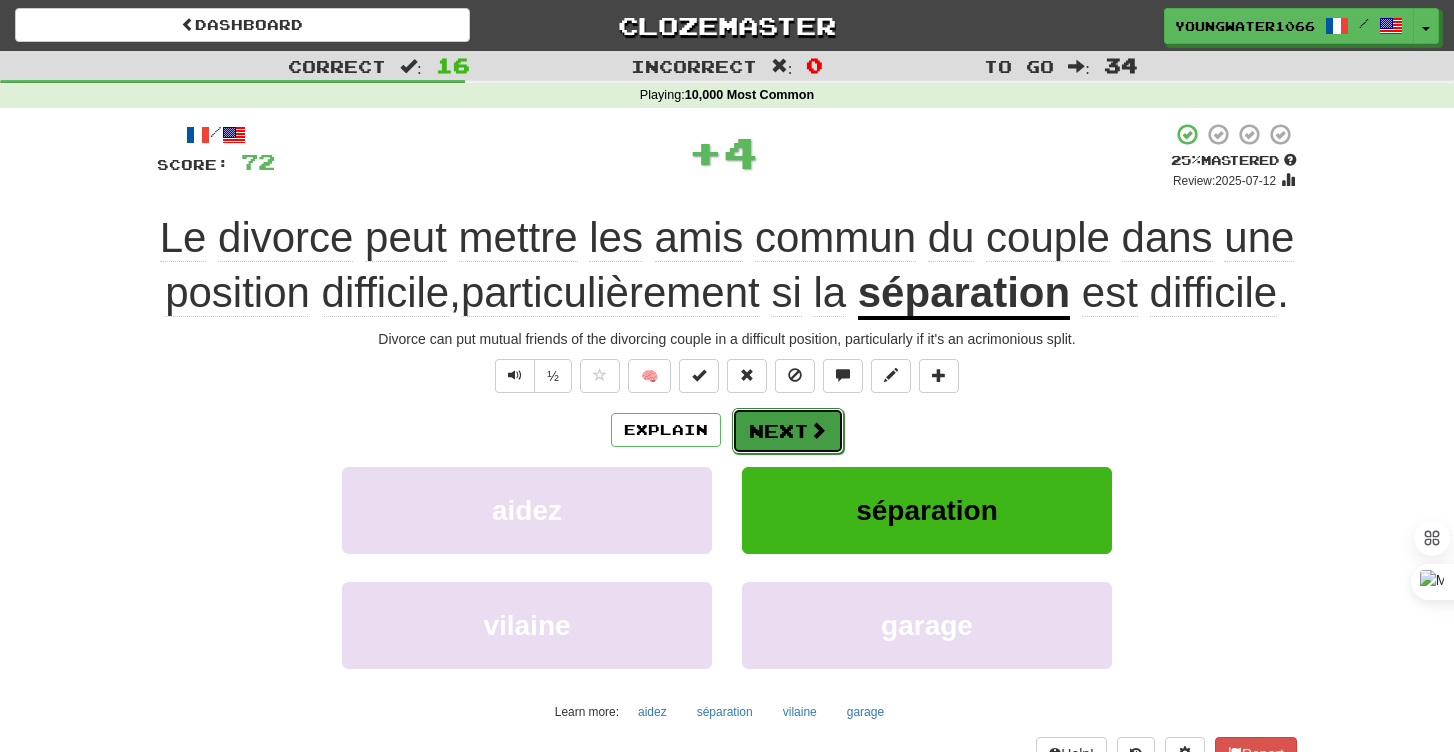 click on "Next" at bounding box center [788, 431] 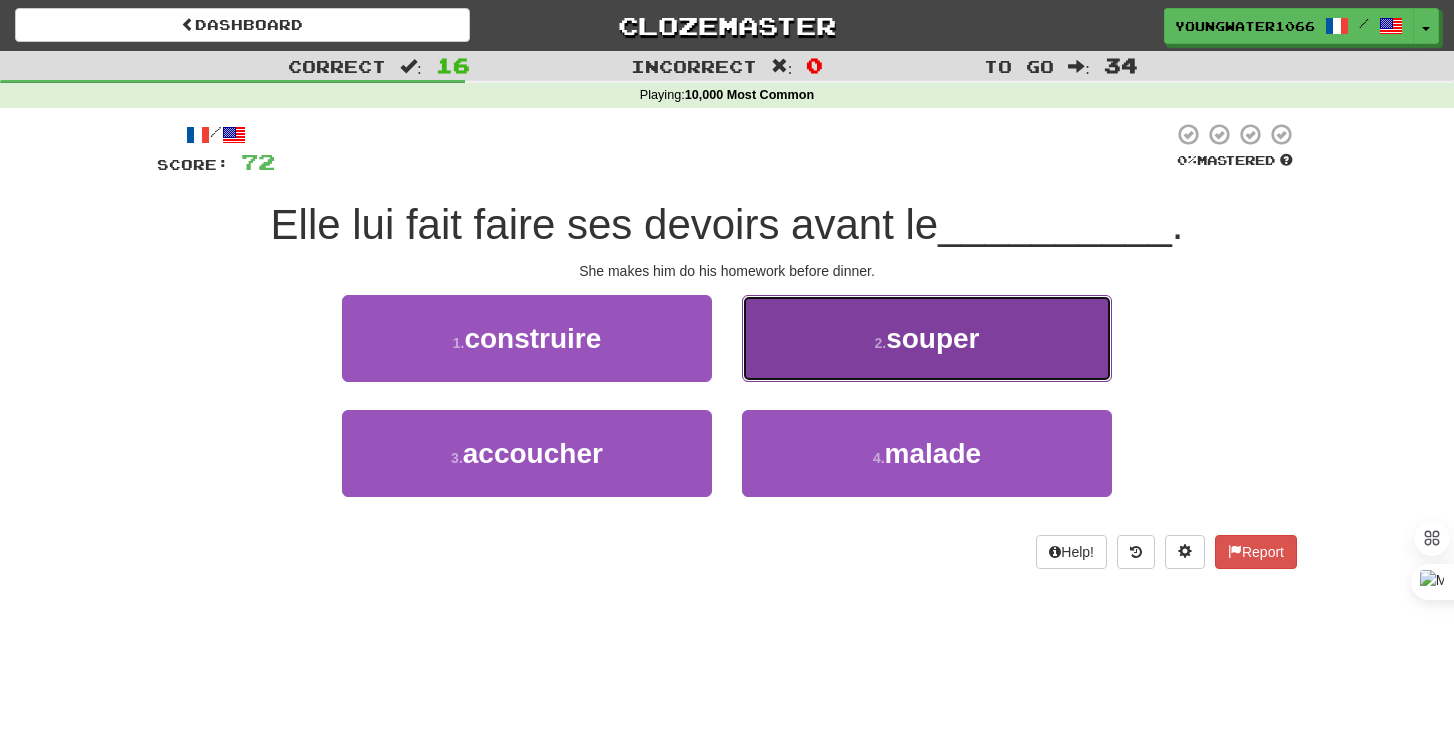 click on "2 . souper" at bounding box center (927, 338) 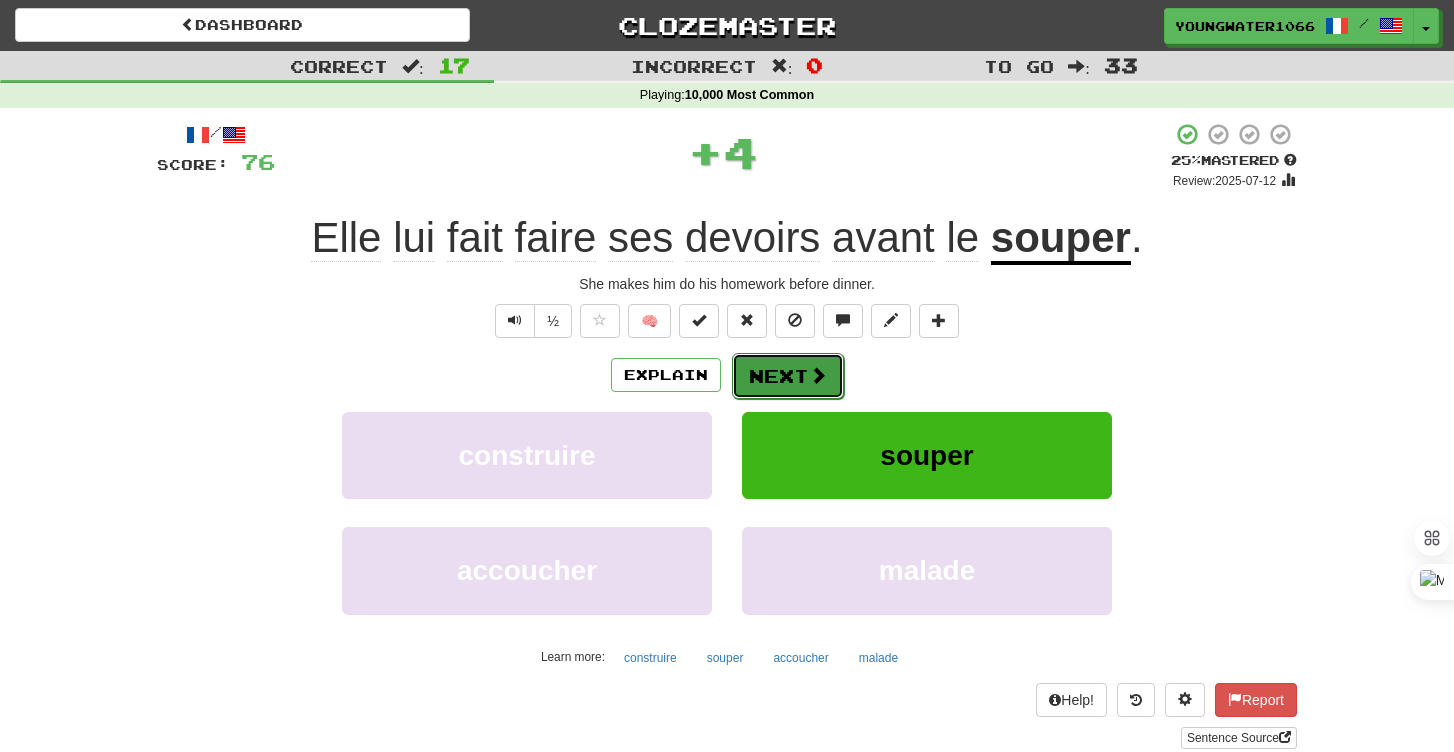 click on "Next" at bounding box center (788, 376) 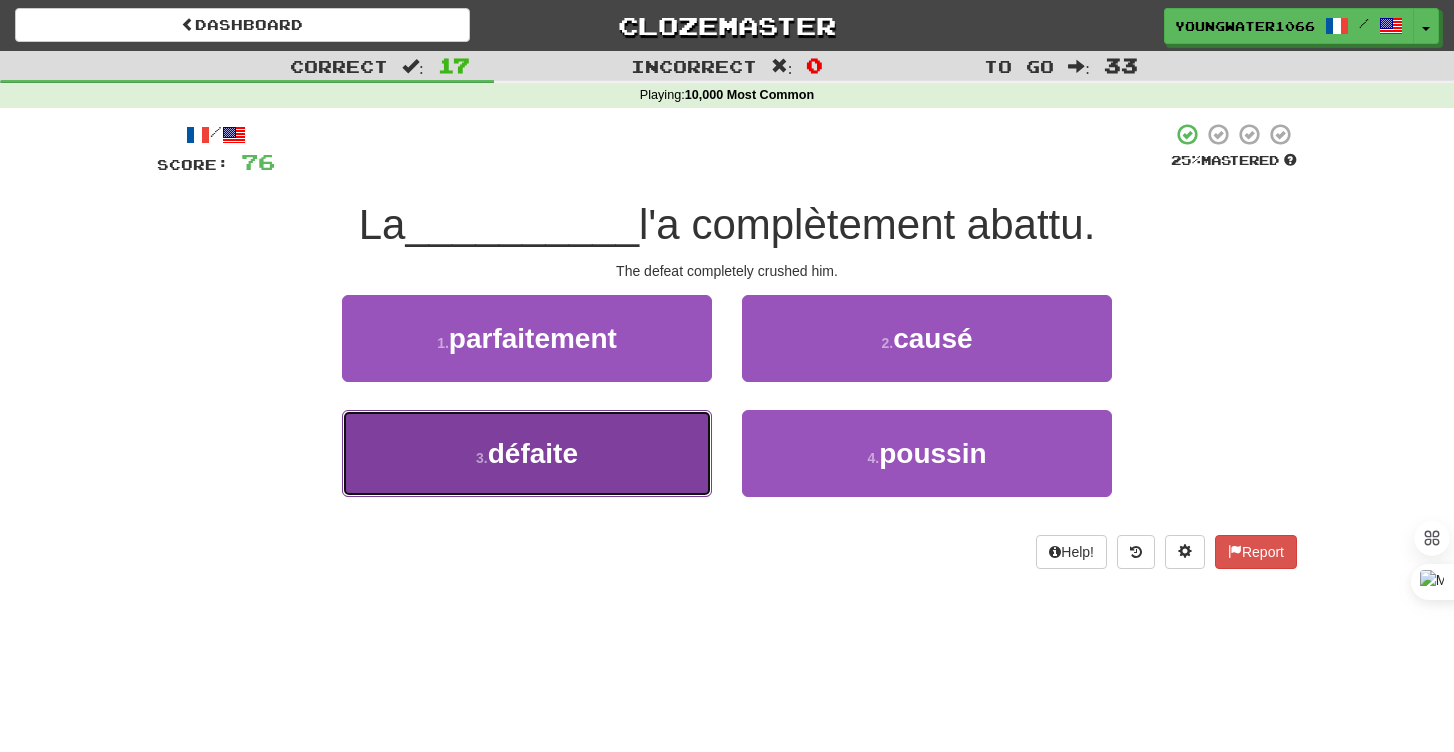 click on "3 . défaite" at bounding box center (527, 453) 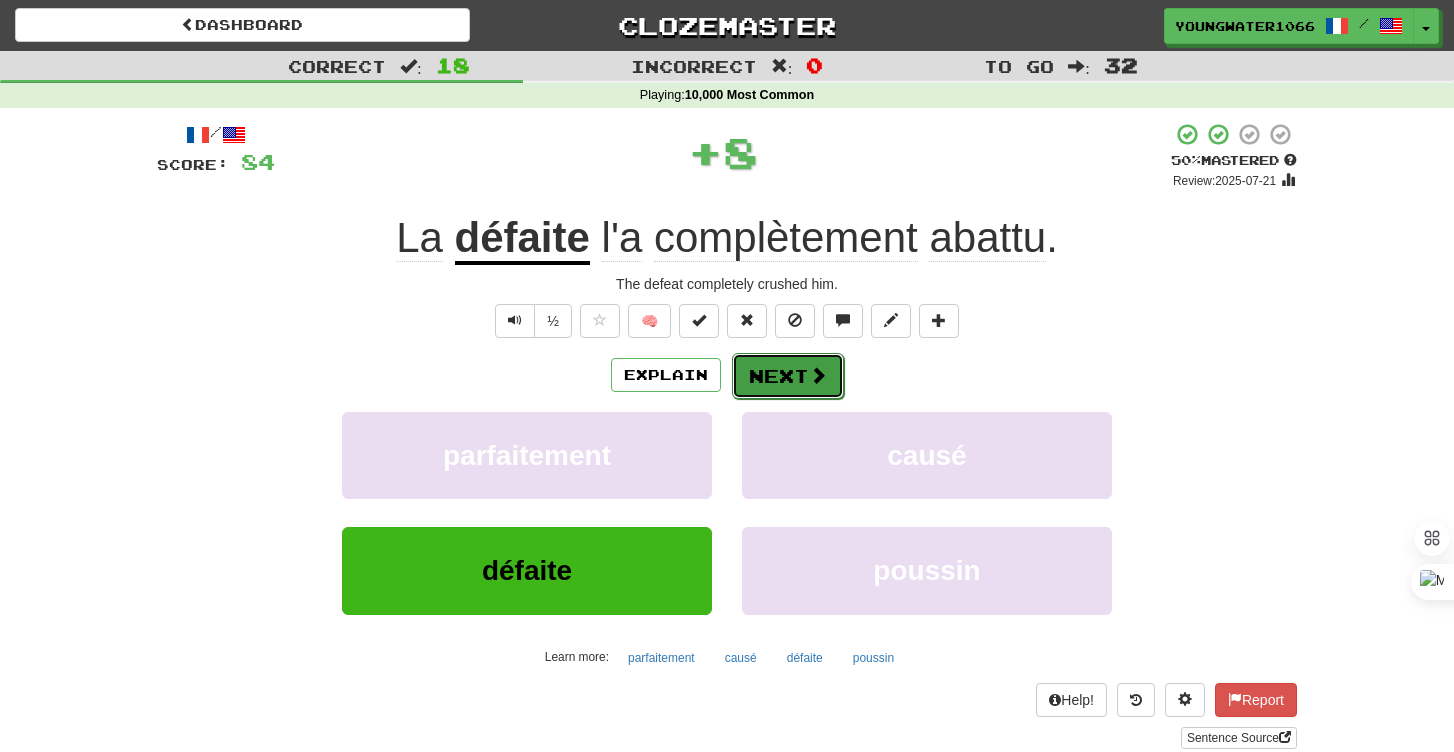 click at bounding box center [818, 375] 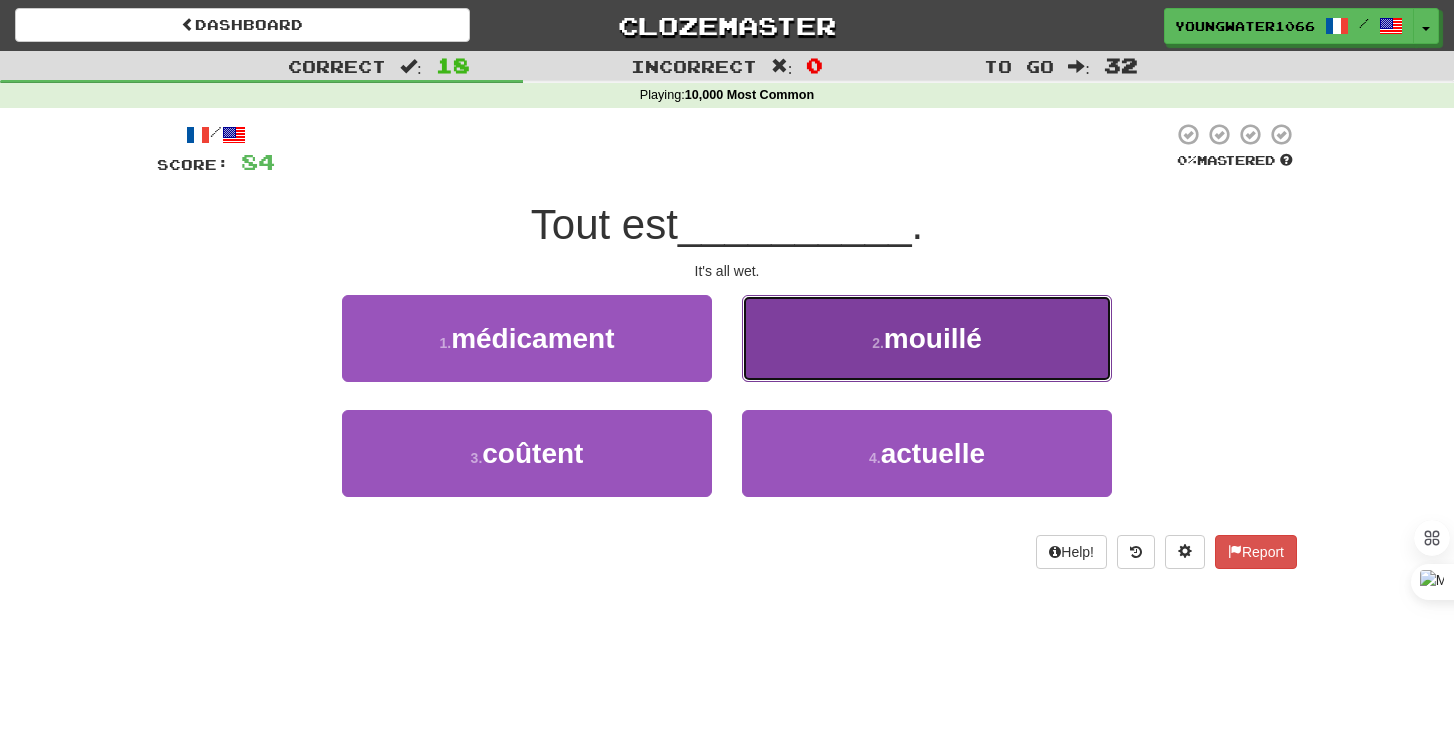 click on "2 . mouillé" at bounding box center [927, 338] 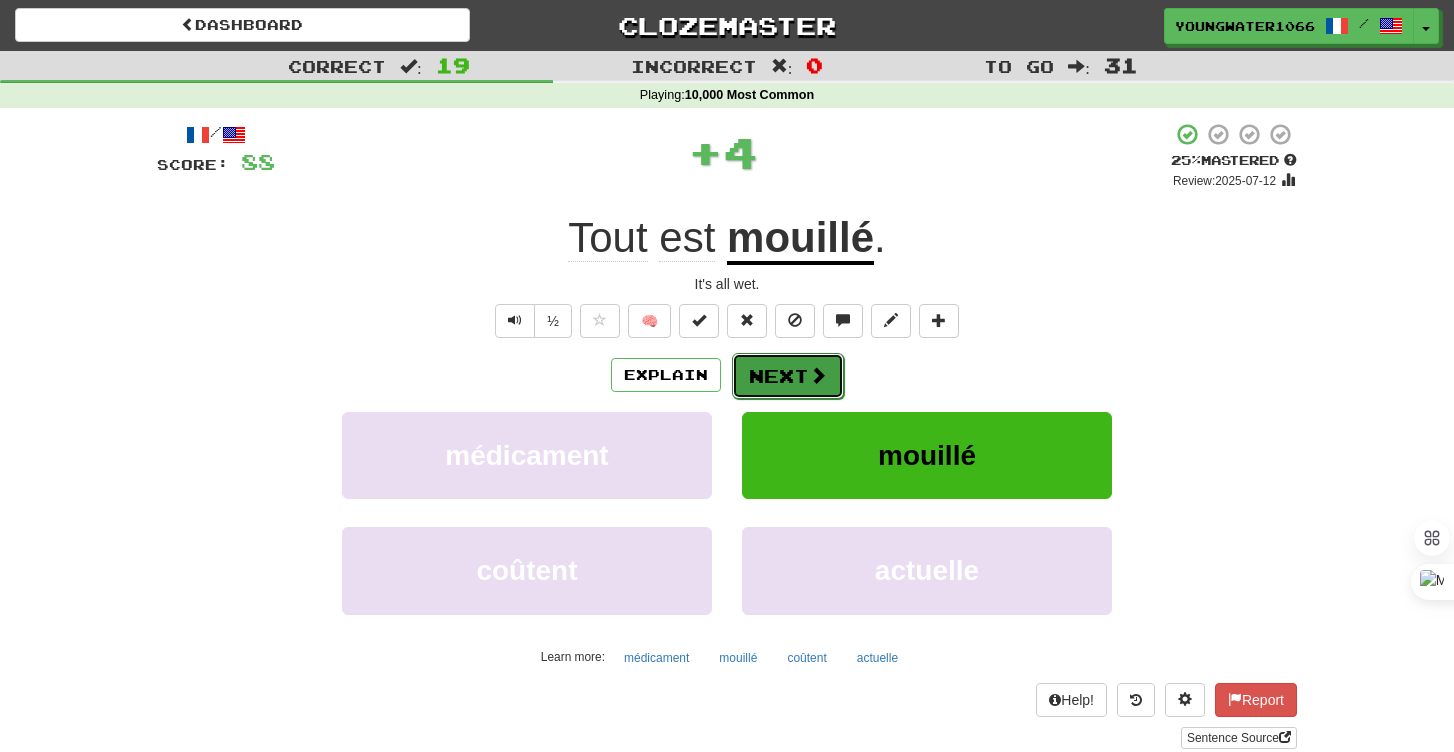 click on "Next" at bounding box center [788, 376] 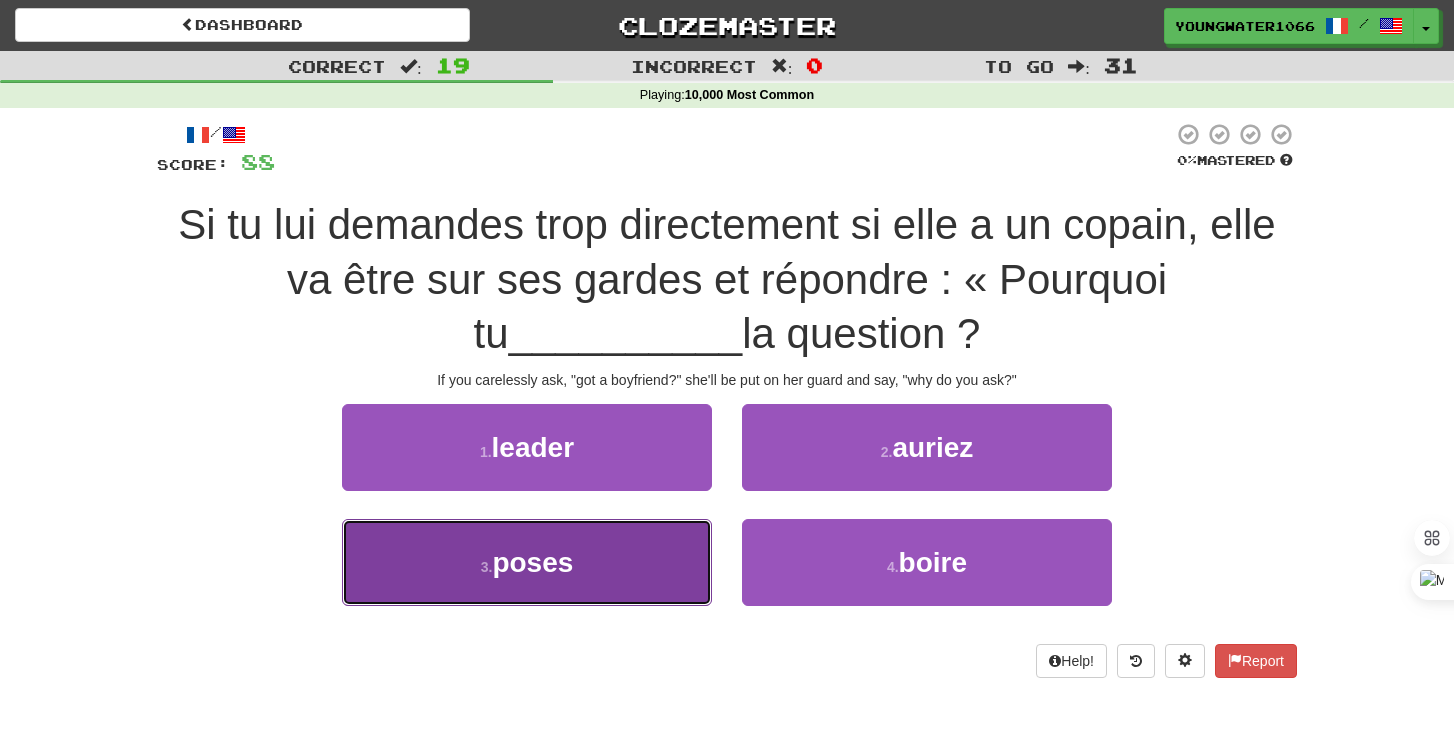 click on "3 .  poses" at bounding box center (527, 562) 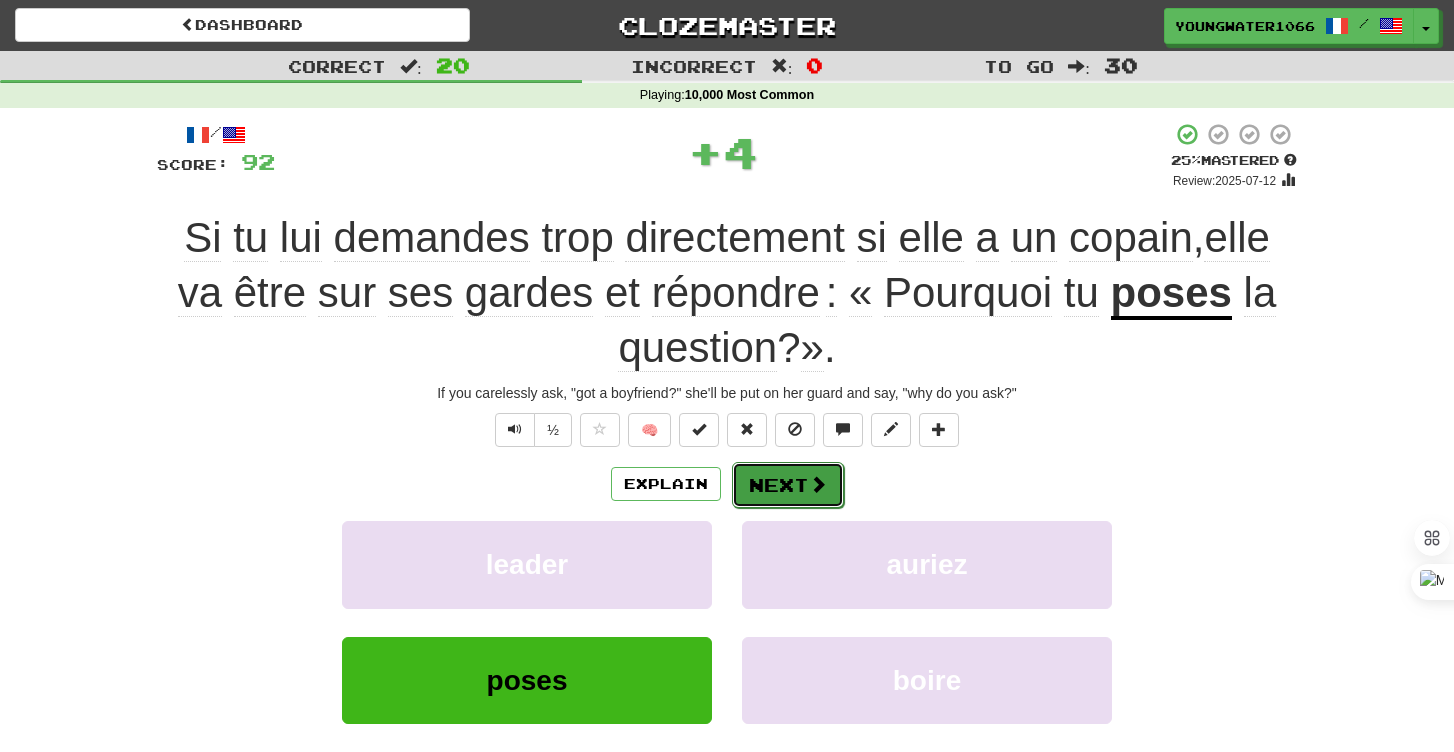 click on "Next" at bounding box center [788, 485] 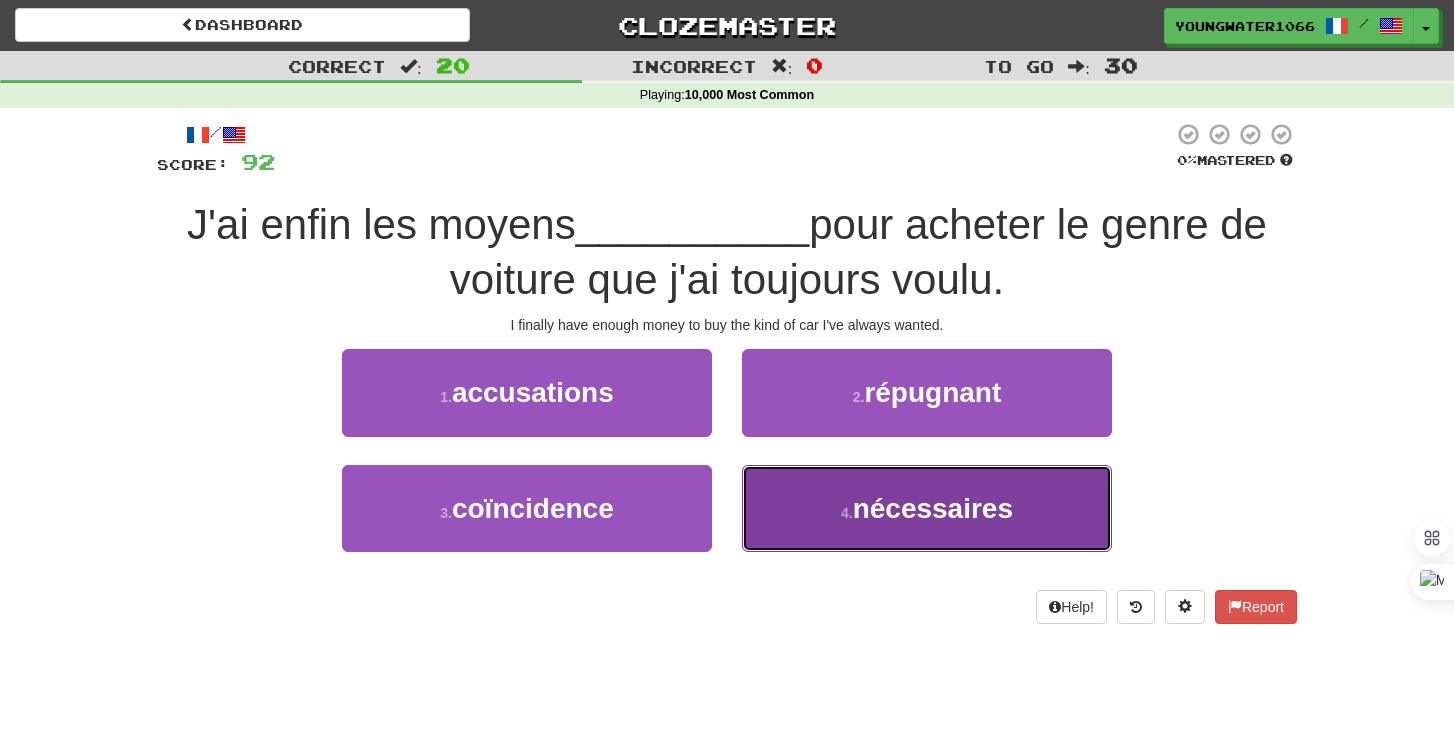 click on "4 . nécessaires" at bounding box center [927, 508] 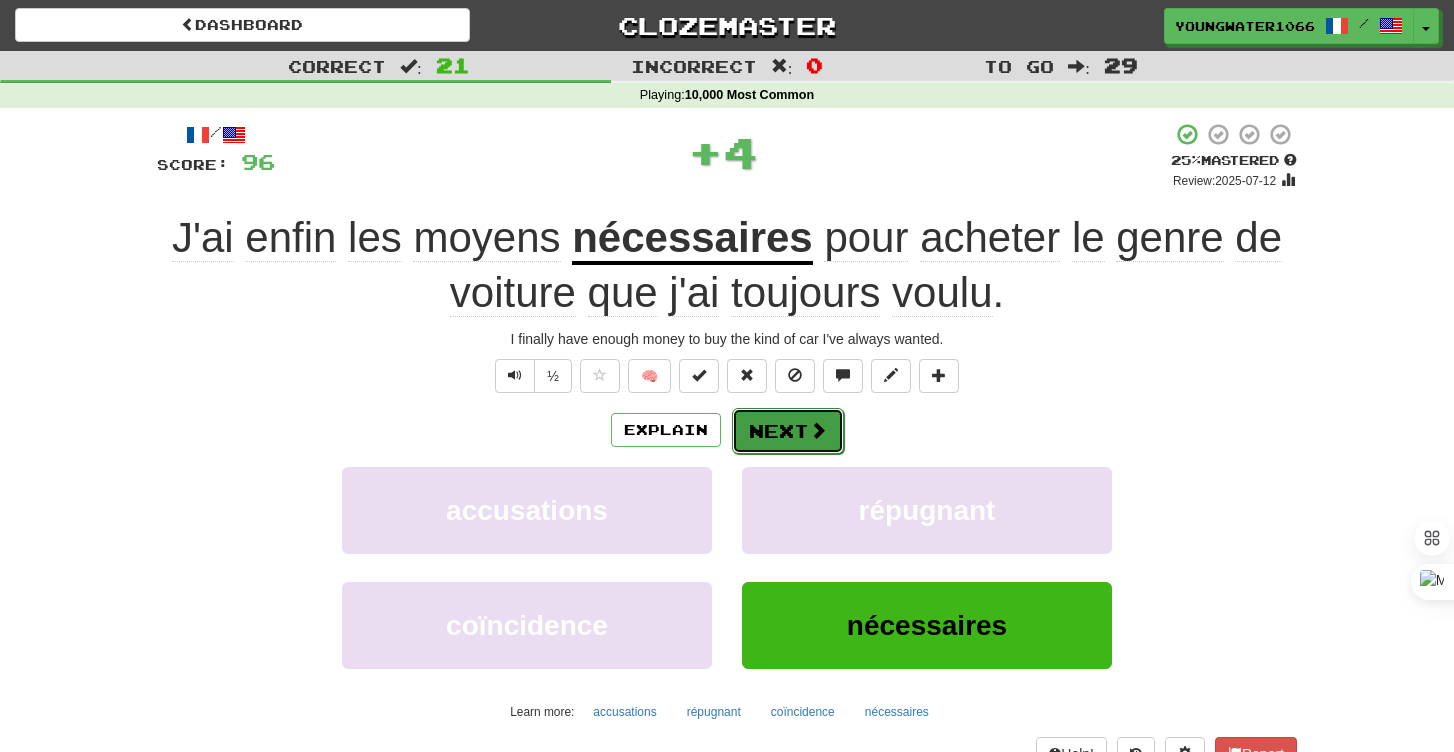 click on "Next" at bounding box center [788, 431] 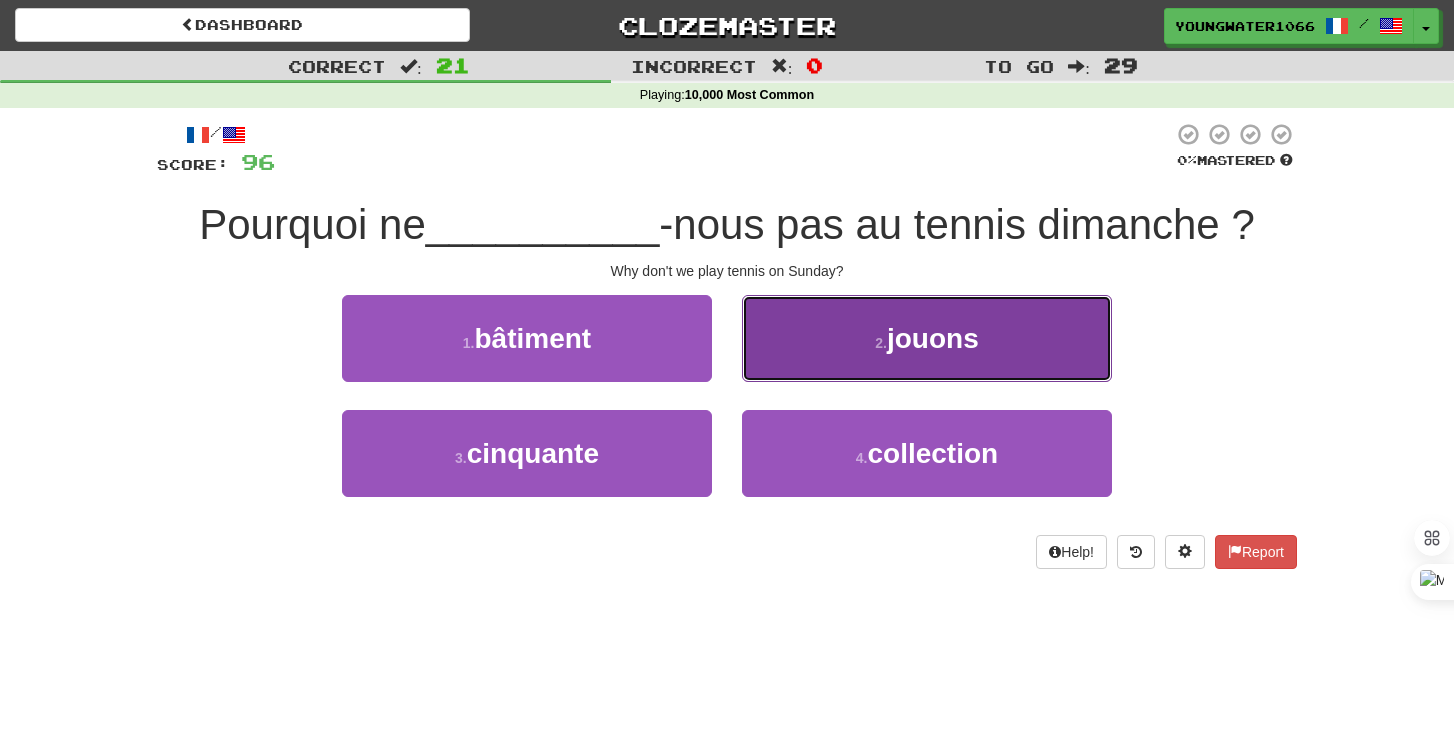 click on "2 . jouons" at bounding box center (927, 338) 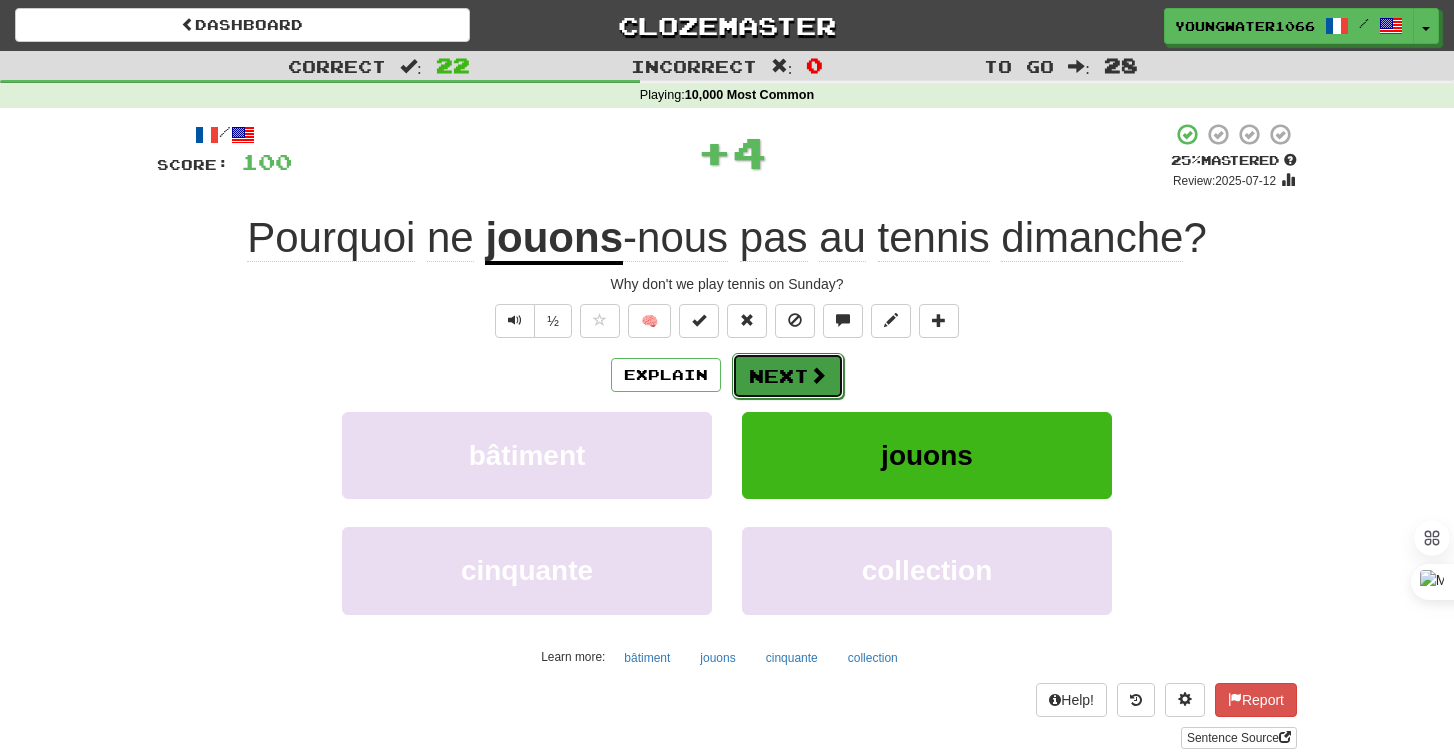 click on "Next" at bounding box center [788, 376] 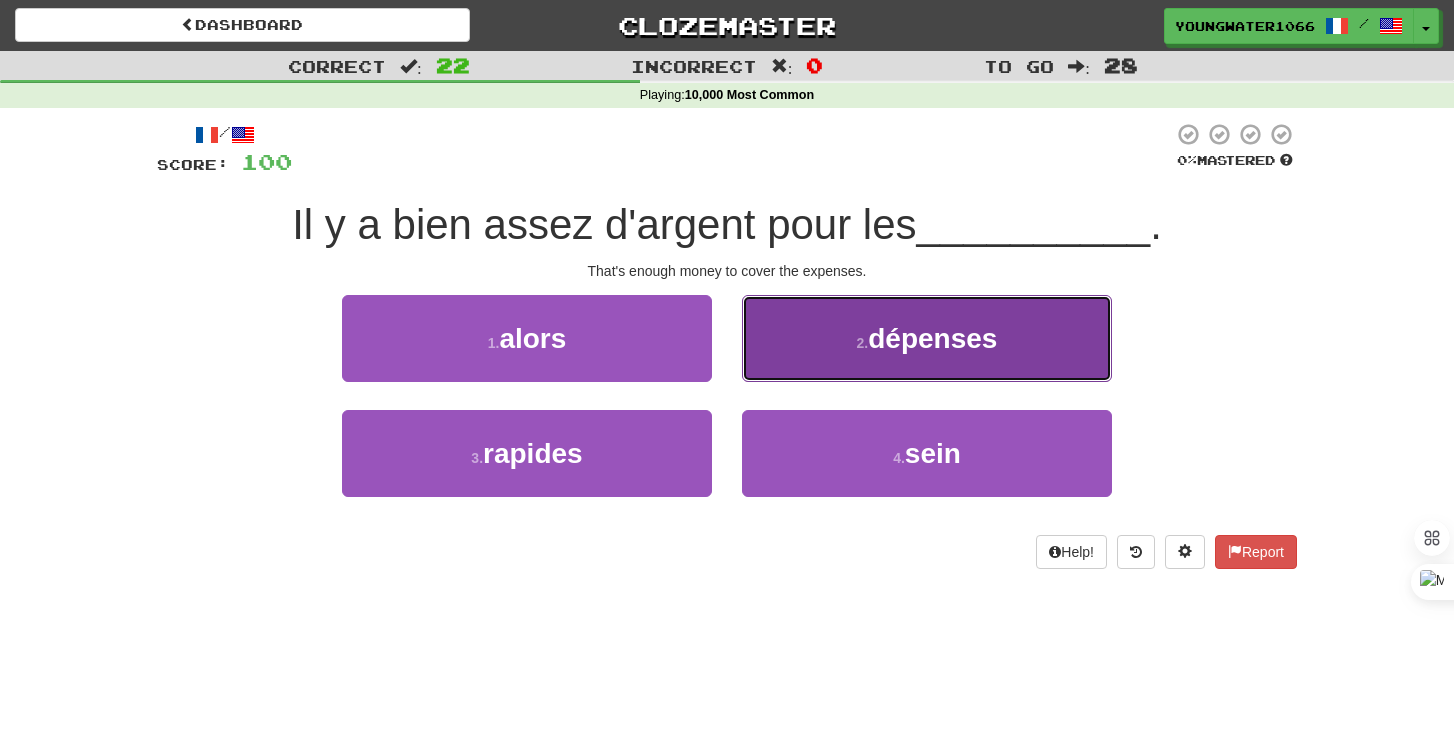 click on "2 . dépenses" at bounding box center [927, 338] 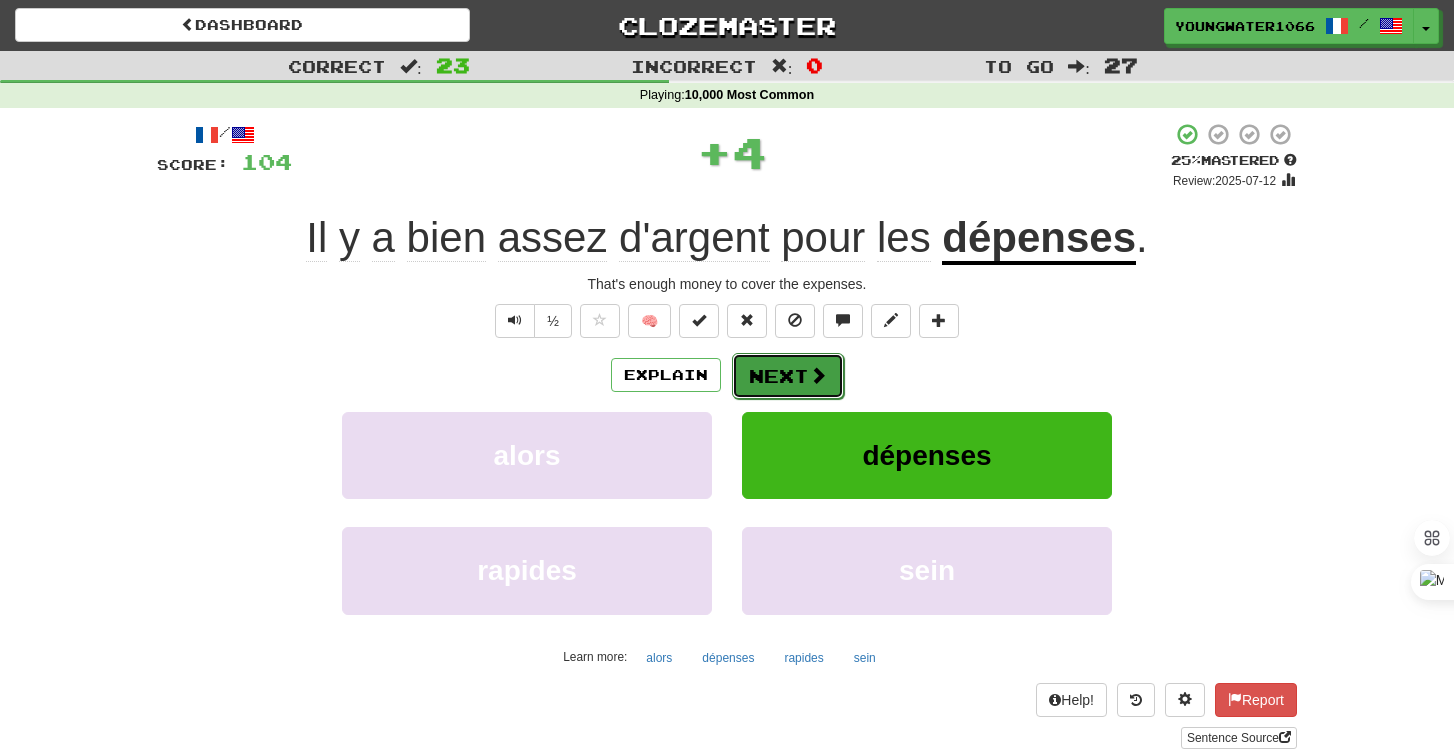 click on "Next" at bounding box center (788, 376) 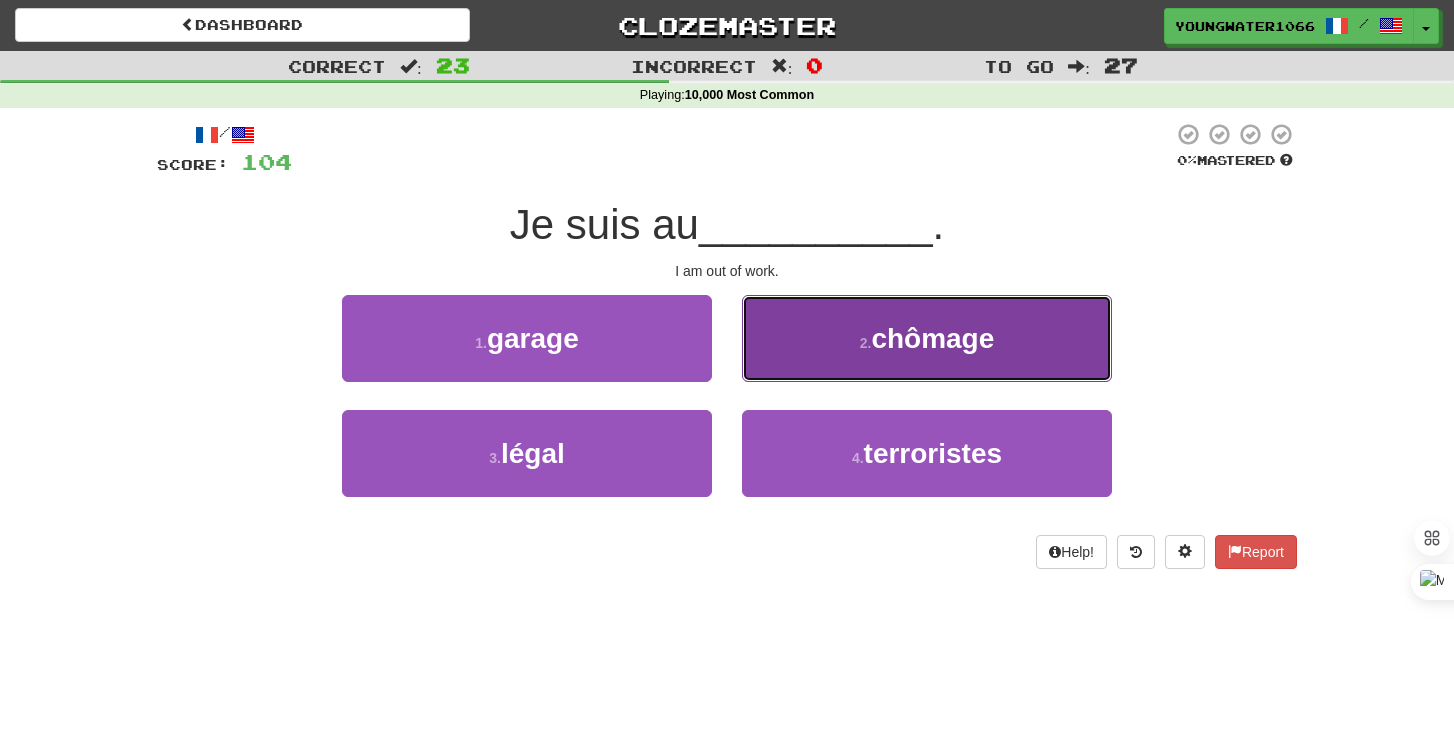 click on "2 . chômage" at bounding box center [927, 338] 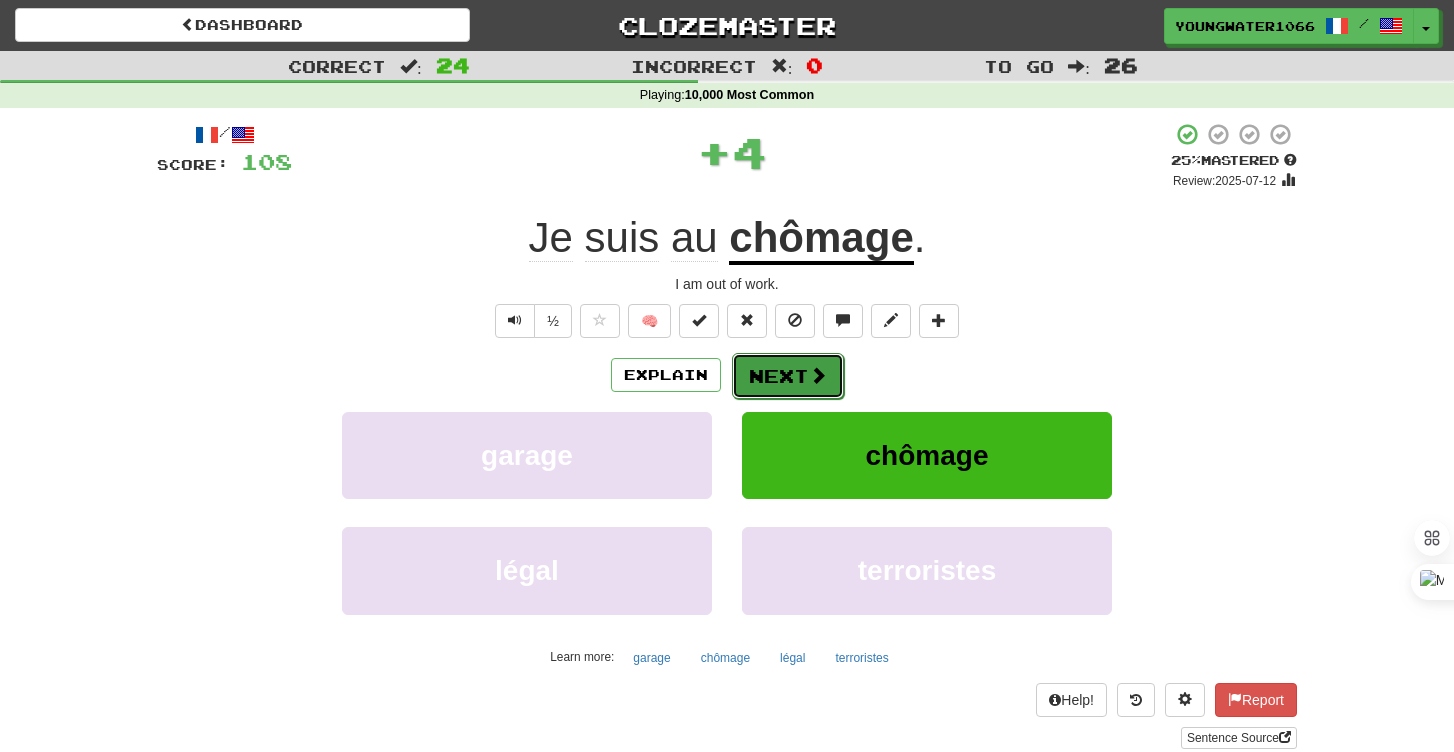 click on "Next" at bounding box center [788, 376] 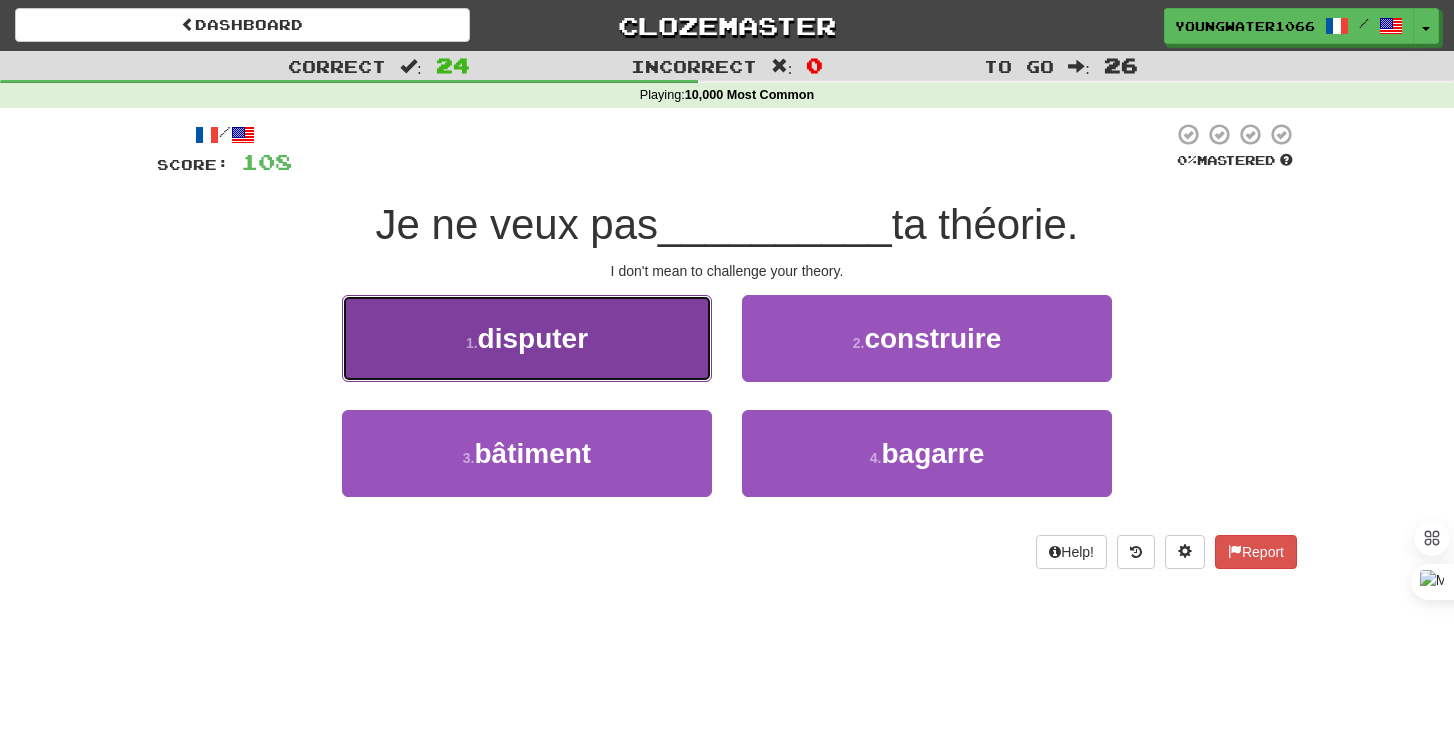 click on "1 . disputer" at bounding box center (527, 338) 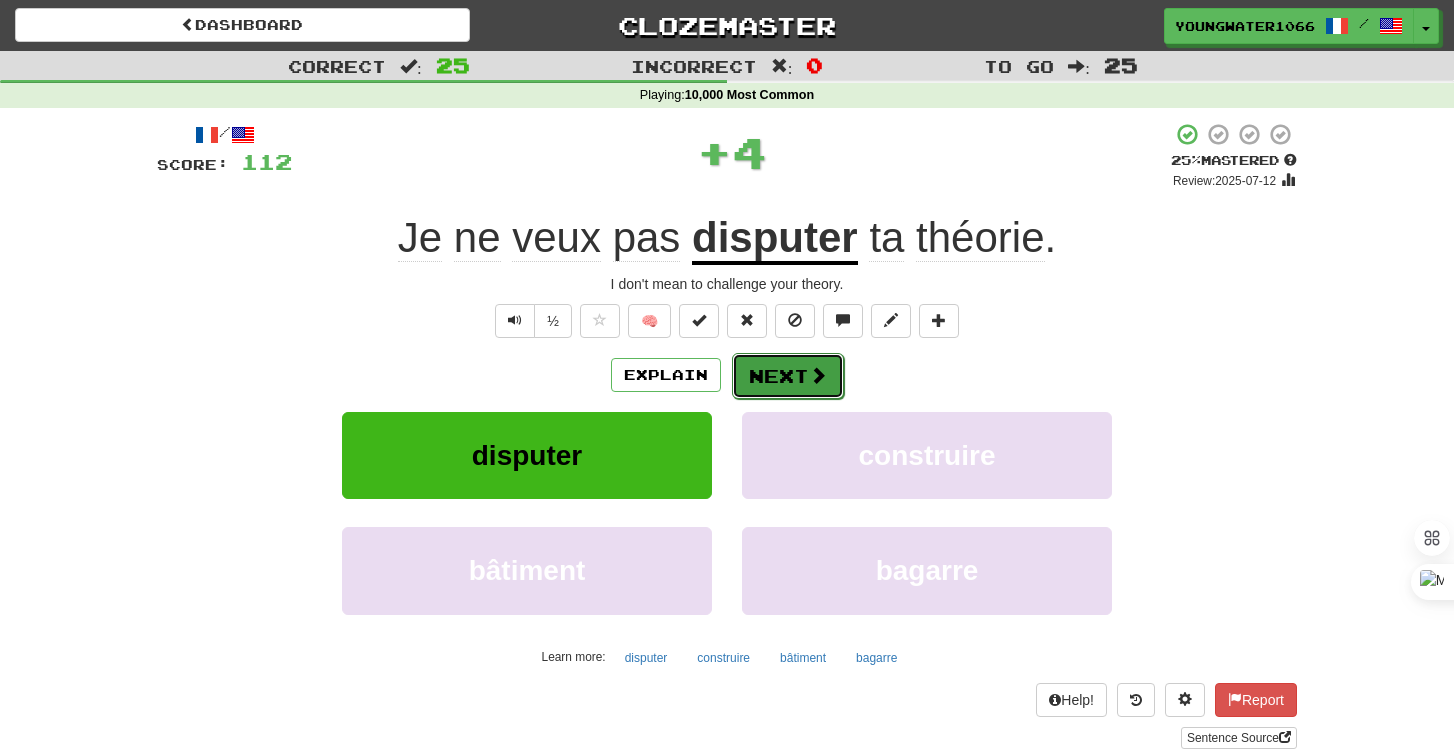 click on "Next" at bounding box center [788, 376] 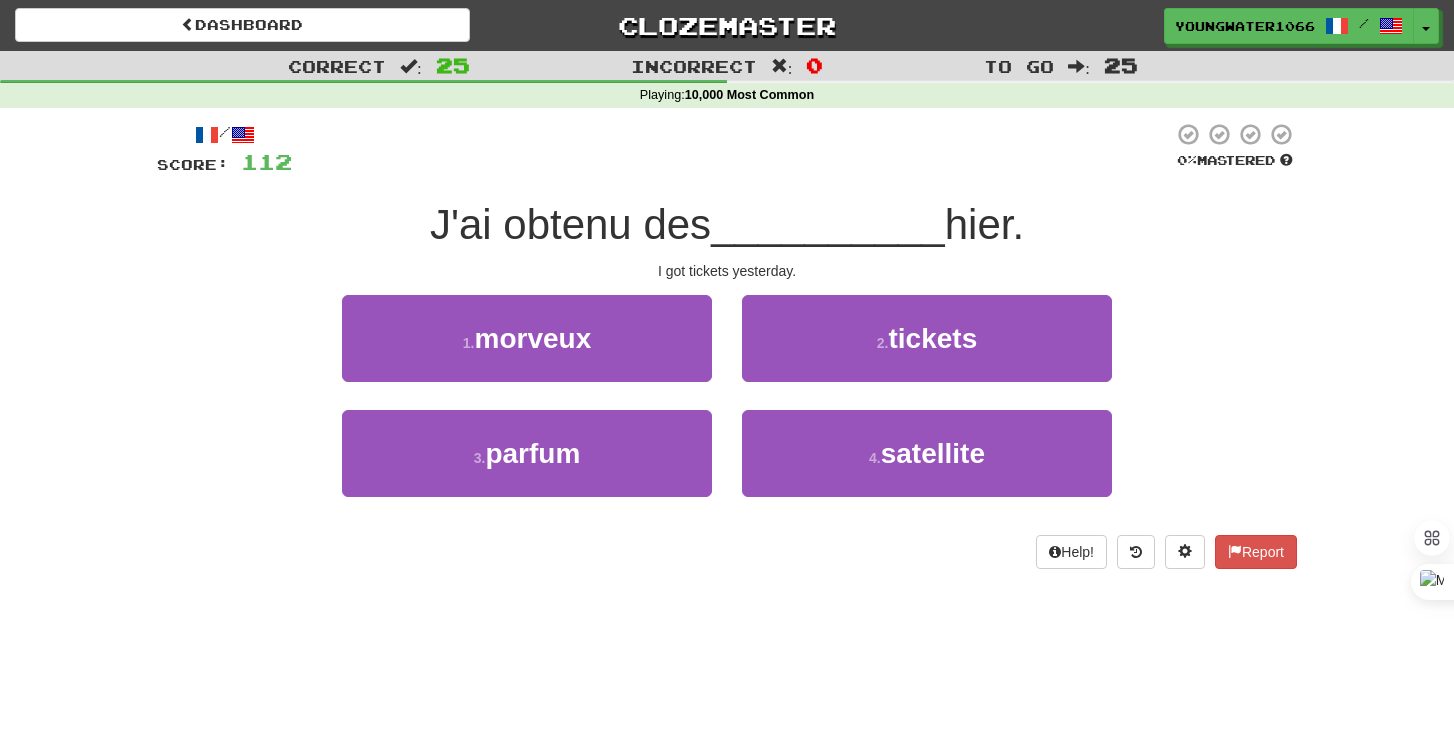 click on "2 . tickets" at bounding box center (927, 352) 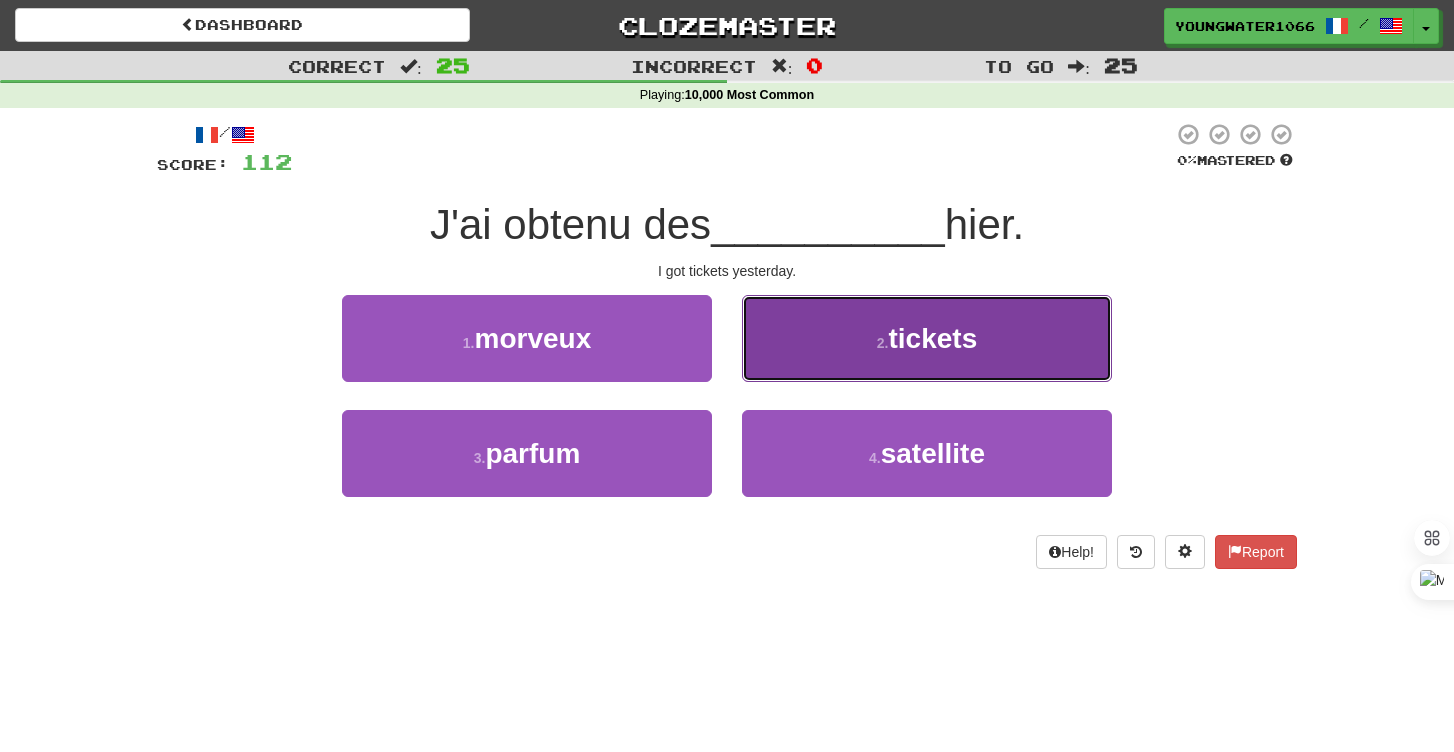 click on "2 . tickets" at bounding box center (927, 338) 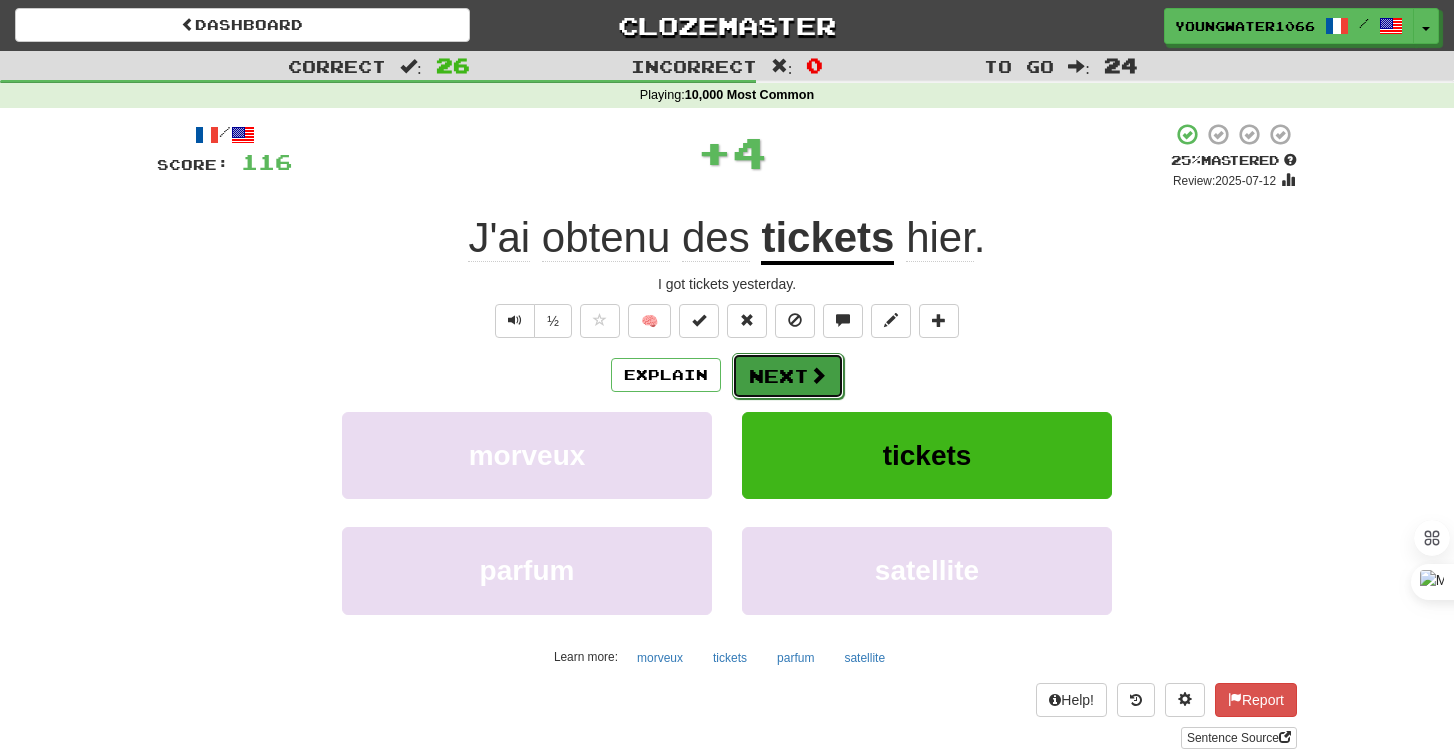 click on "Next" at bounding box center (788, 376) 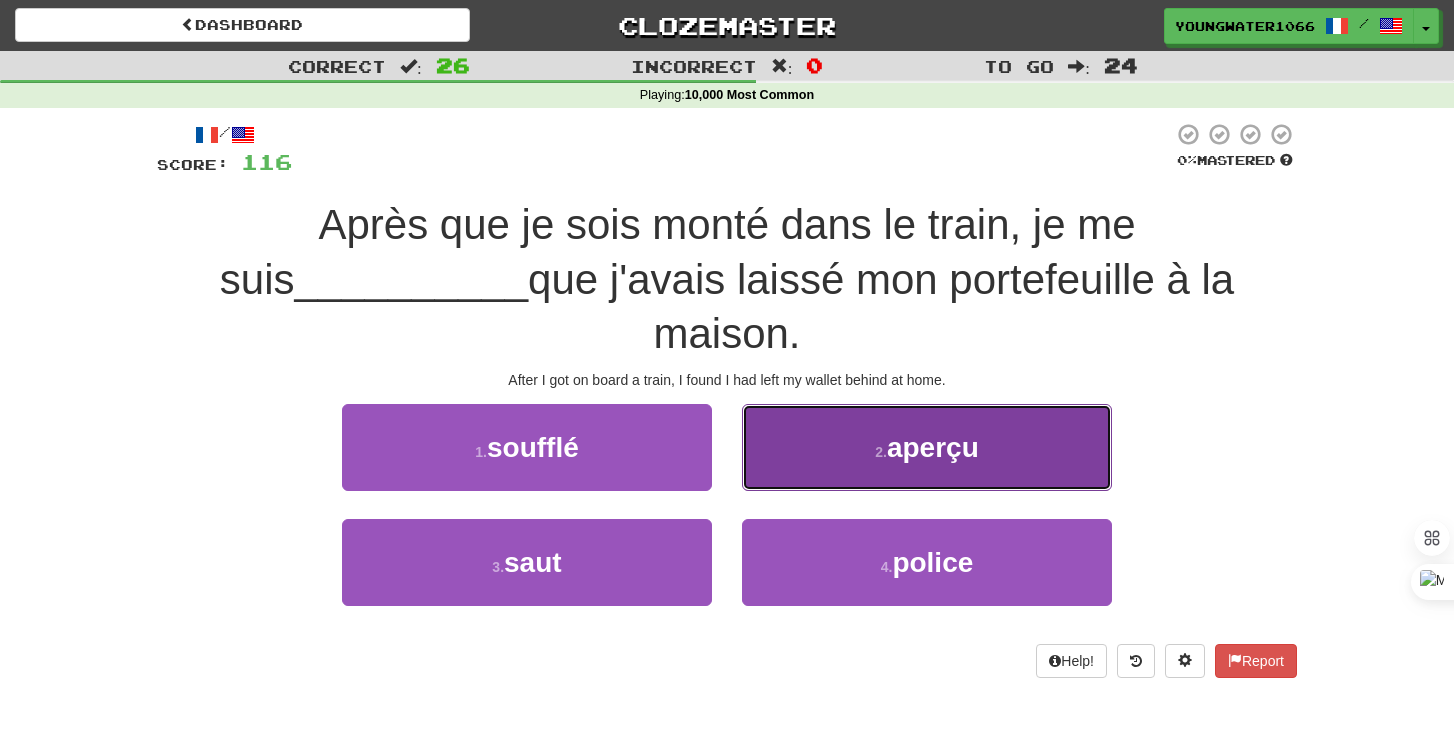 click on "2 . aperçu" at bounding box center [927, 447] 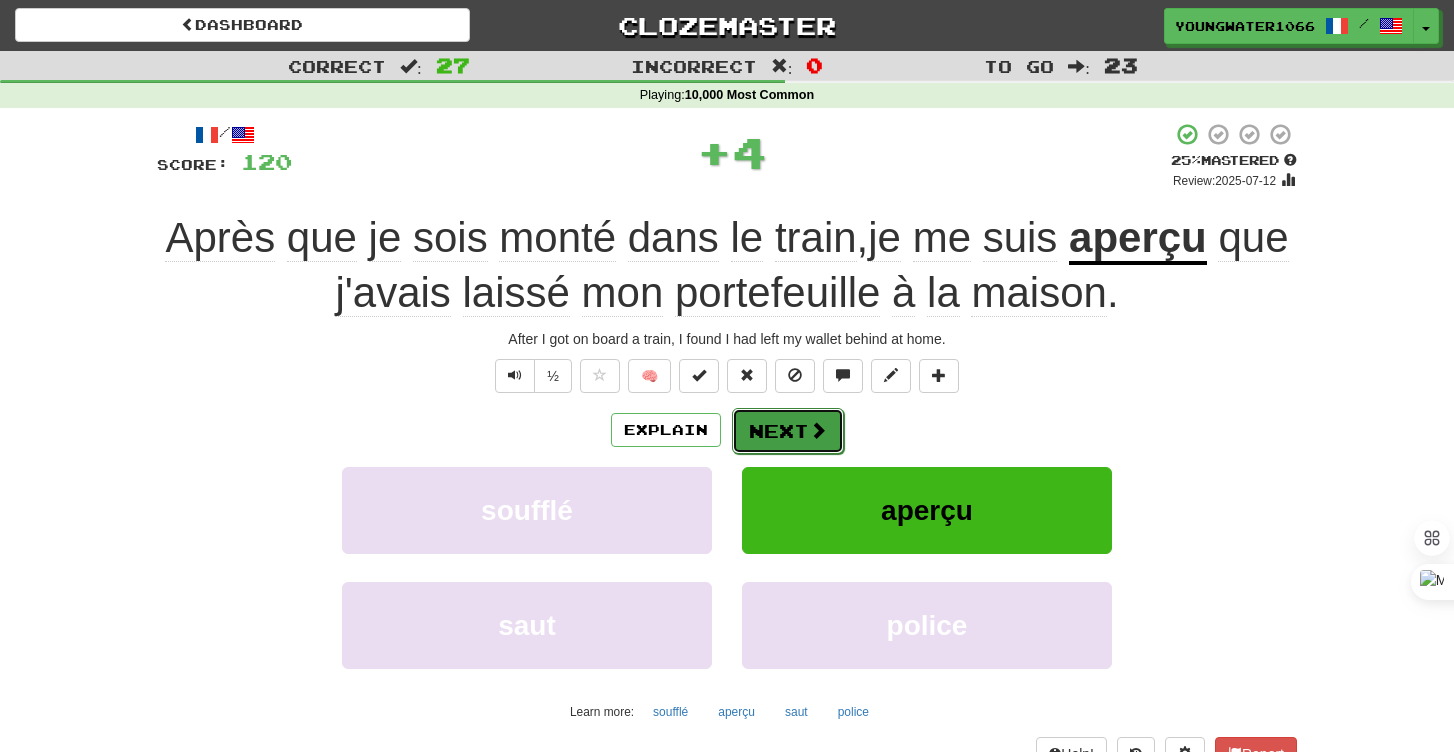 click on "Next" at bounding box center [788, 431] 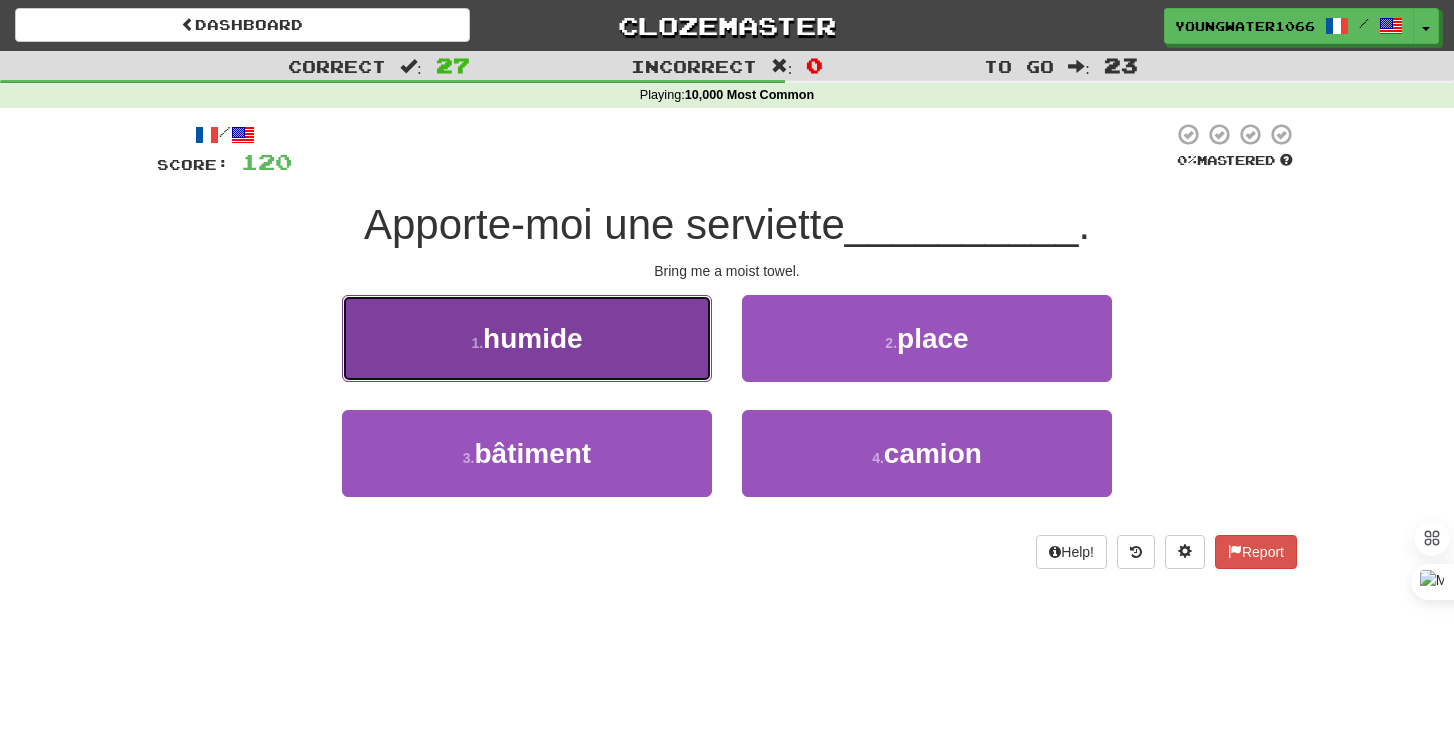 click on "1 . humide" at bounding box center (527, 338) 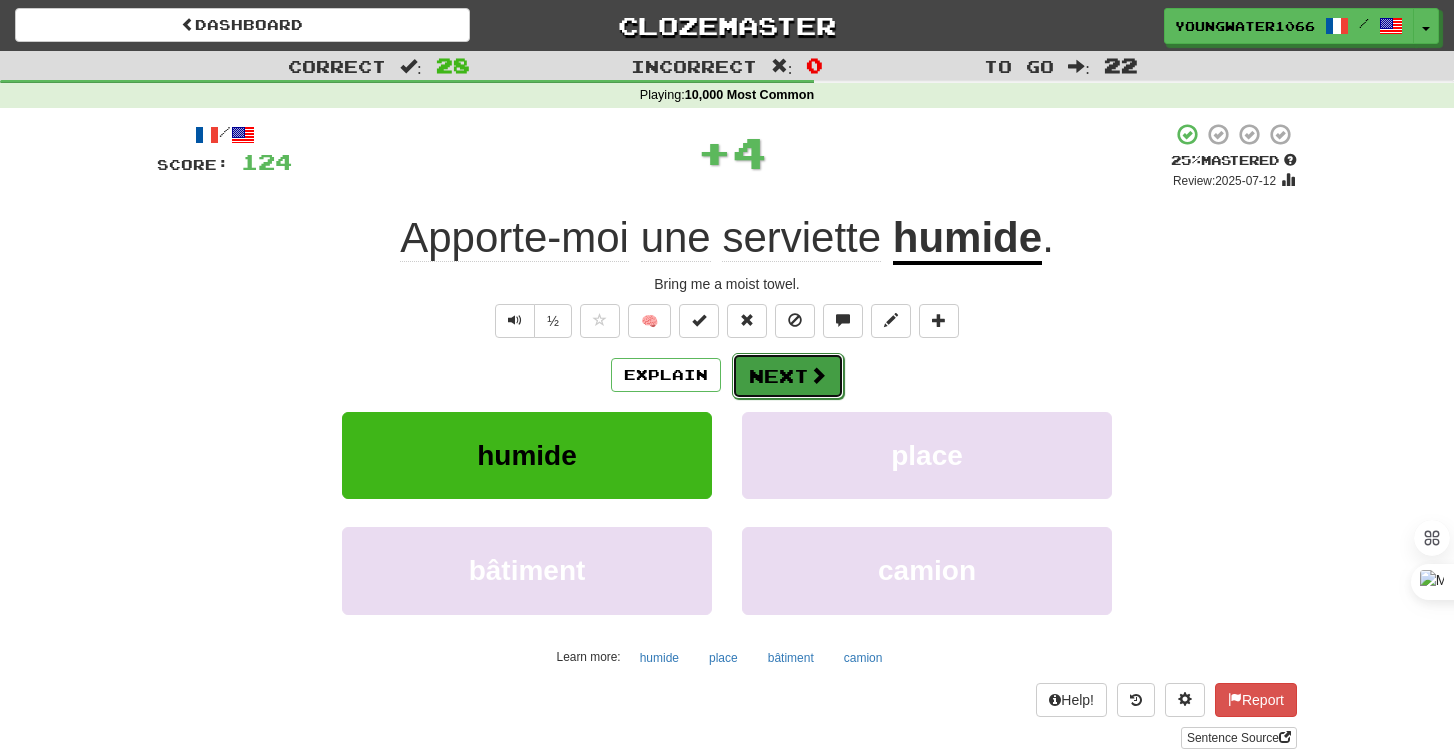 click on "Next" at bounding box center [788, 376] 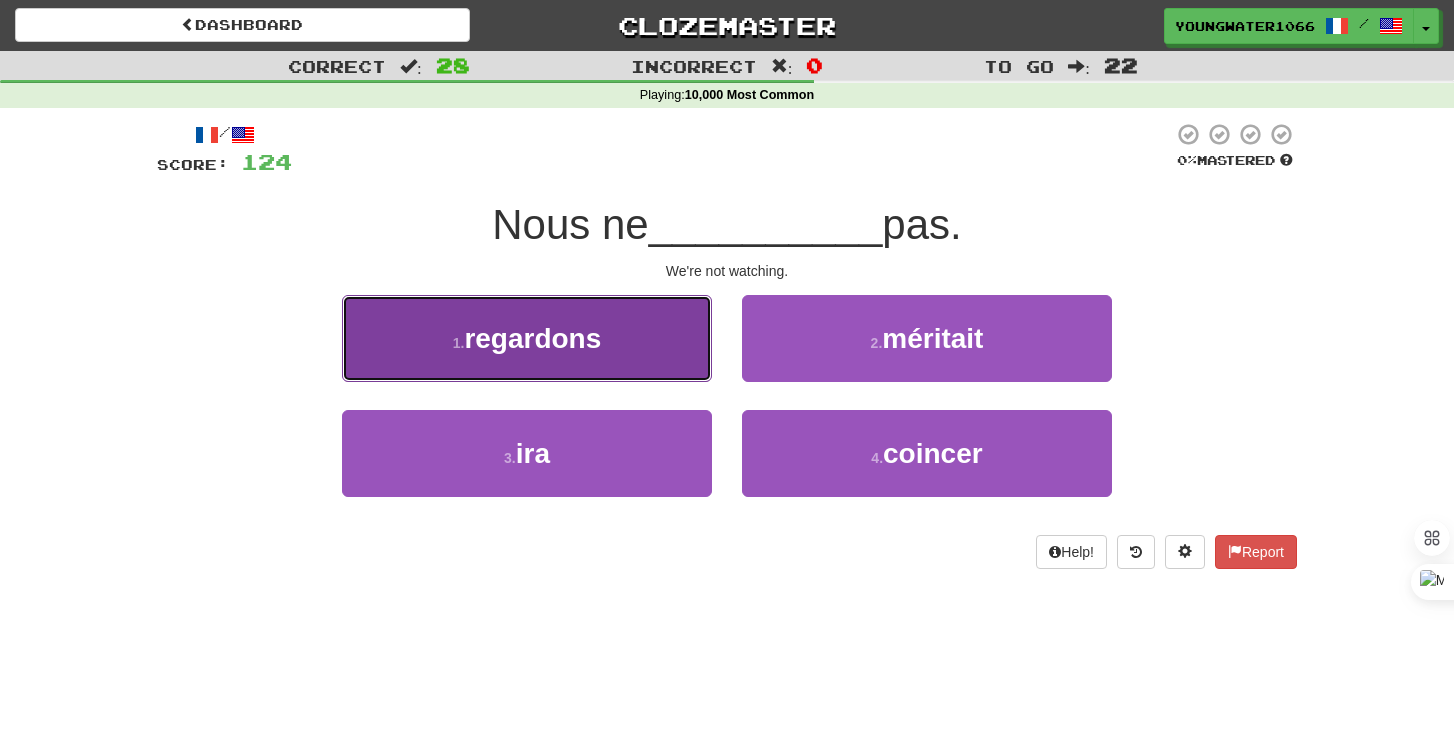 click on "1 . regardons" at bounding box center [527, 338] 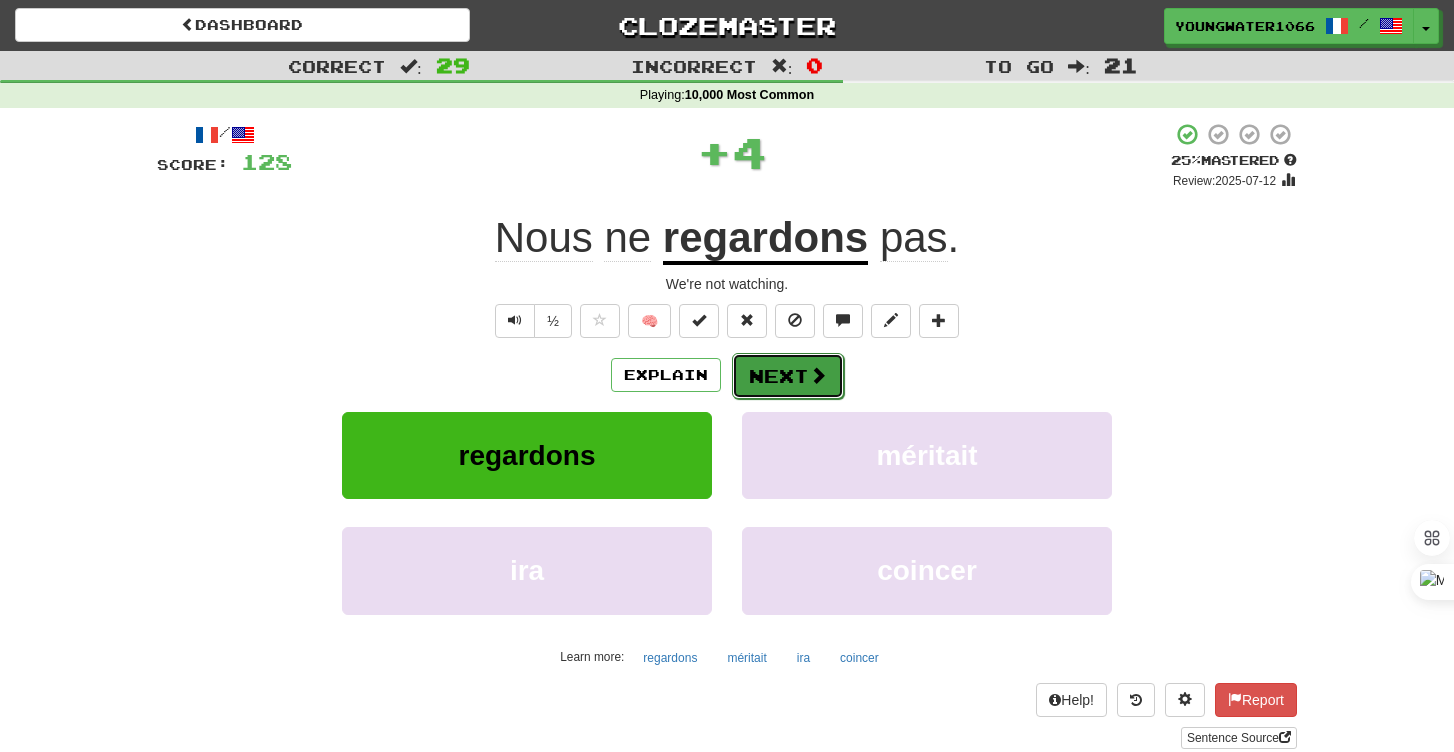 click on "Next" at bounding box center [788, 376] 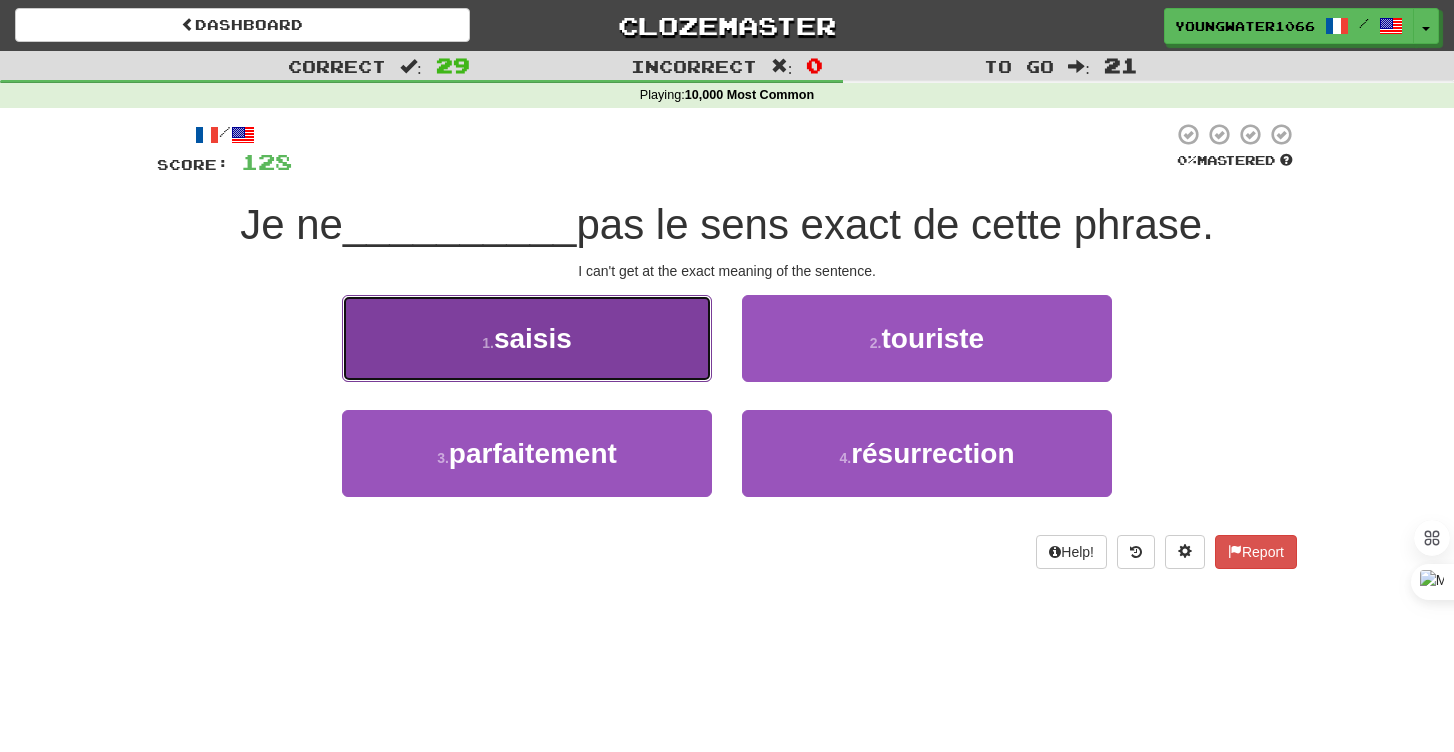 click on "1 . saisis" at bounding box center [527, 338] 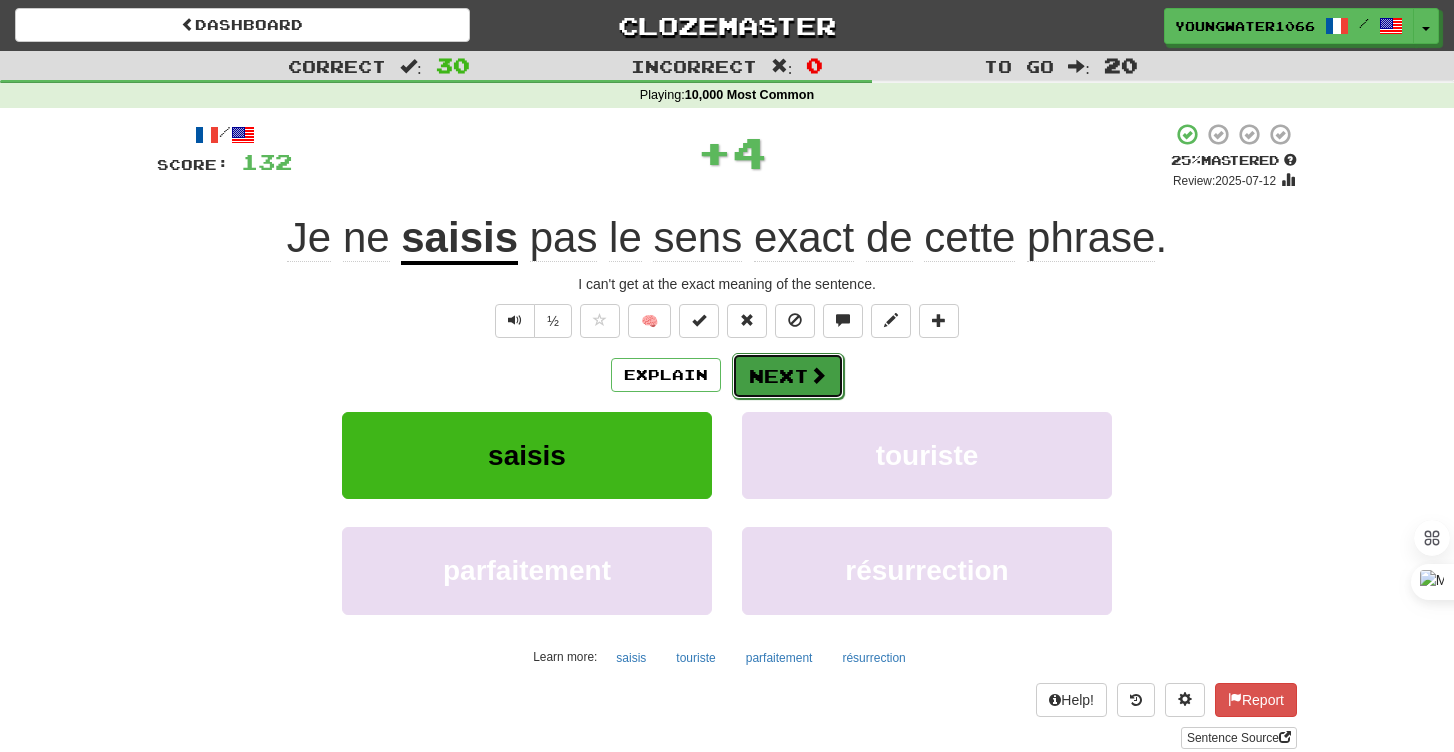 click on "Next" at bounding box center [788, 376] 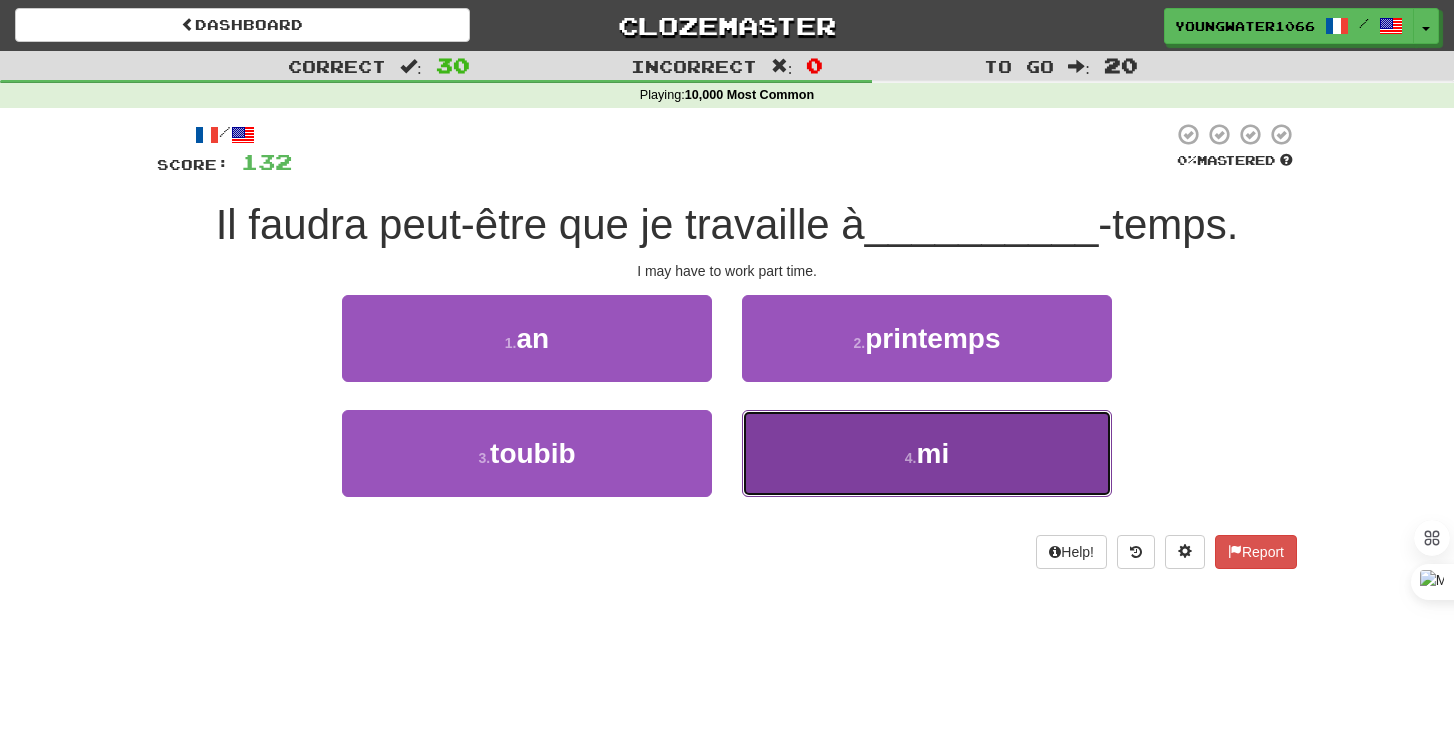 click on "4 .  mi" at bounding box center (927, 453) 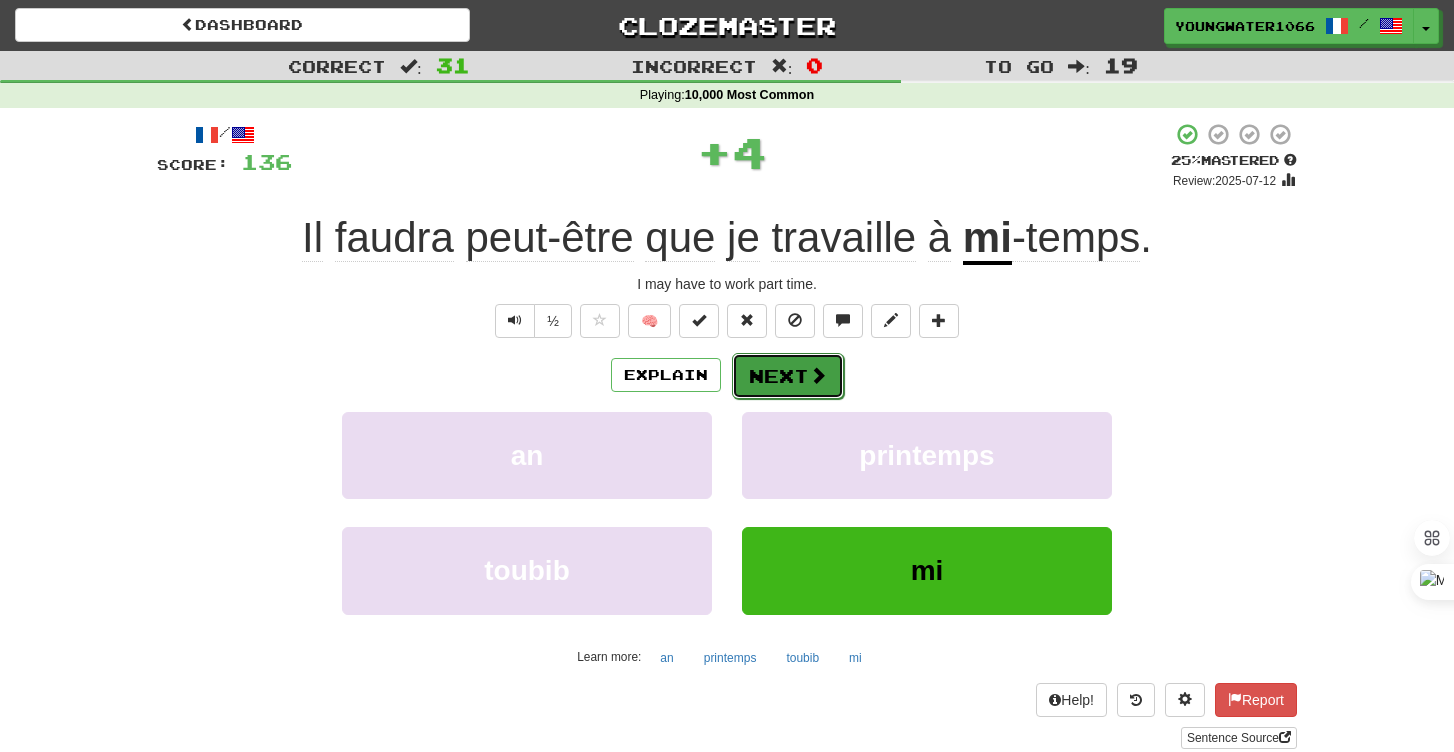 click on "Next" at bounding box center (788, 376) 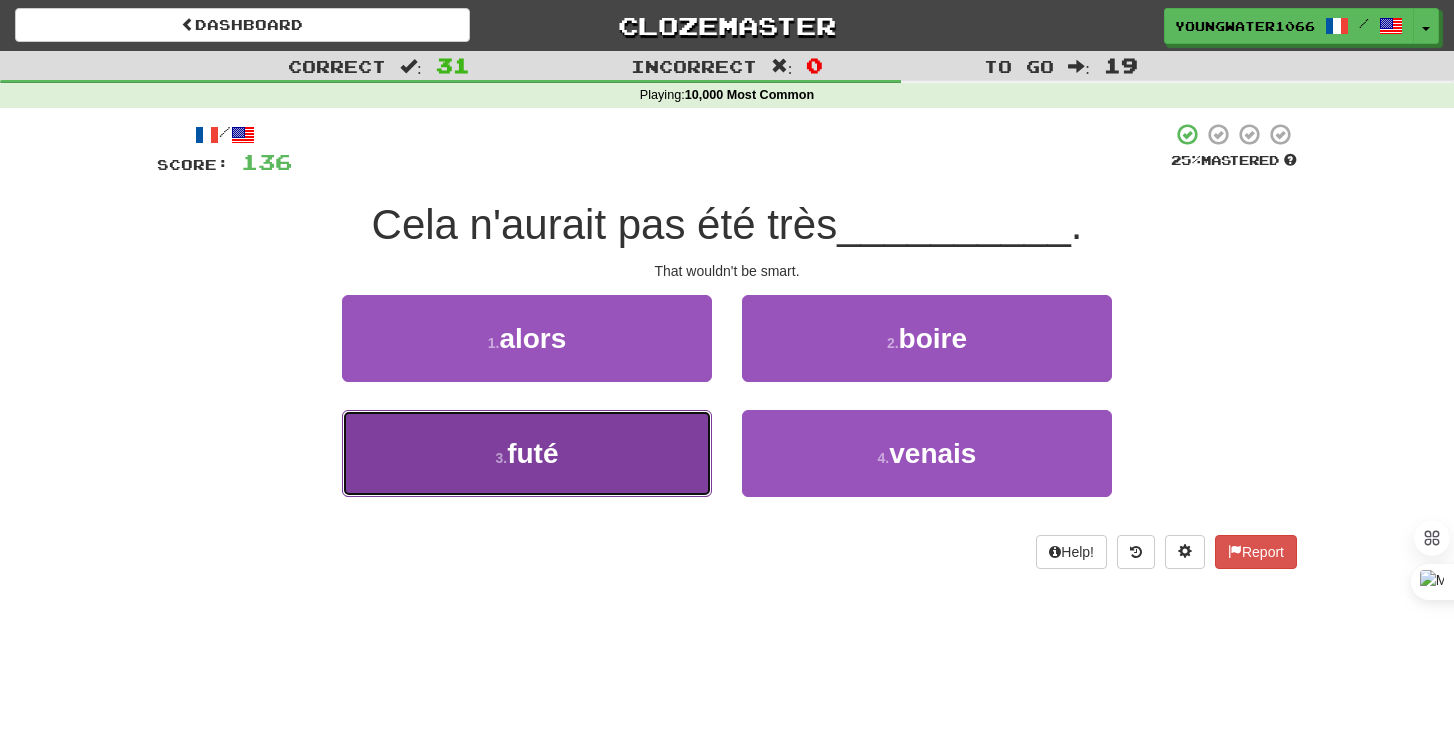 click on "3 . futé" at bounding box center [527, 453] 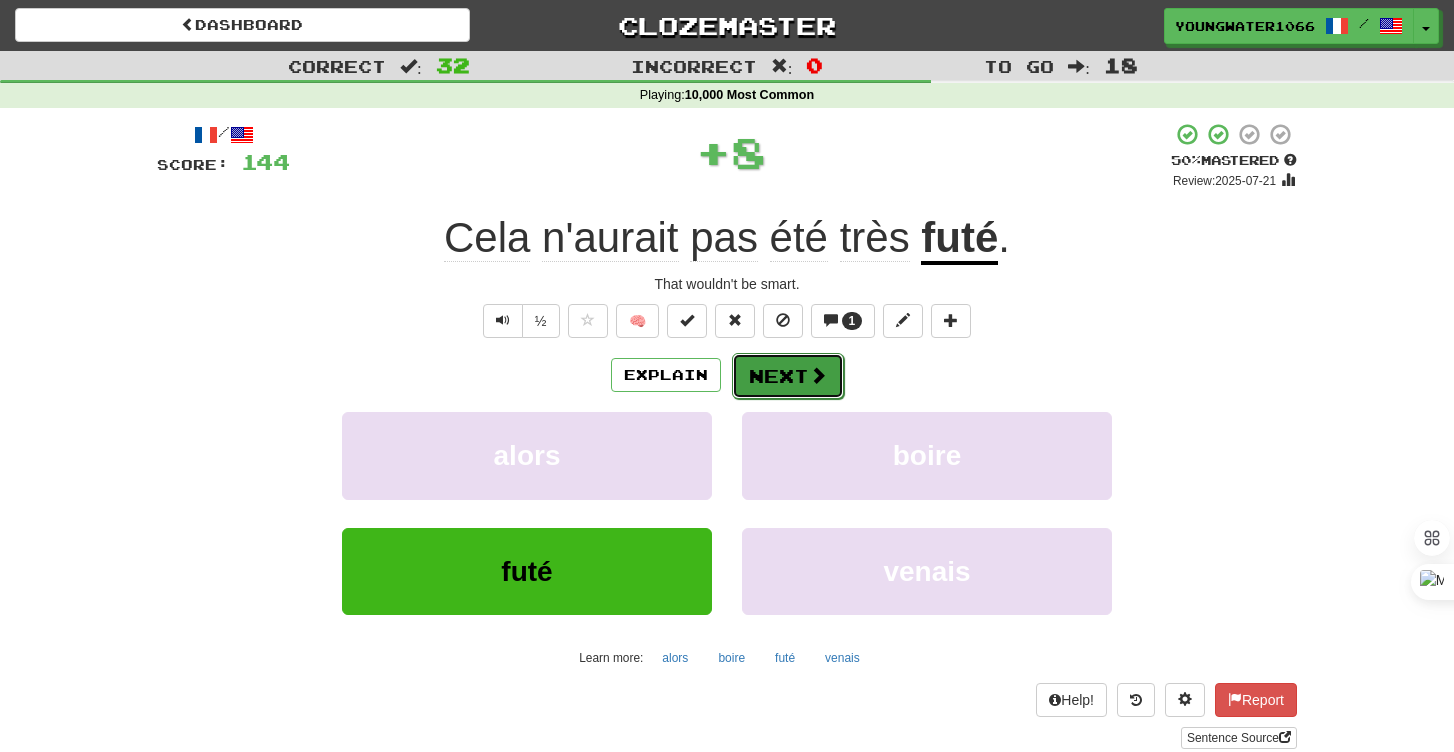 click on "Next" at bounding box center (788, 376) 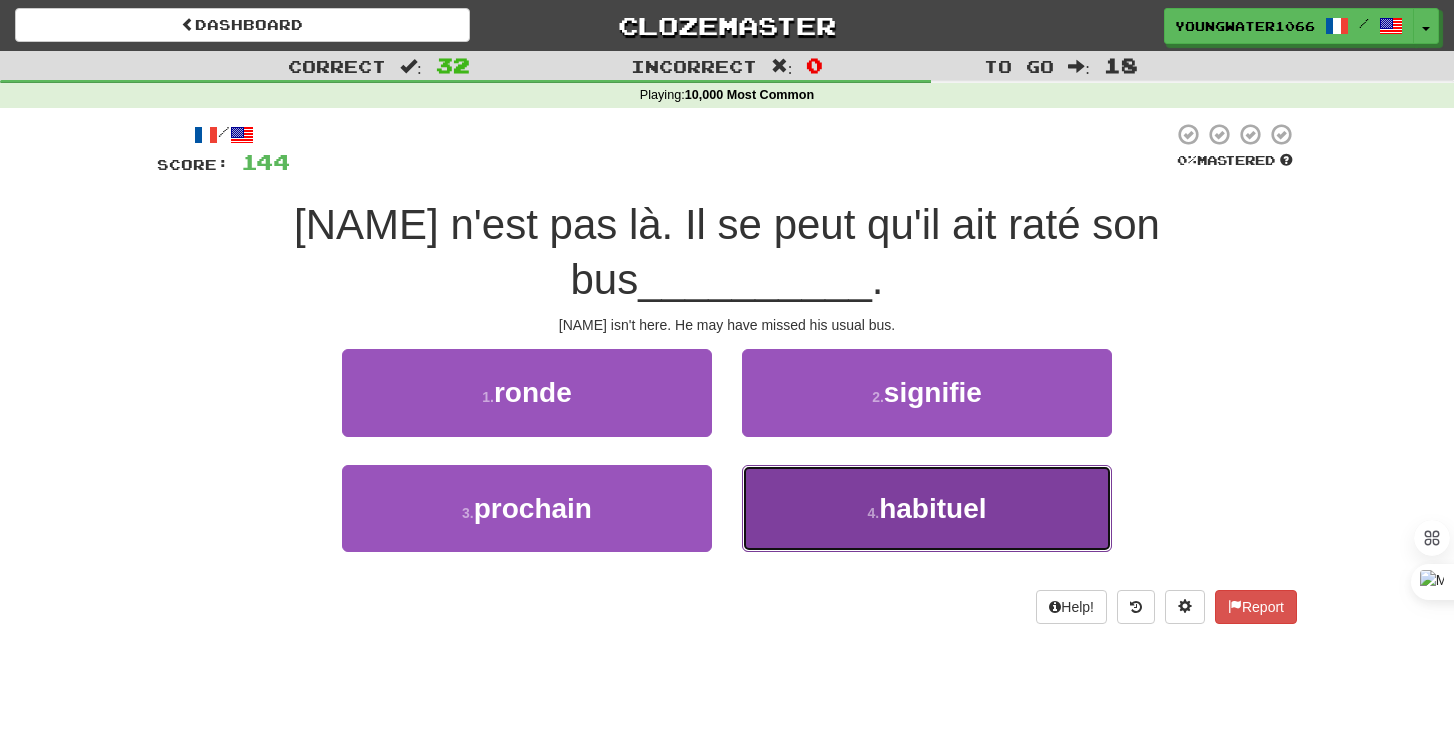 click on "4 . habituel" at bounding box center (927, 508) 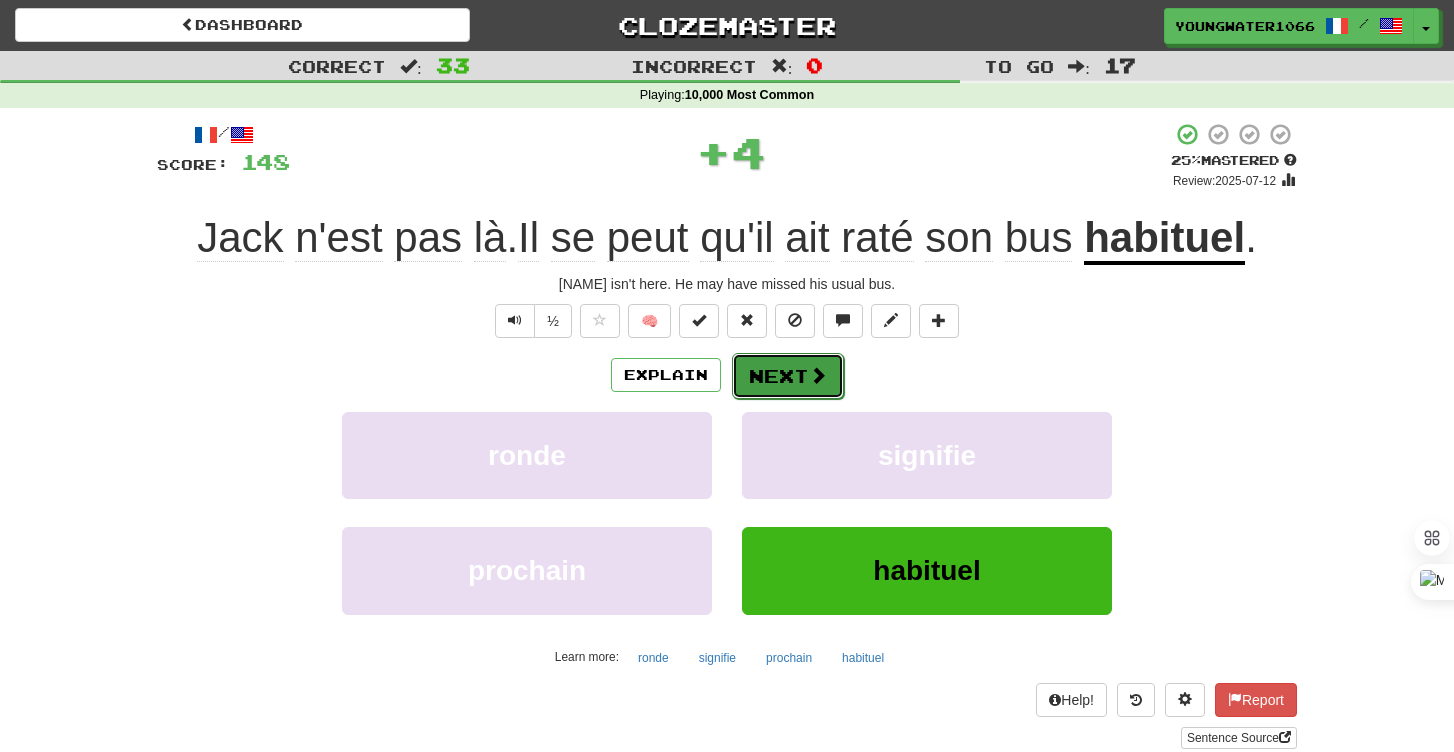click on "Next" at bounding box center (788, 376) 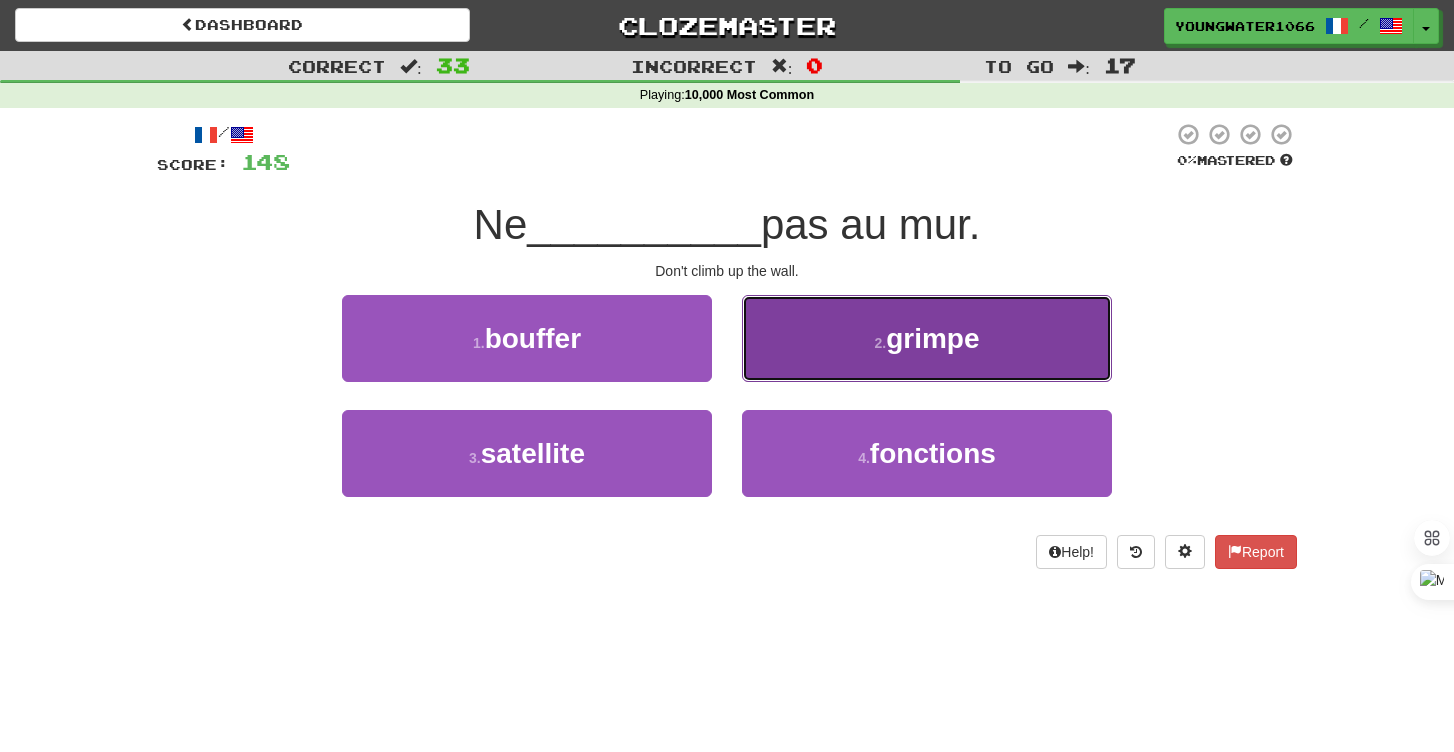 click on "2 . grimpe" at bounding box center (927, 338) 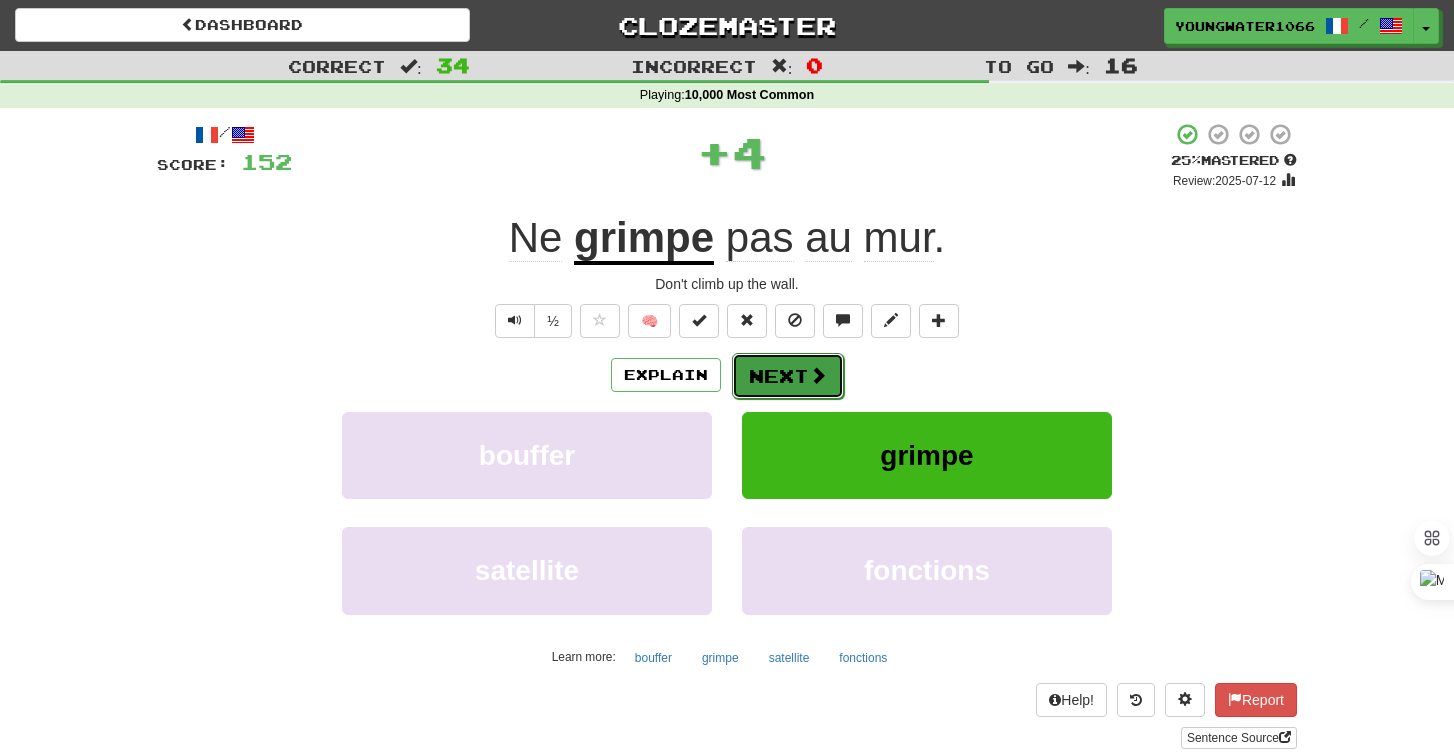 click on "Next" at bounding box center [788, 376] 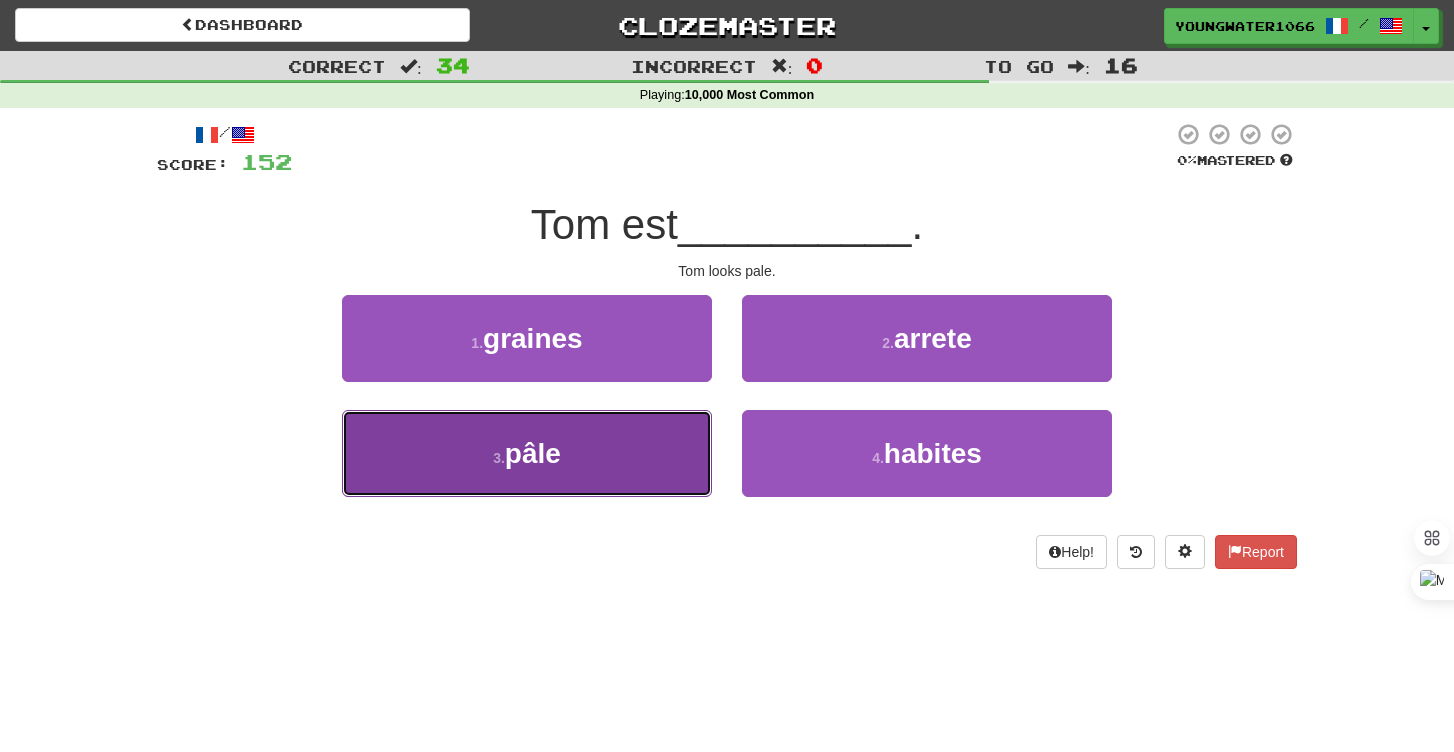 click on "3 . pâle" at bounding box center (527, 453) 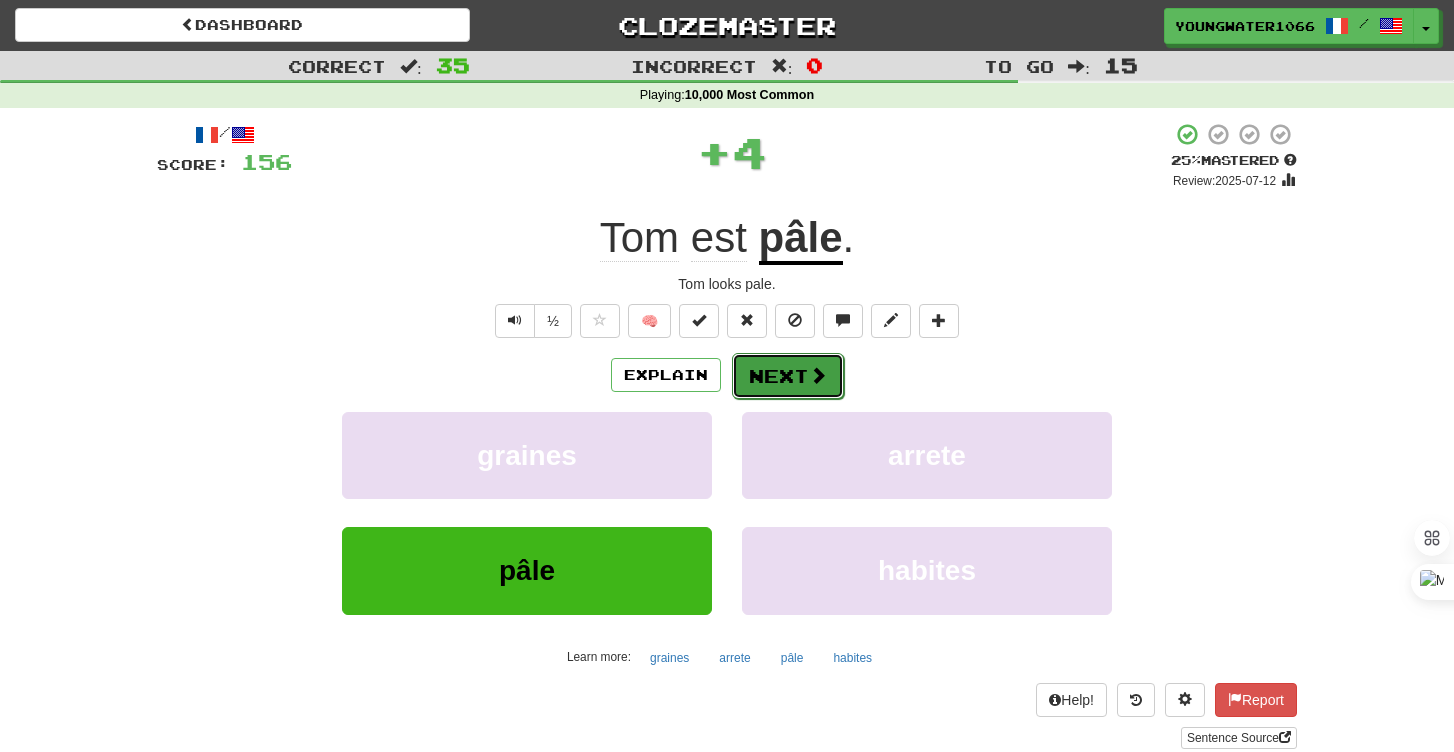 click on "Next" at bounding box center [788, 376] 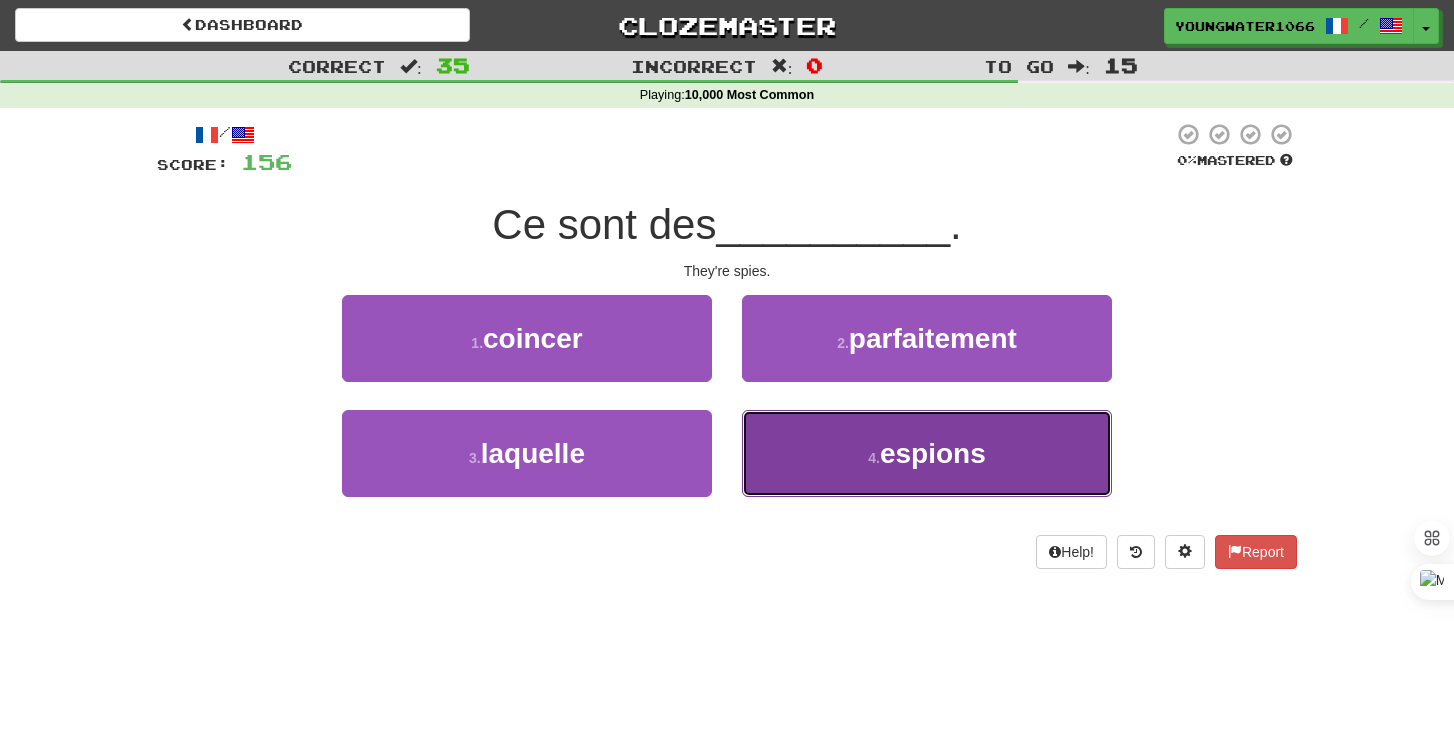 click on "4 . espions" at bounding box center (927, 453) 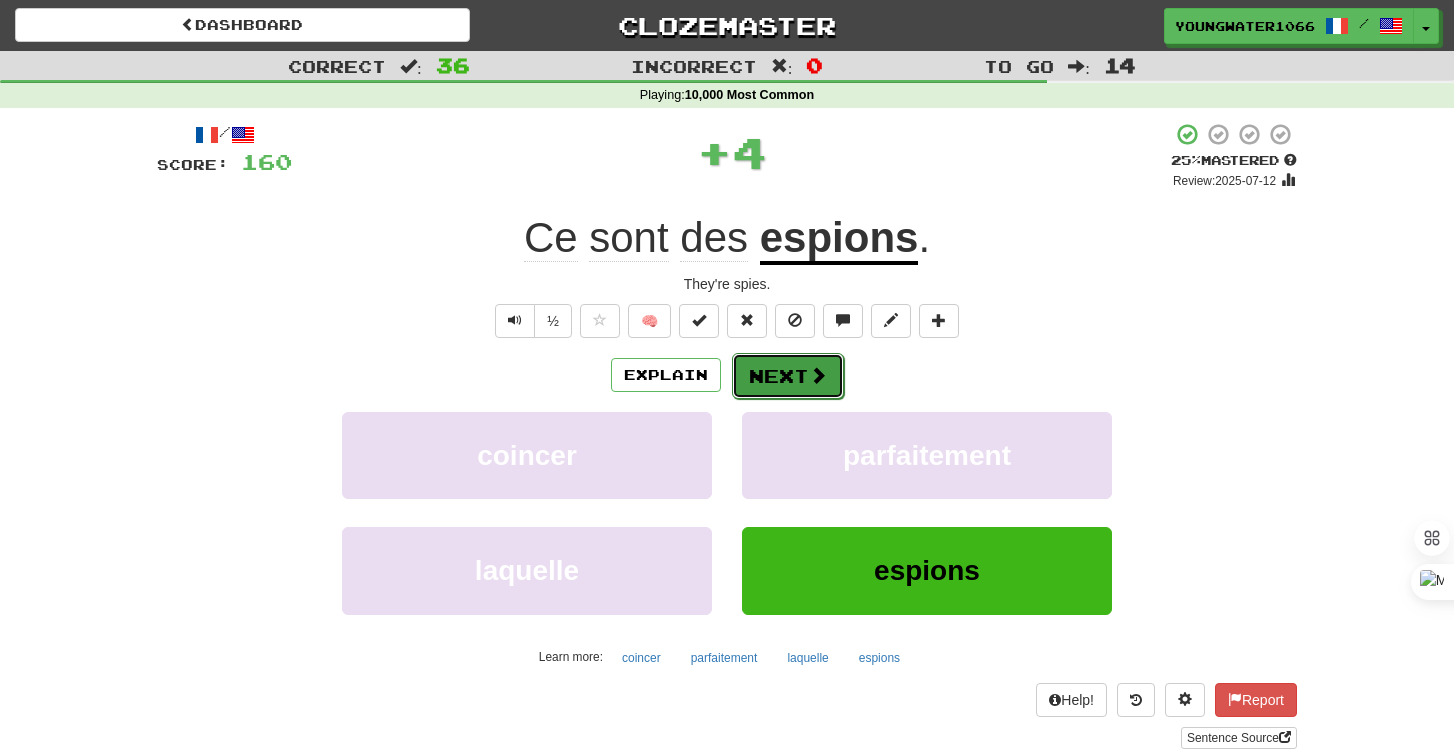 click on "Next" at bounding box center (788, 376) 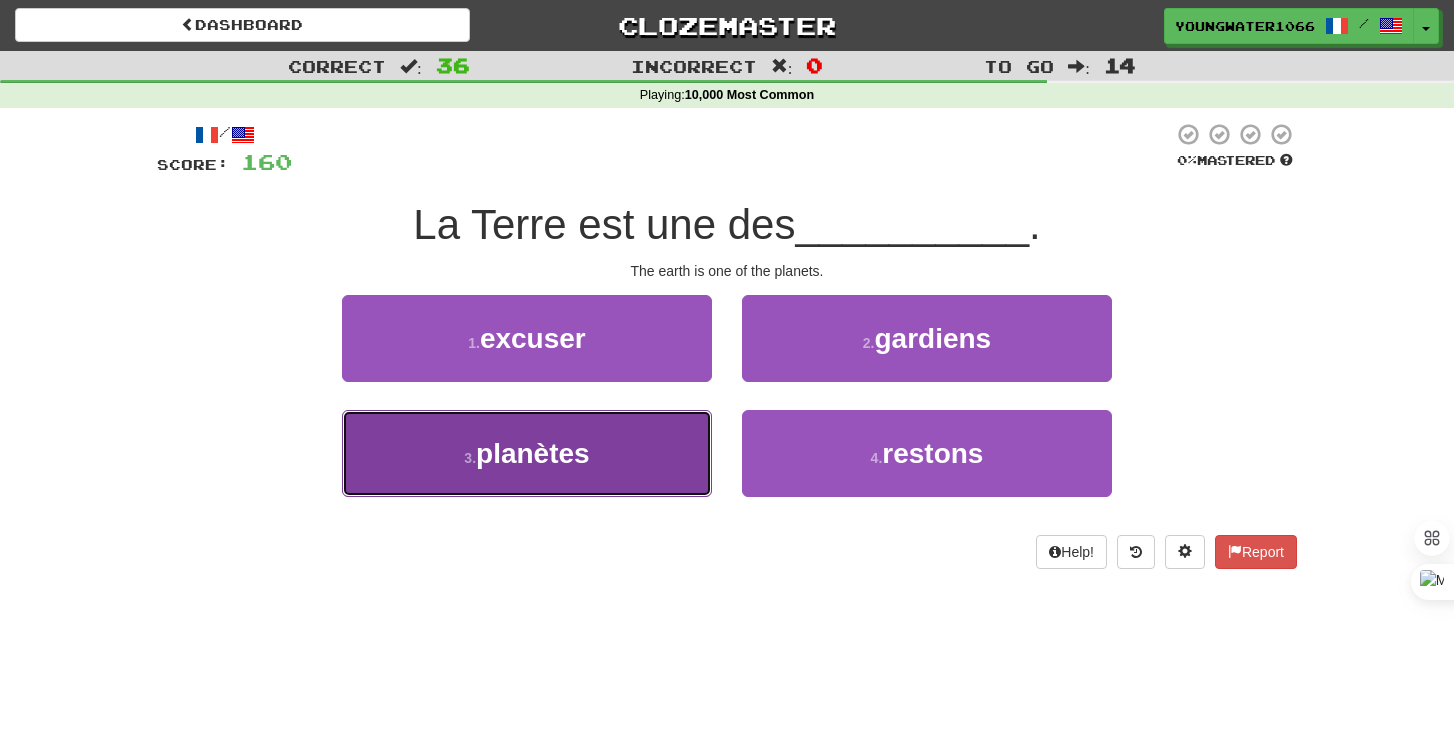 click on "3 . planètes" at bounding box center [527, 453] 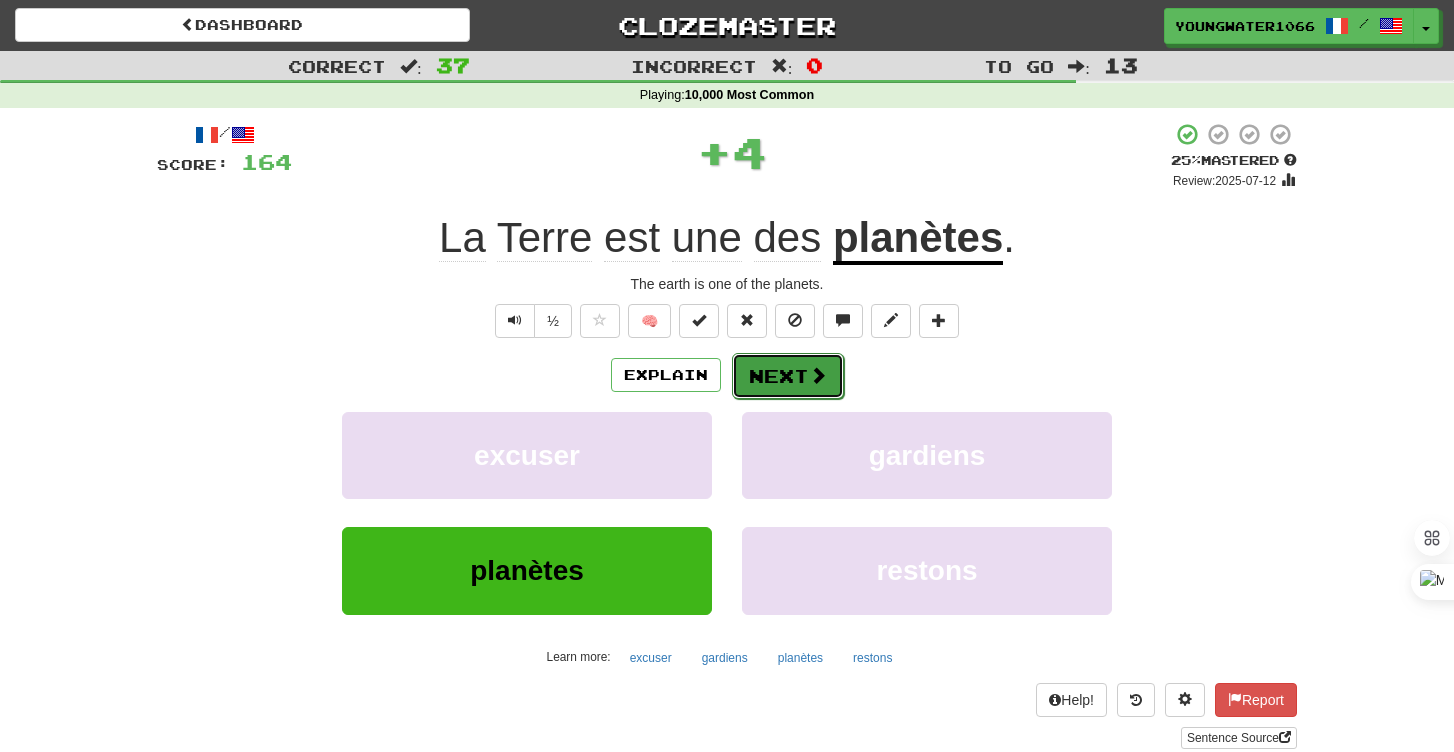 click on "Next" at bounding box center (788, 376) 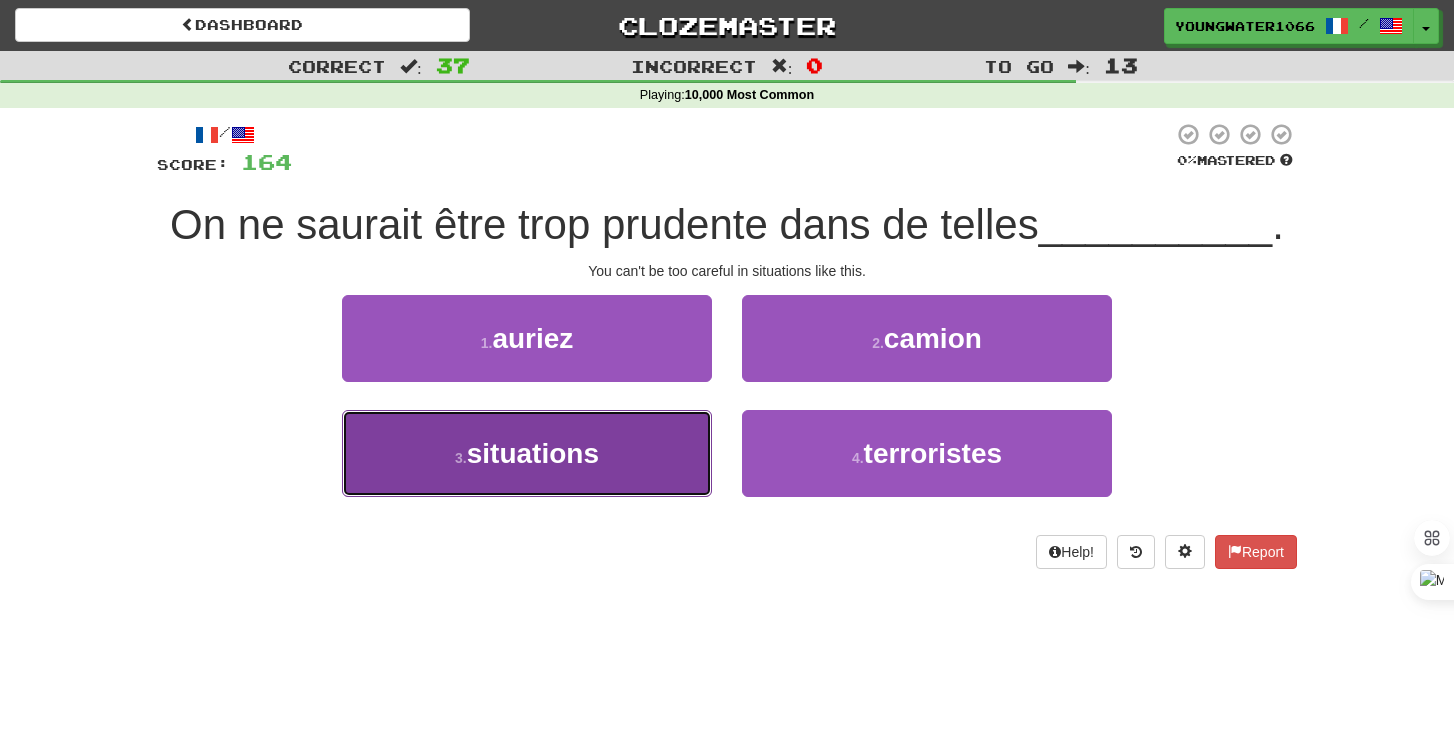click on "3 . situations" at bounding box center (527, 453) 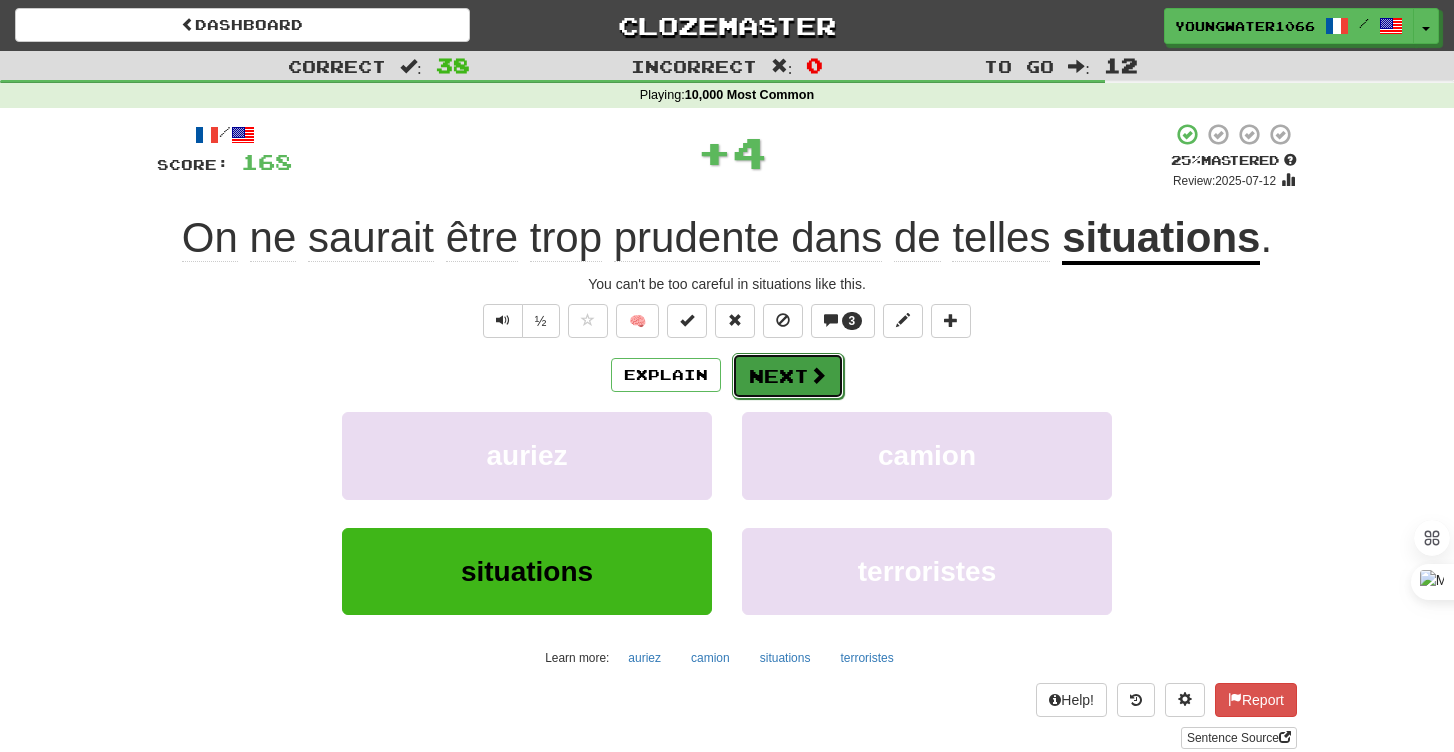 click on "Next" at bounding box center (788, 376) 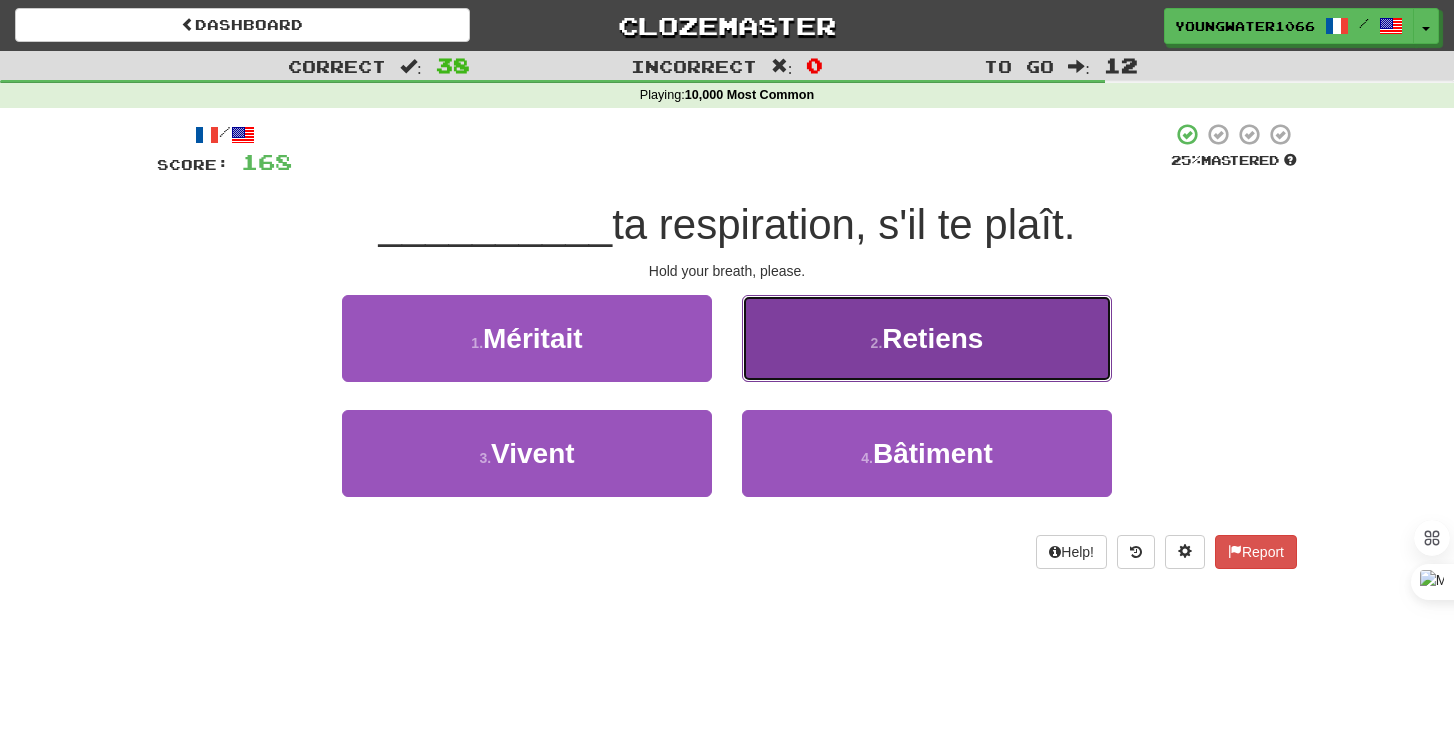 click on "2 . Retiens" at bounding box center [927, 338] 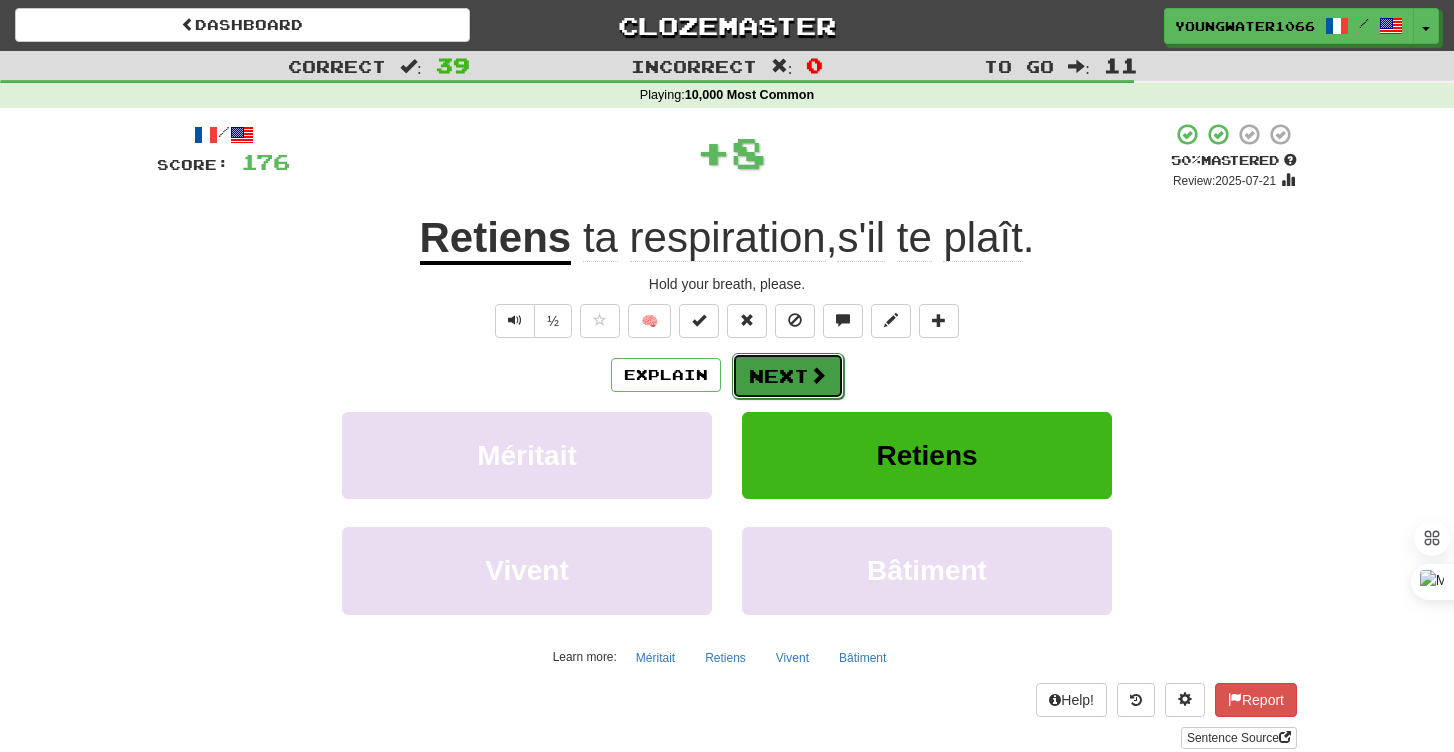 click on "Next" at bounding box center (788, 376) 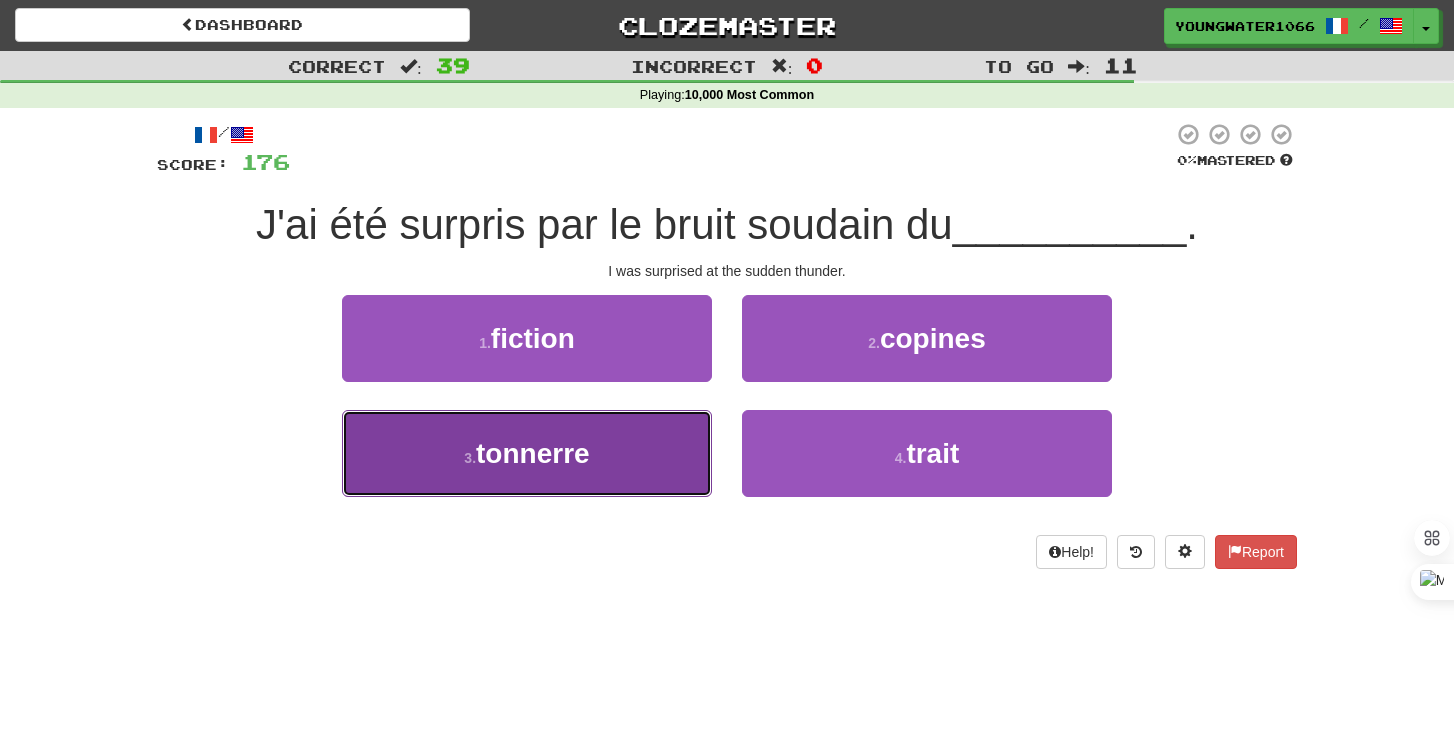click on "3 . tonnerre" at bounding box center [527, 453] 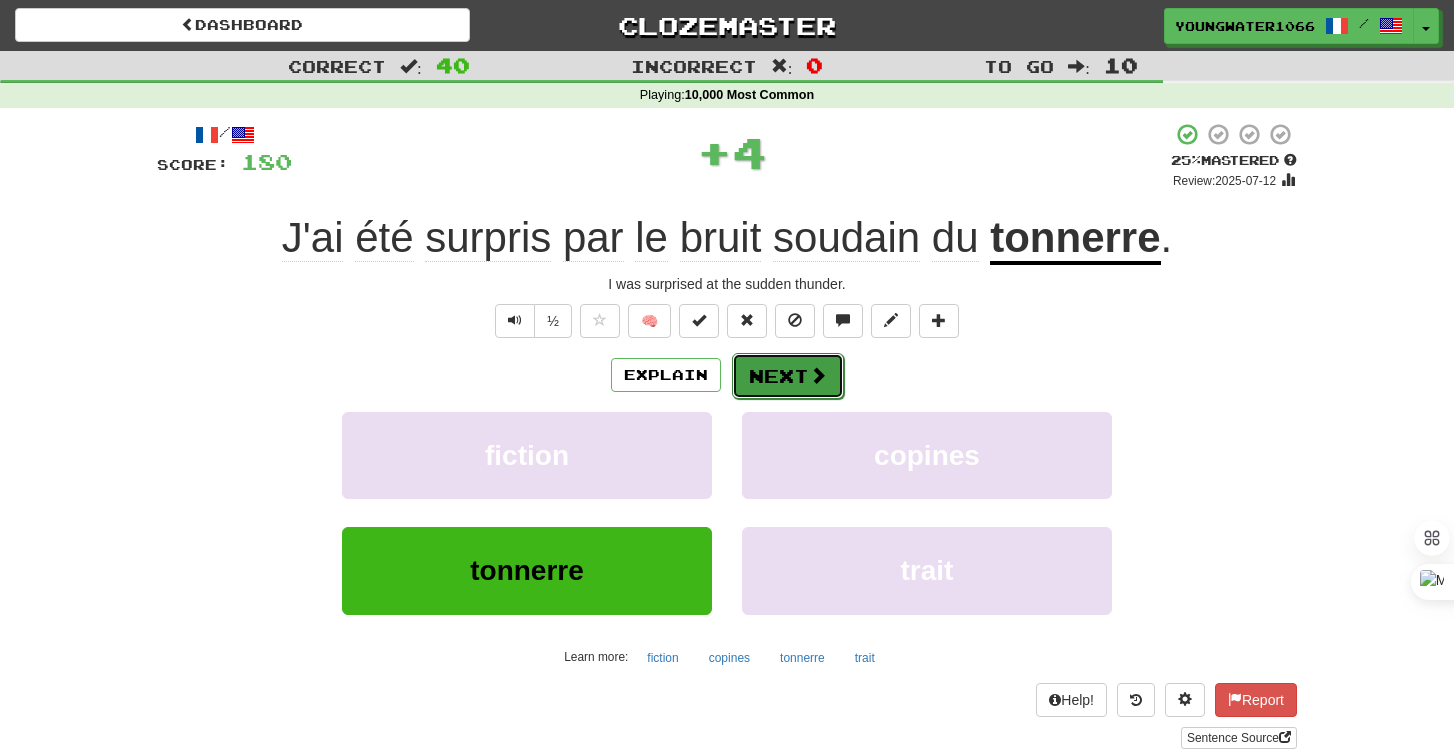 click on "Next" at bounding box center [788, 376] 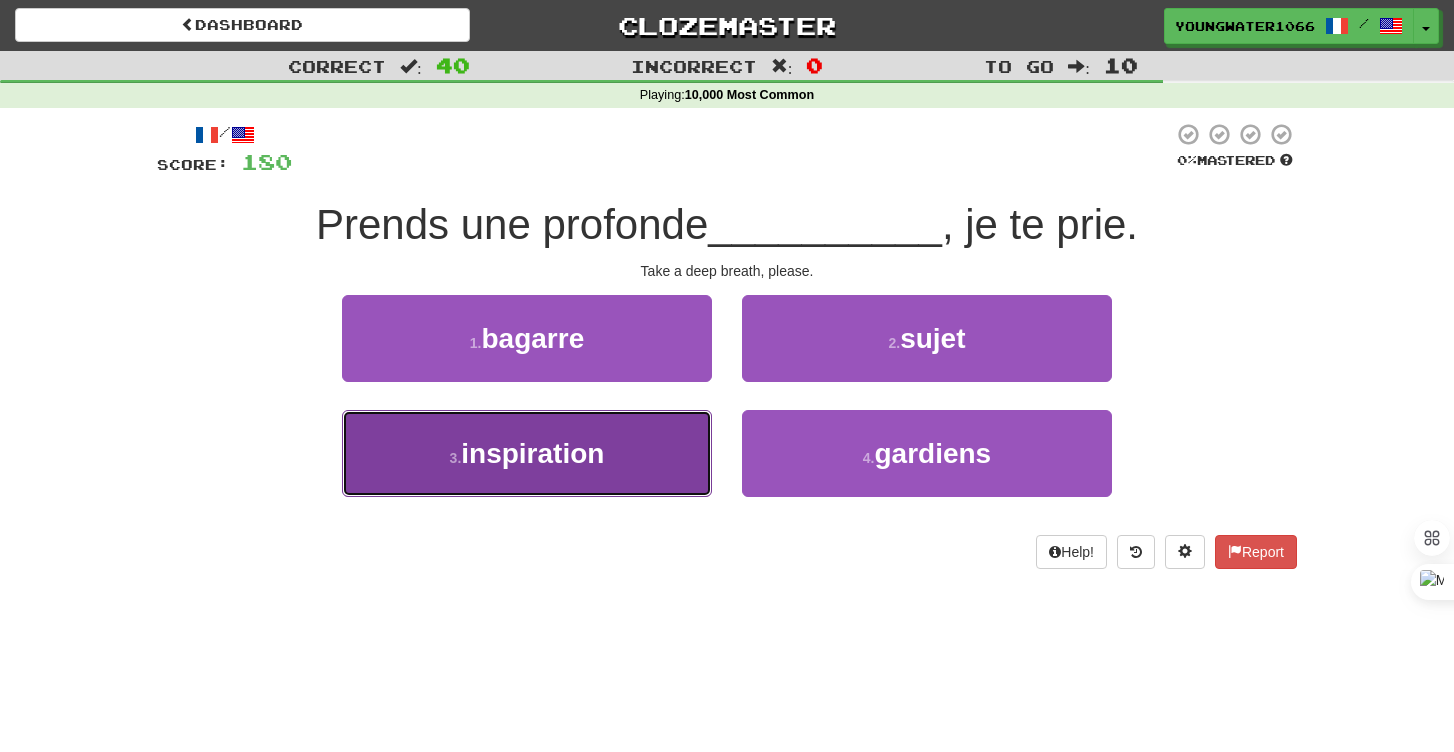 click on "3 . inspiration" at bounding box center (527, 453) 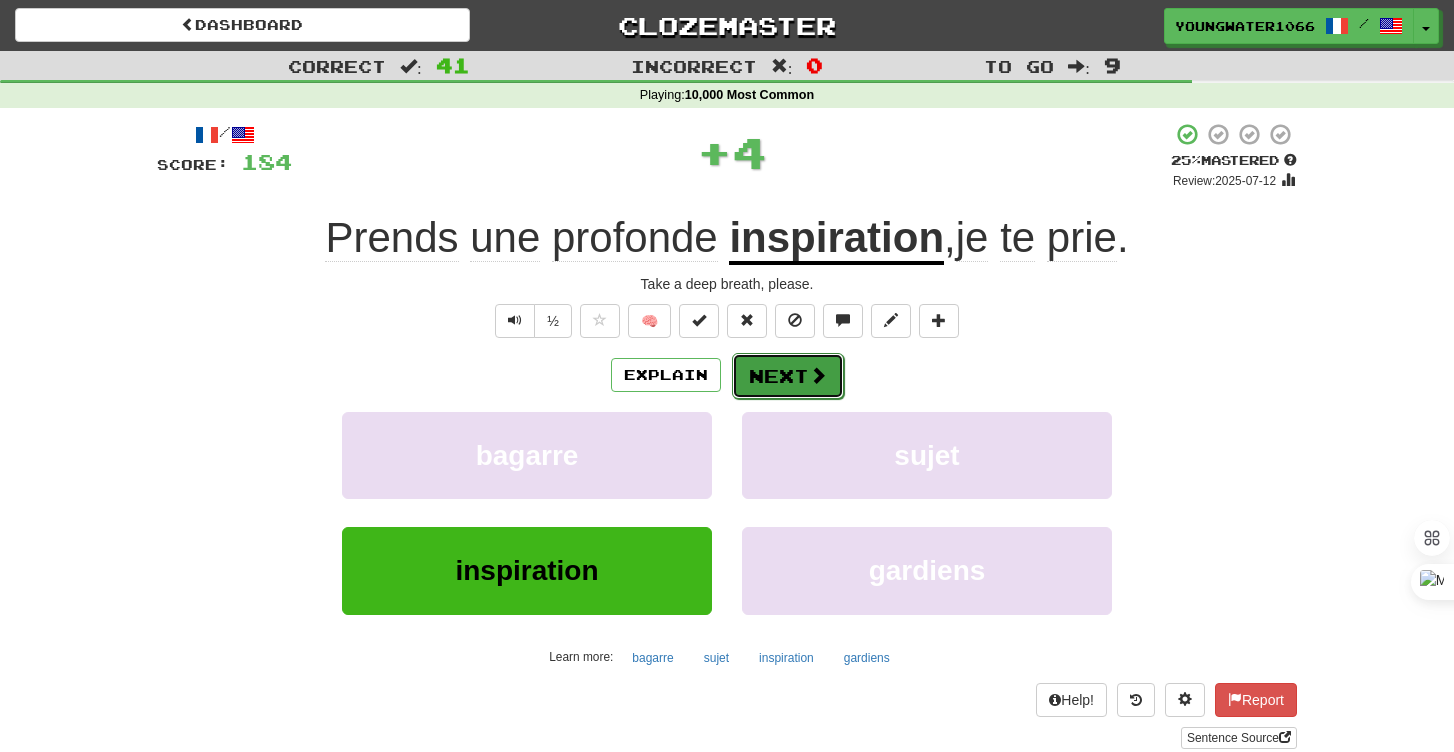 click on "Next" at bounding box center (788, 376) 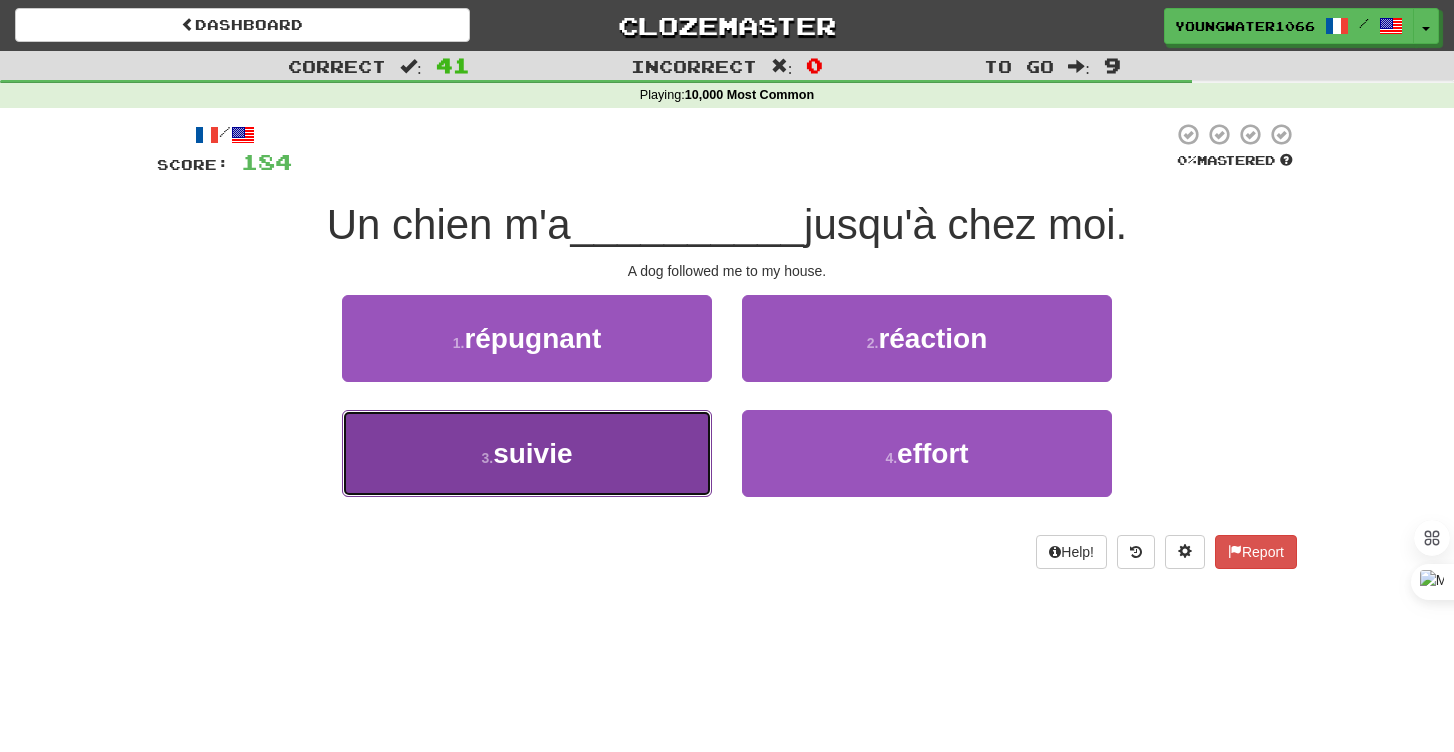 click on "3 . suivie" at bounding box center (527, 453) 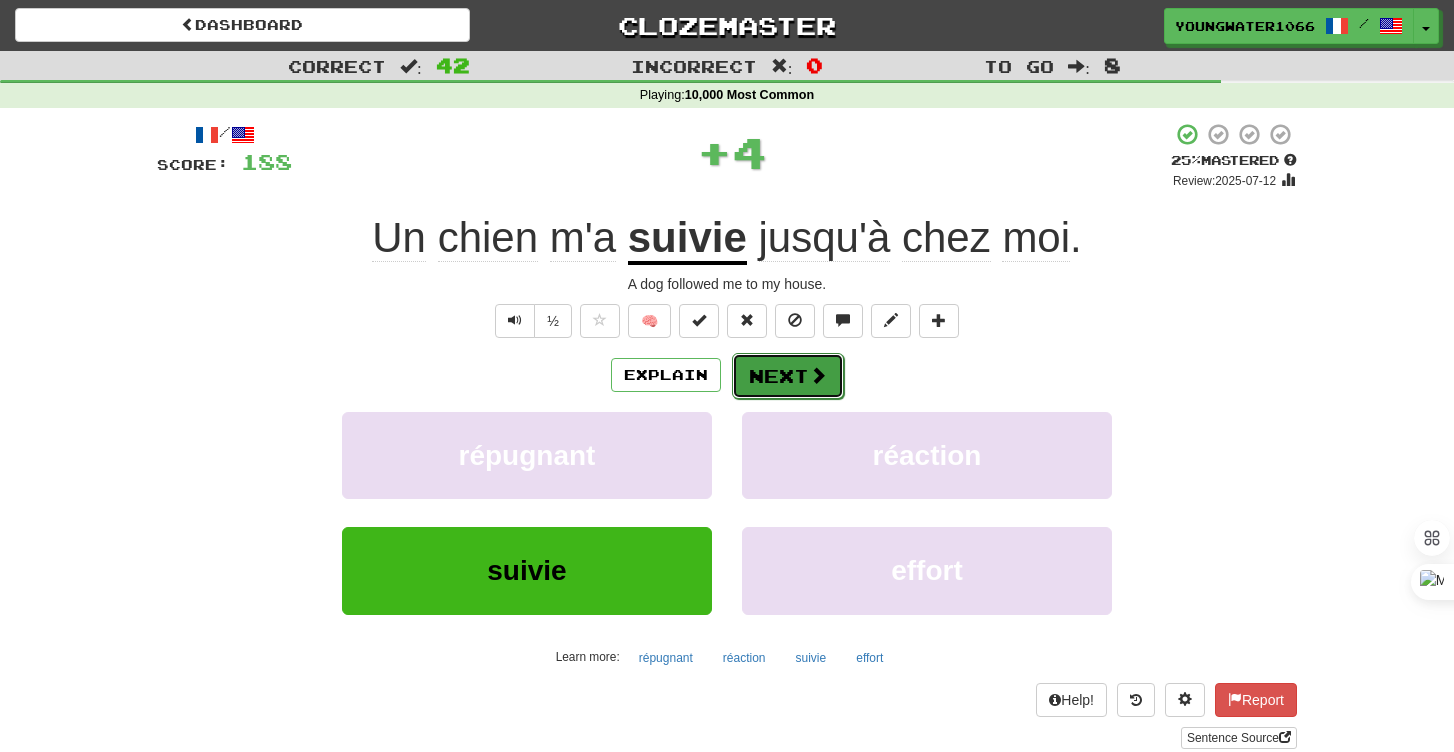 click at bounding box center (818, 375) 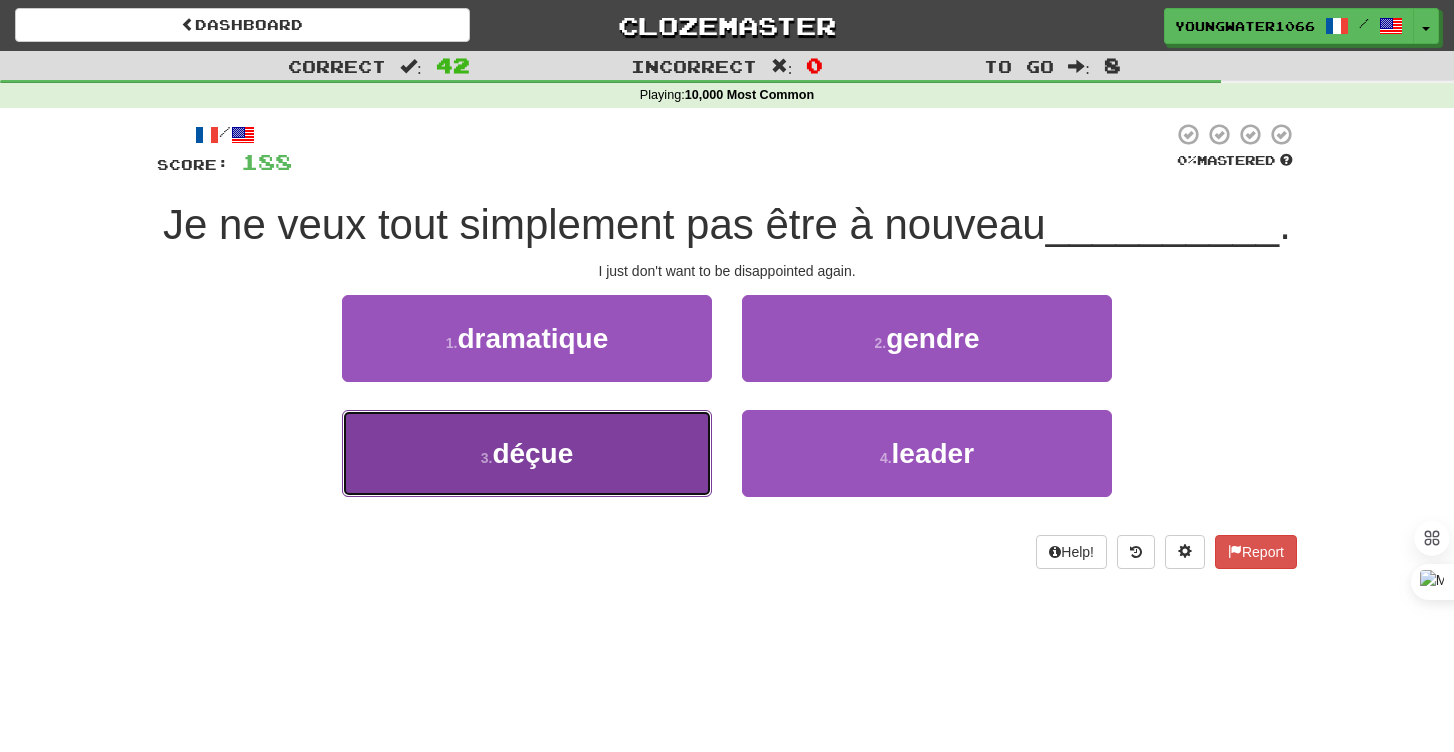 click on "3 . déçue" at bounding box center [527, 453] 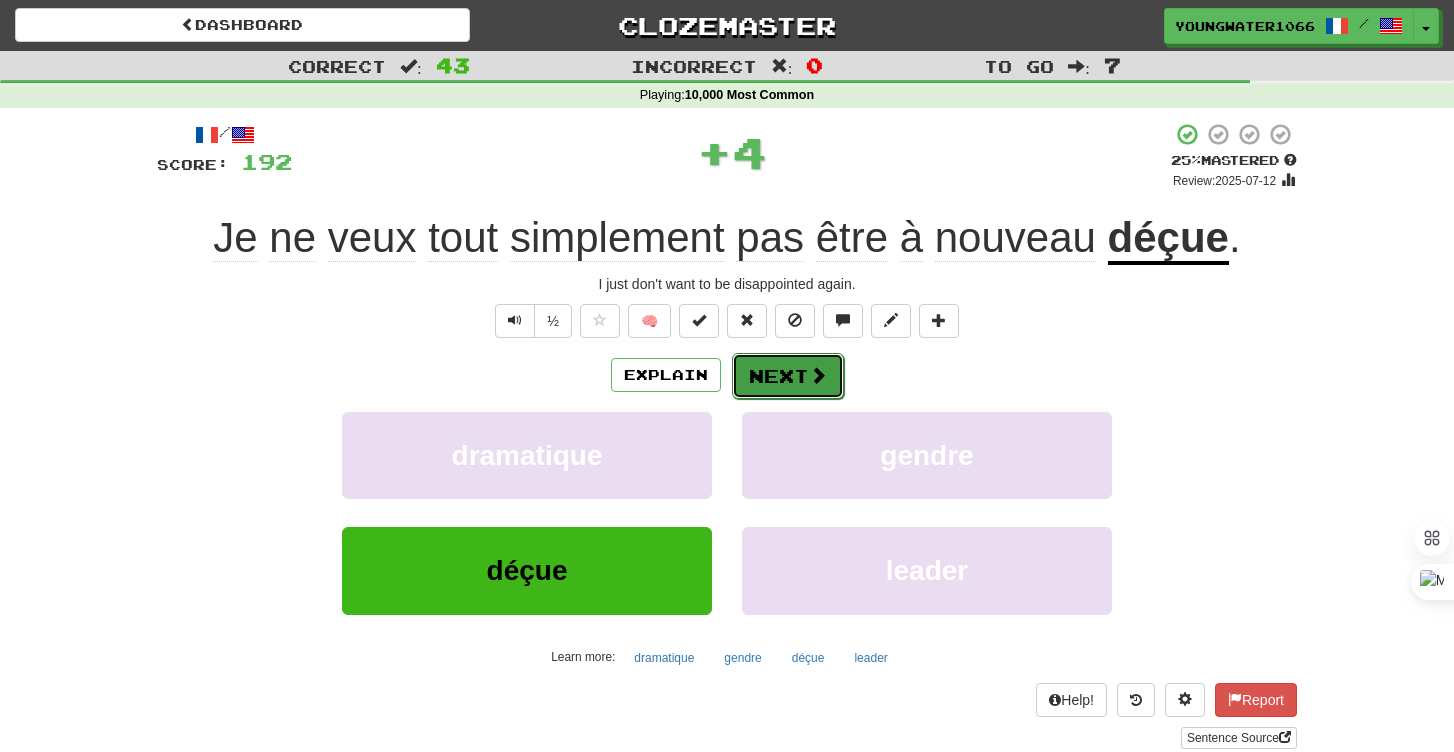 click on "Next" at bounding box center (788, 376) 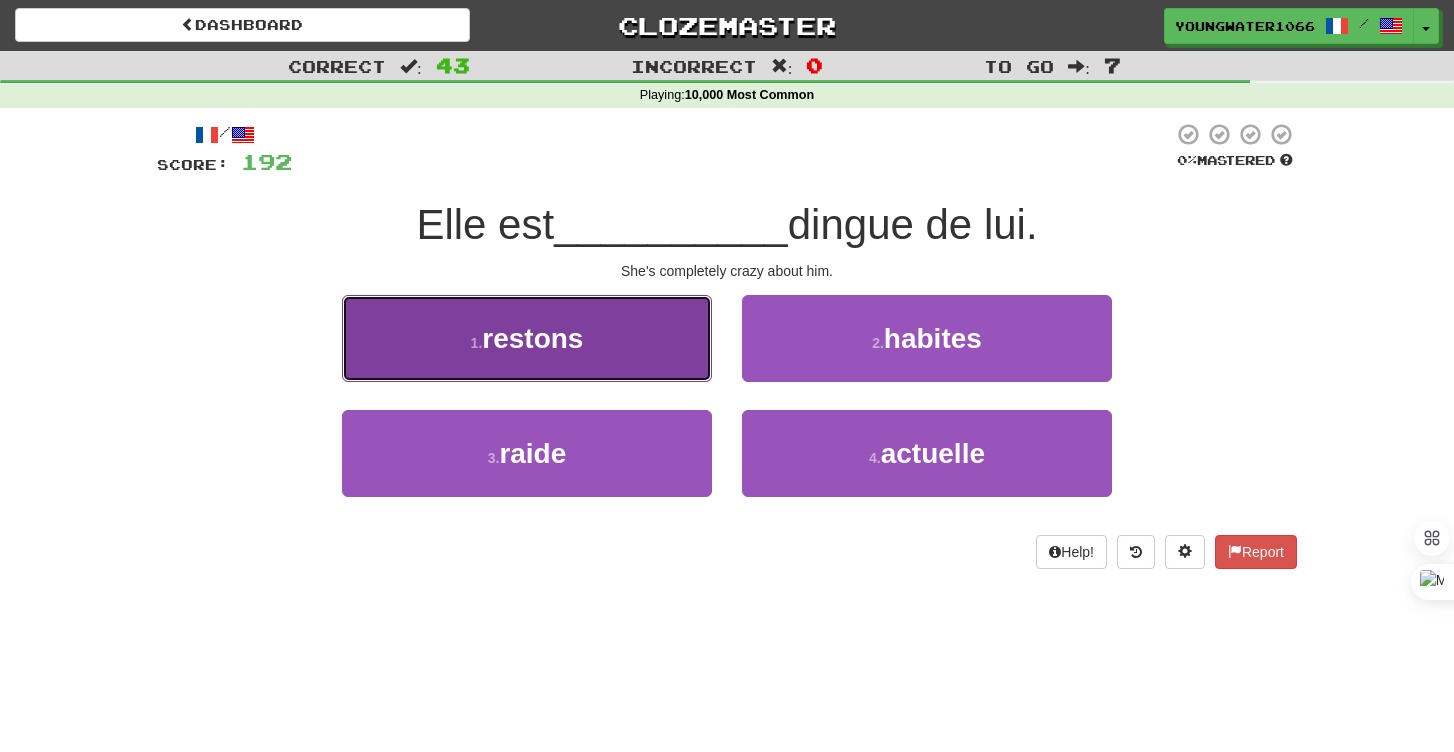 click on "1 . restons" at bounding box center (527, 338) 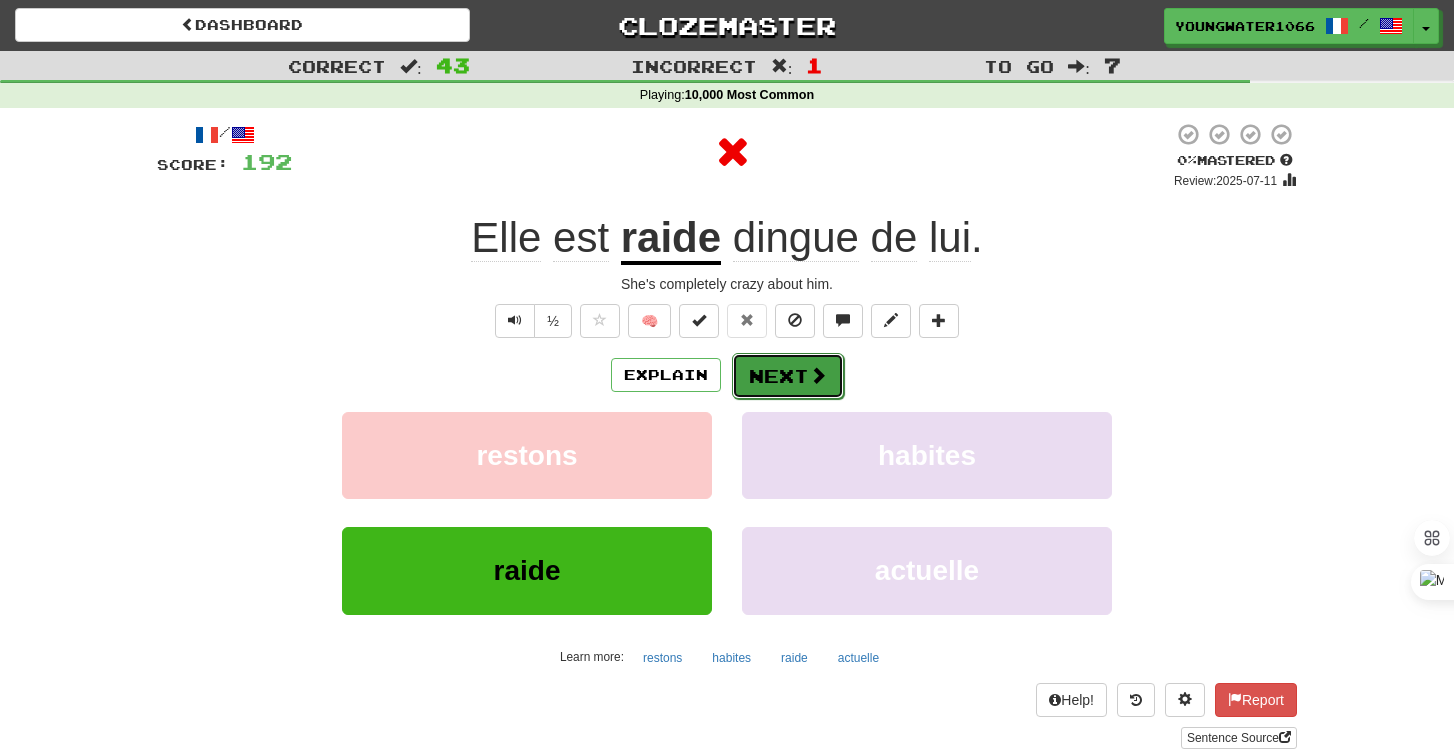 click on "Next" at bounding box center [788, 376] 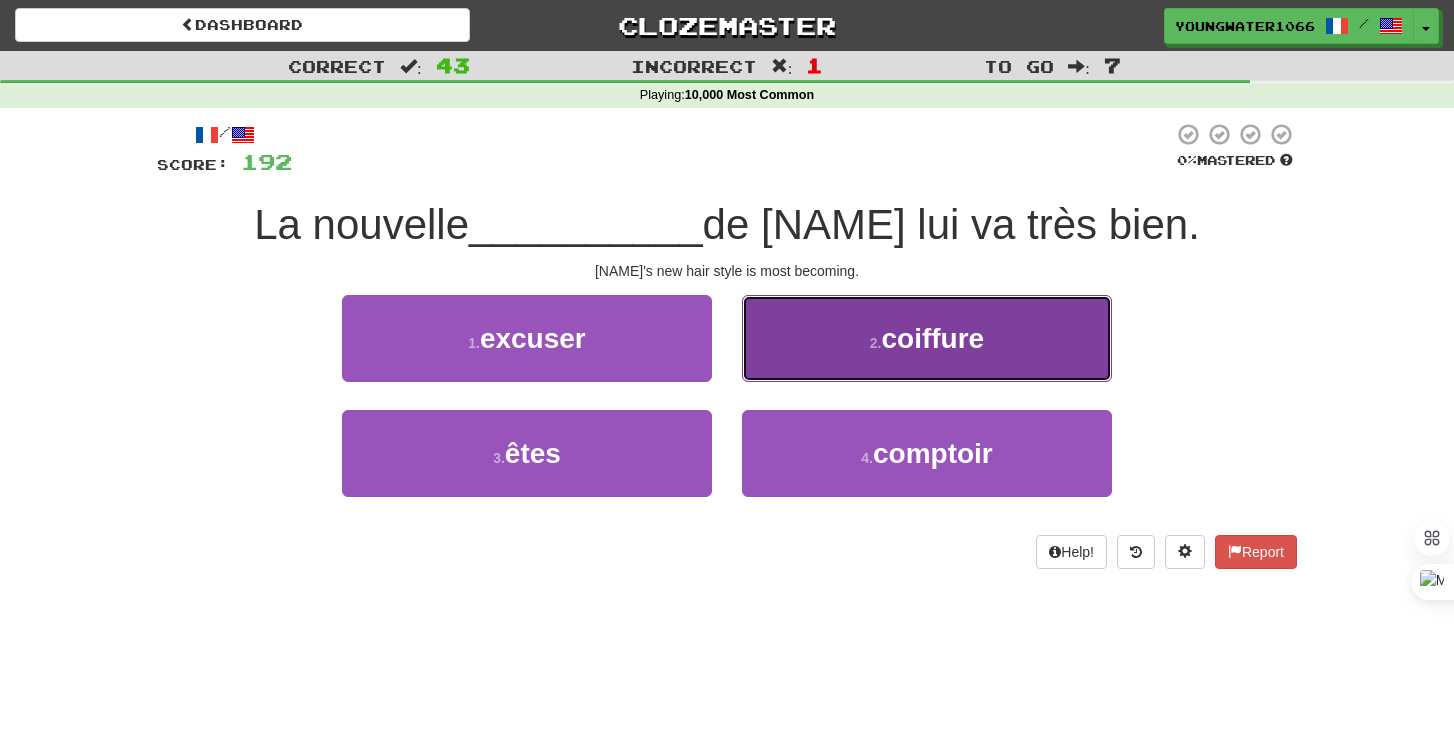 click on "2 . coiffure" at bounding box center [927, 338] 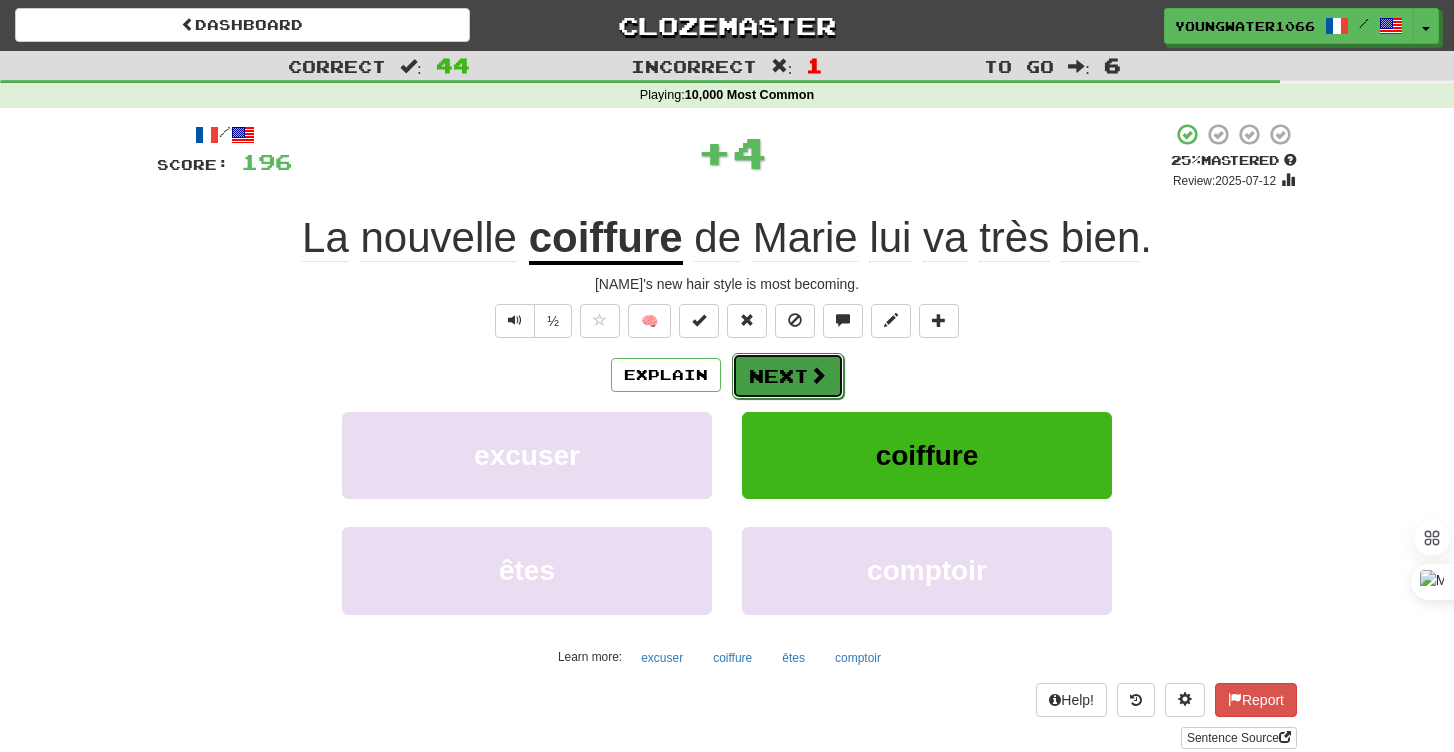 click on "Next" at bounding box center (788, 376) 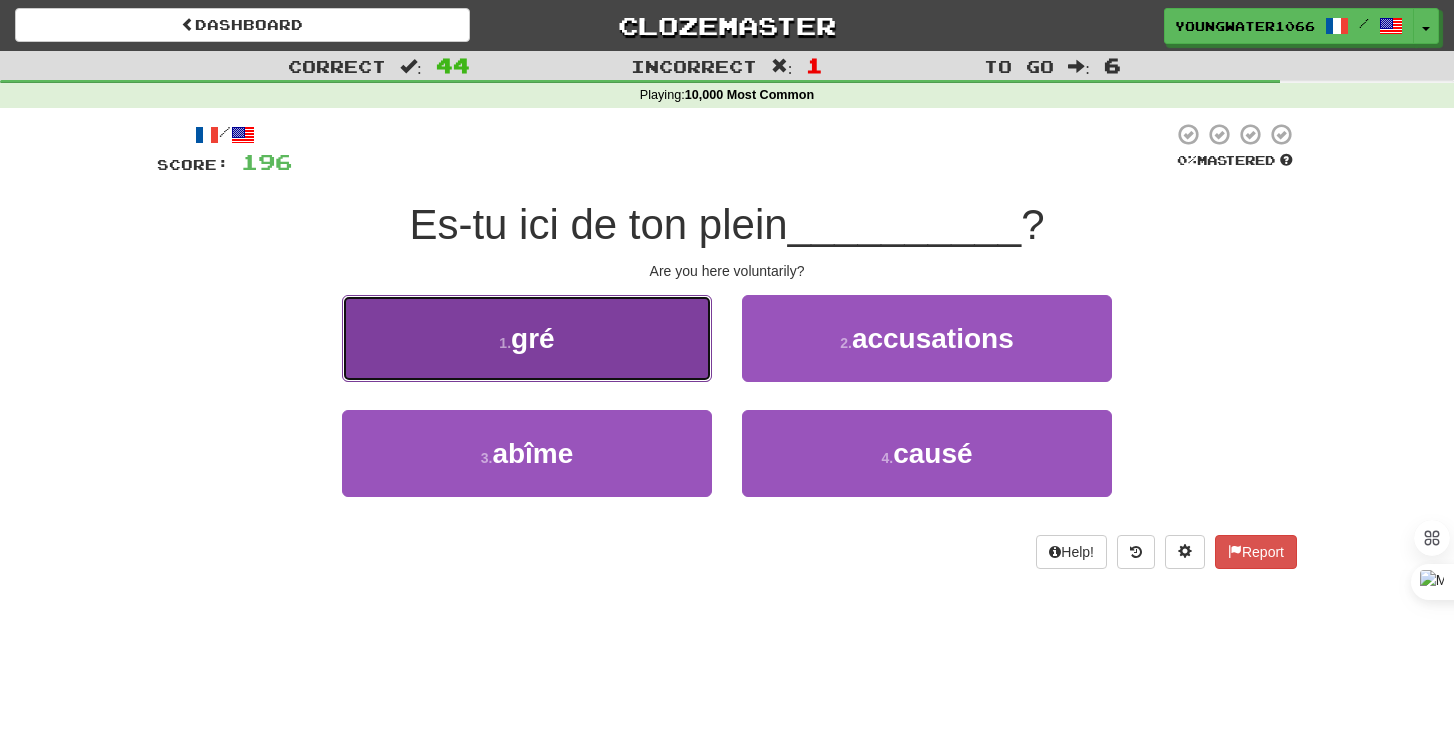 click on "1 . gré" at bounding box center (527, 338) 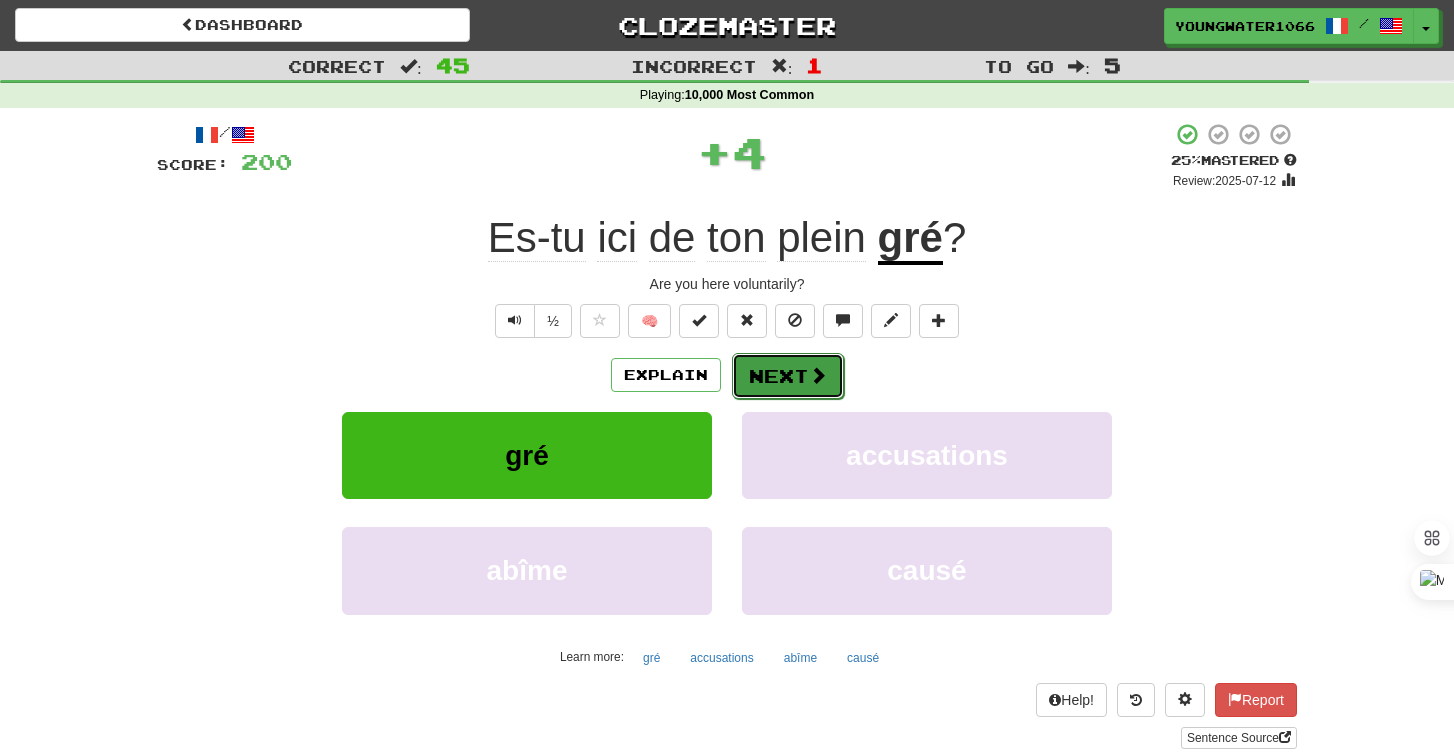 click on "Next" at bounding box center (788, 376) 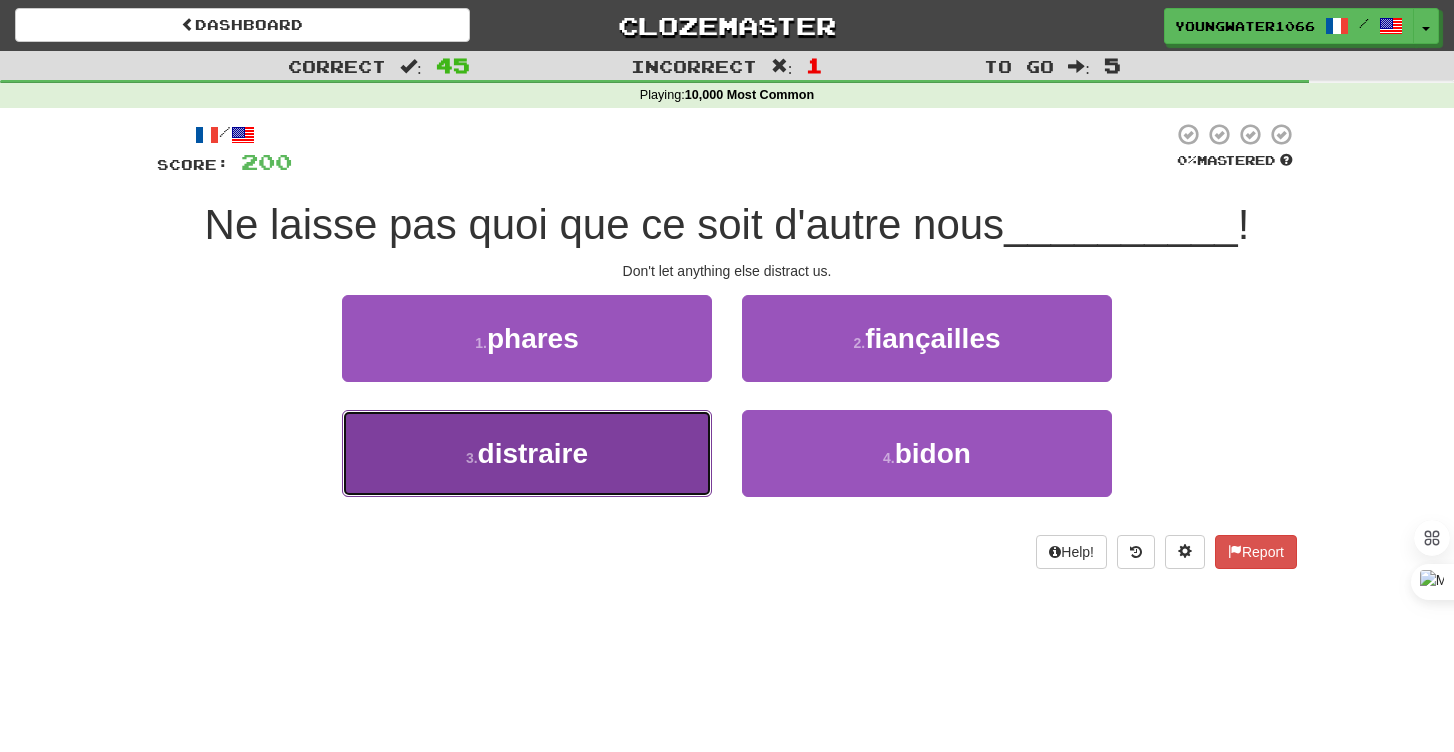 click on "3 .  distraire" at bounding box center (527, 453) 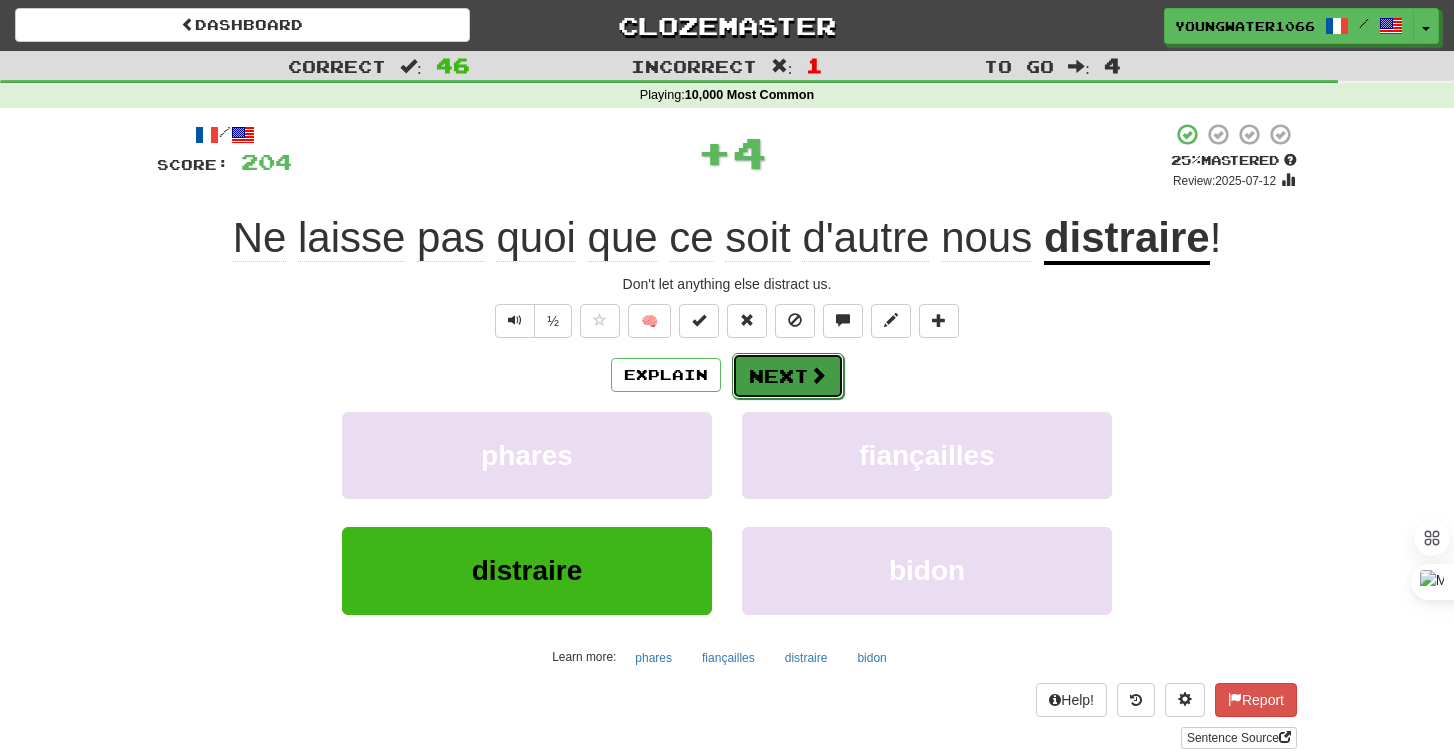 click on "Next" at bounding box center [788, 376] 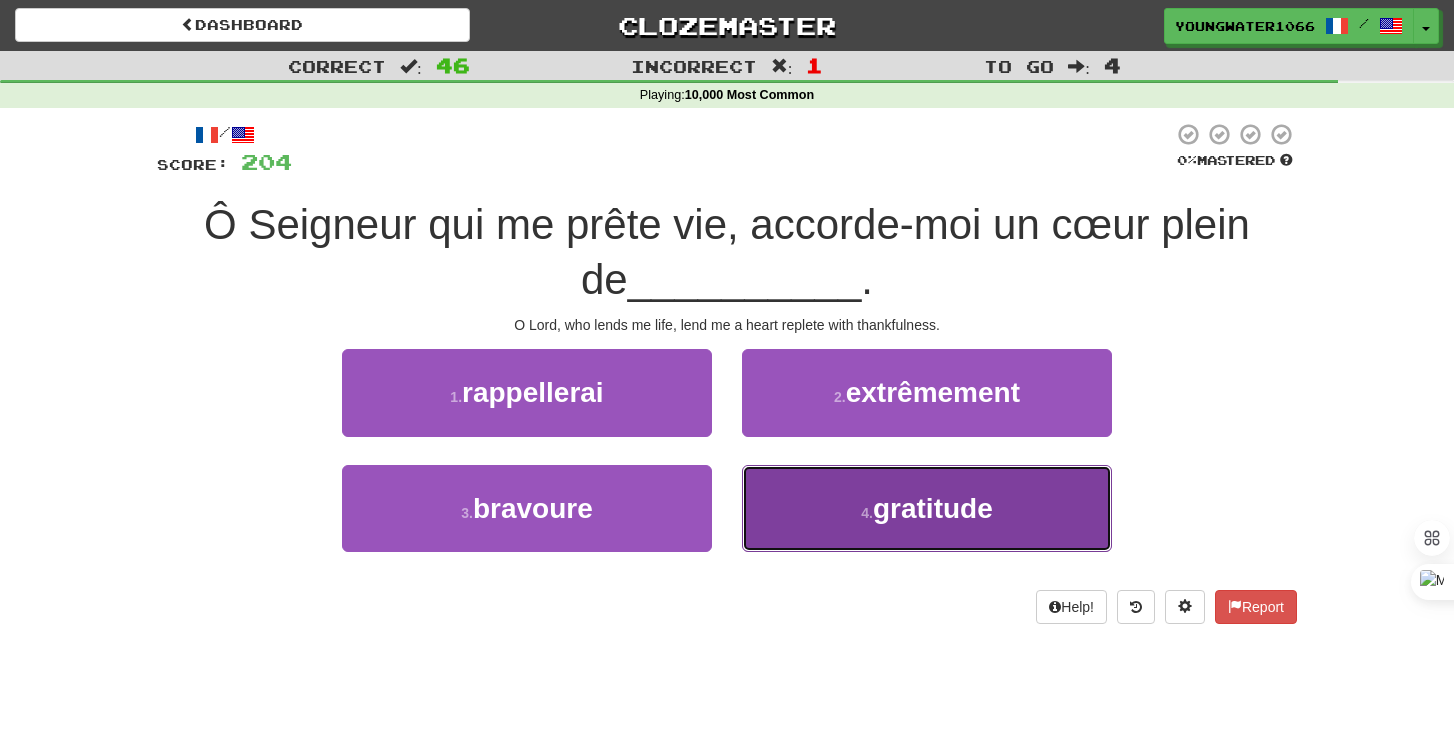click on "4 . gratitude" at bounding box center (927, 508) 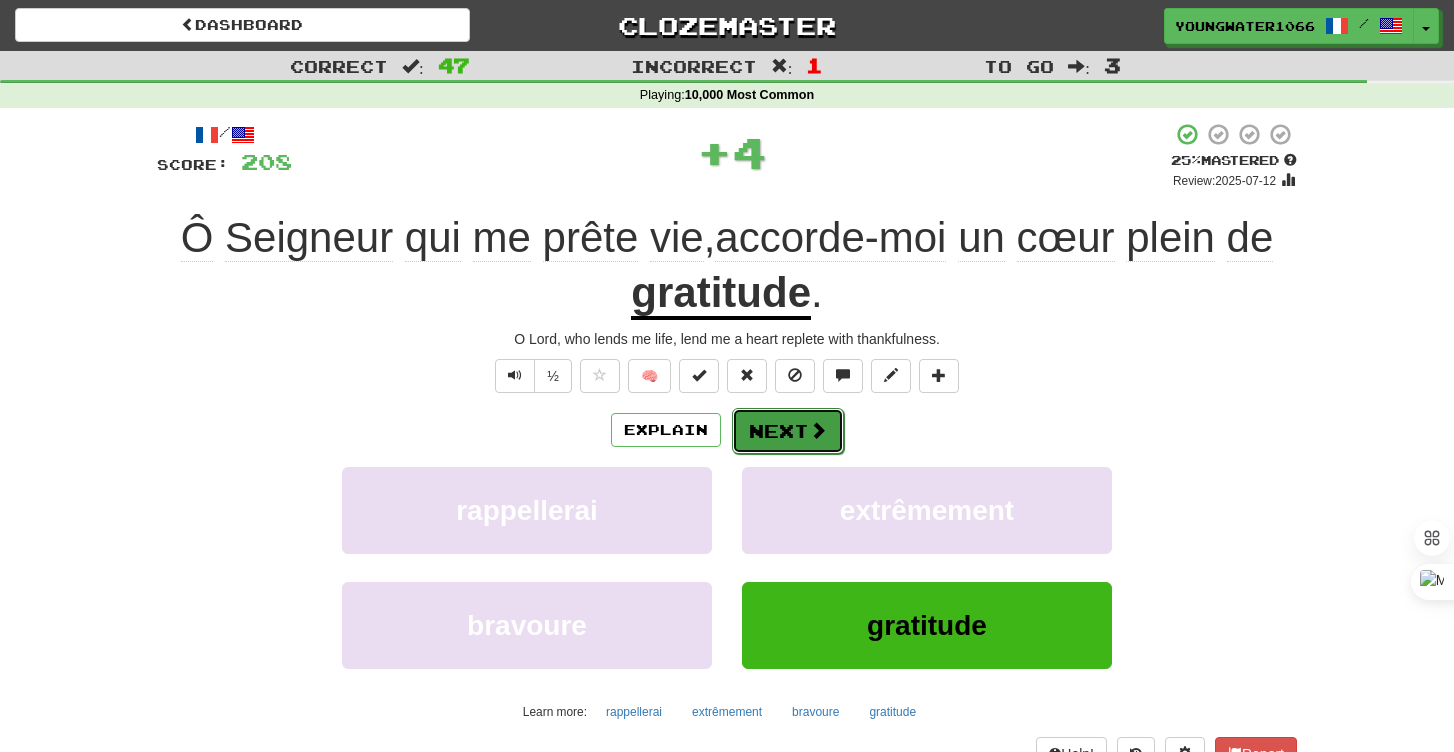click on "Next" at bounding box center [788, 431] 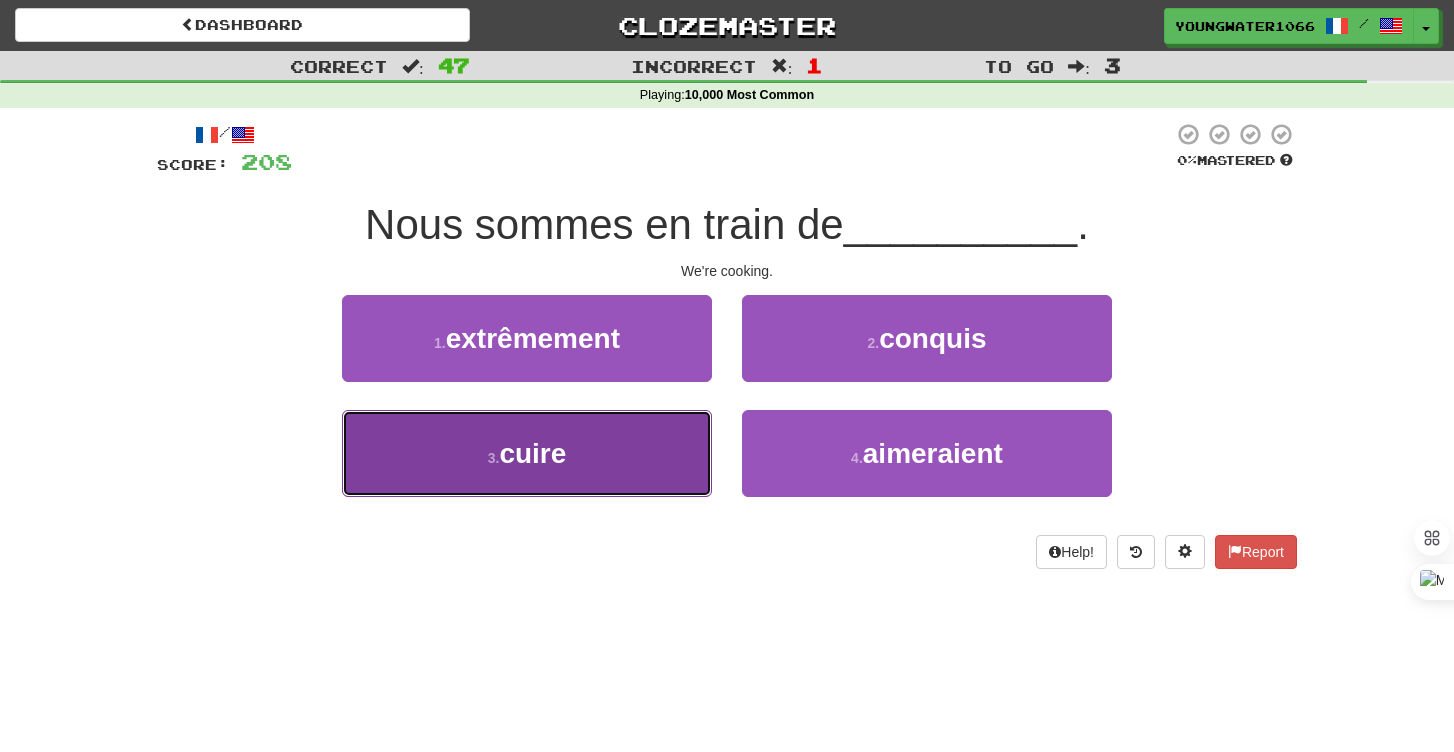 click on "3 . cuire" at bounding box center [527, 453] 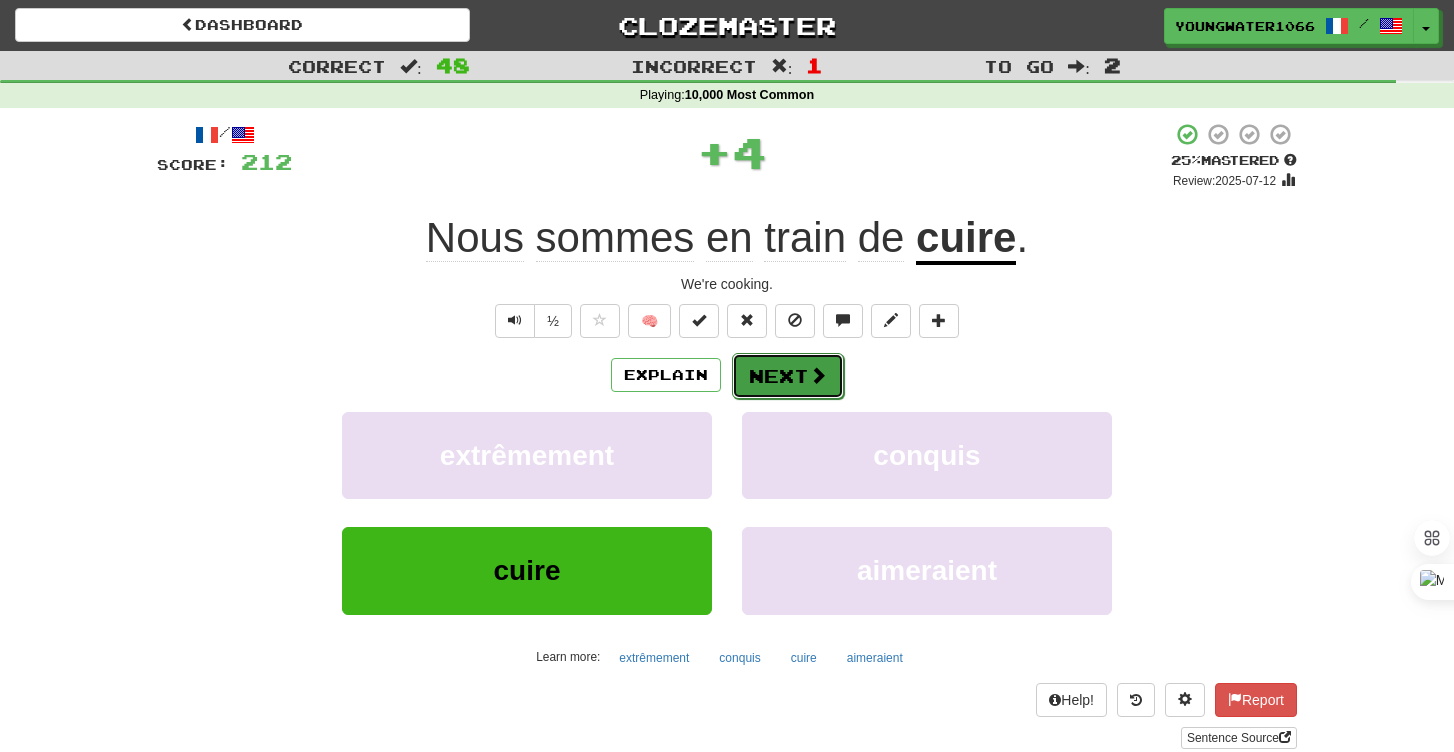 click on "Next" at bounding box center [788, 376] 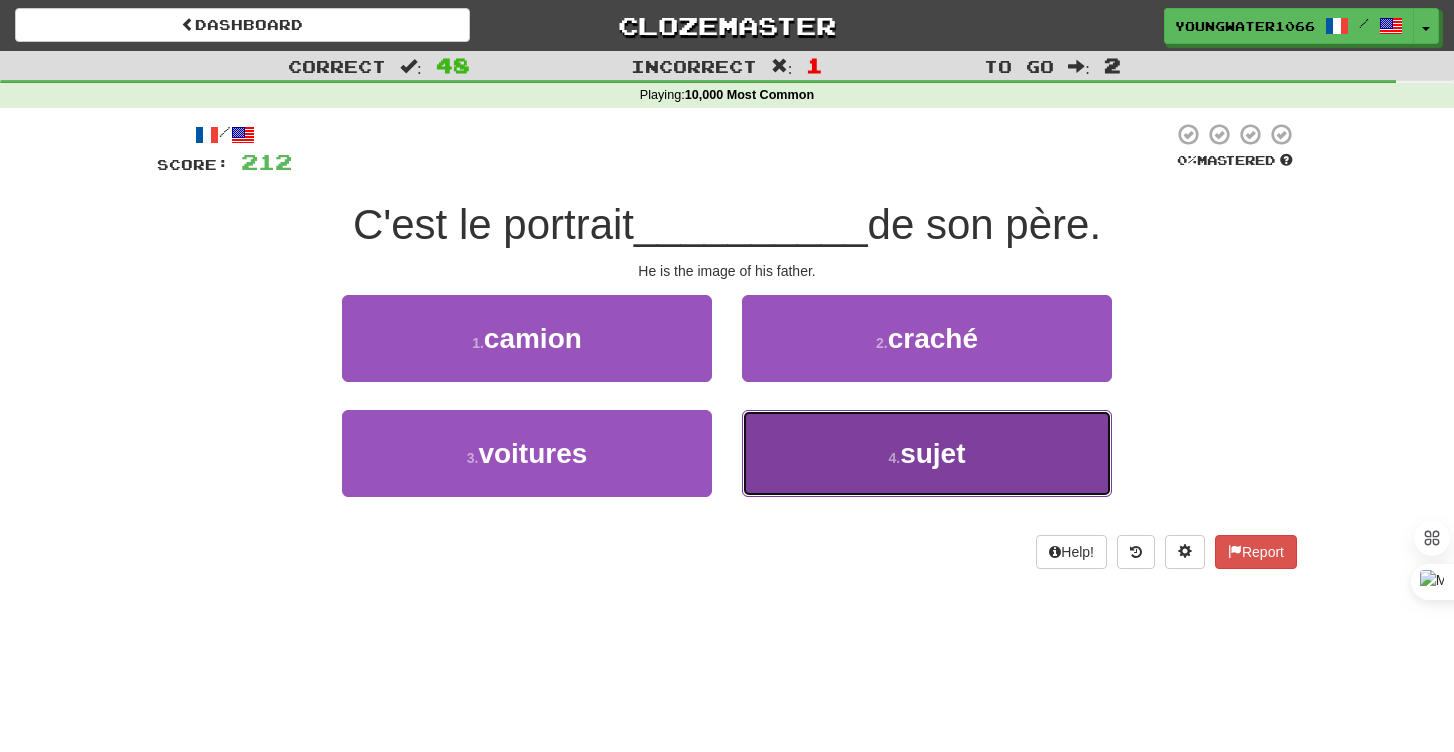 click on "4 . sujet" at bounding box center [927, 453] 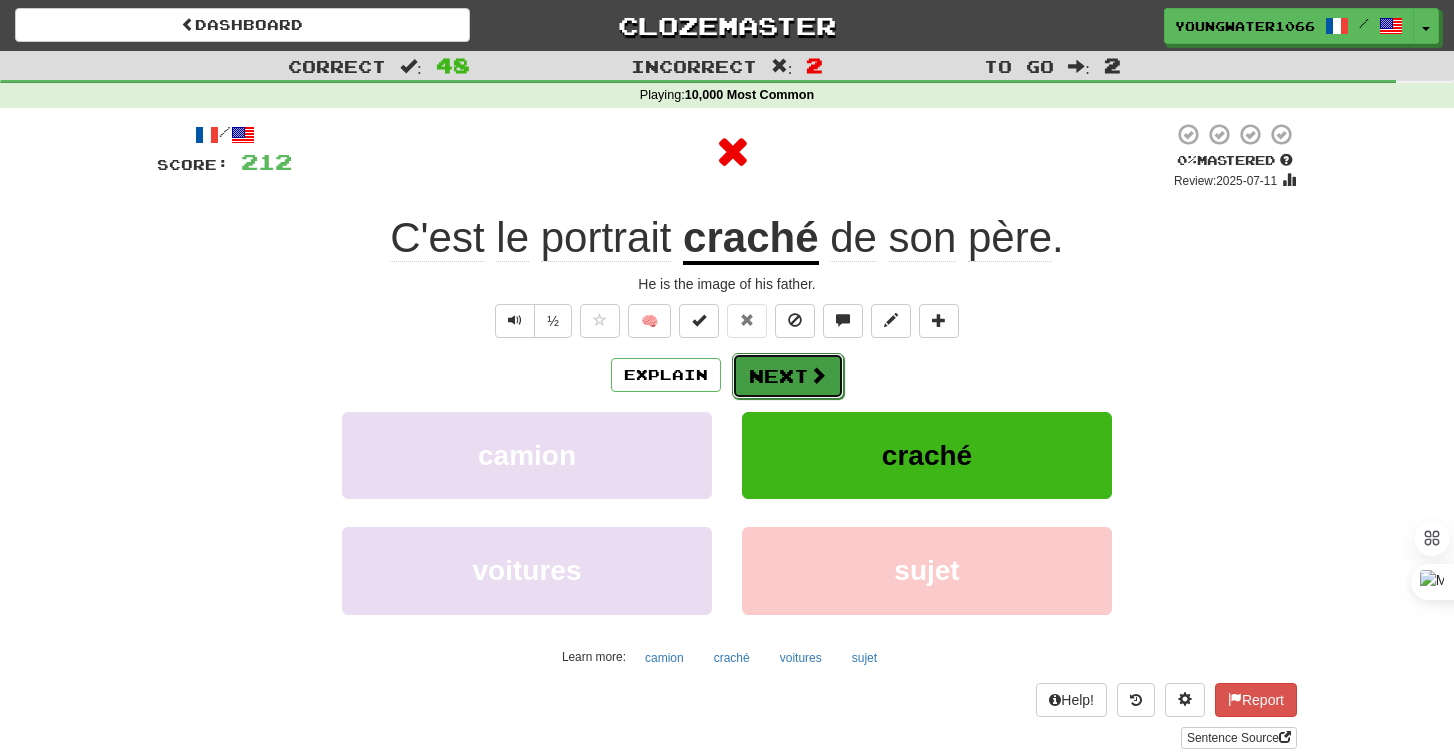 click on "Next" at bounding box center (788, 376) 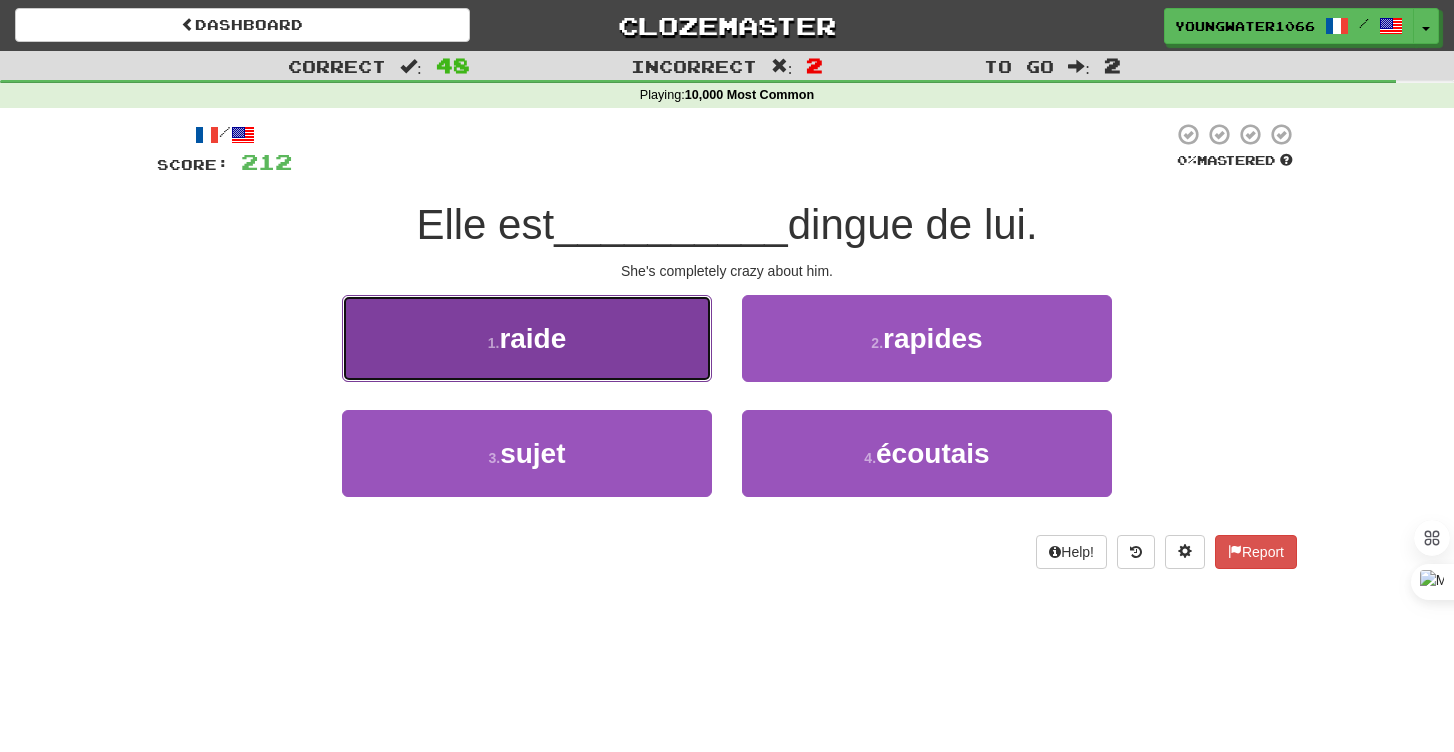 click on "1 . raide" at bounding box center [527, 338] 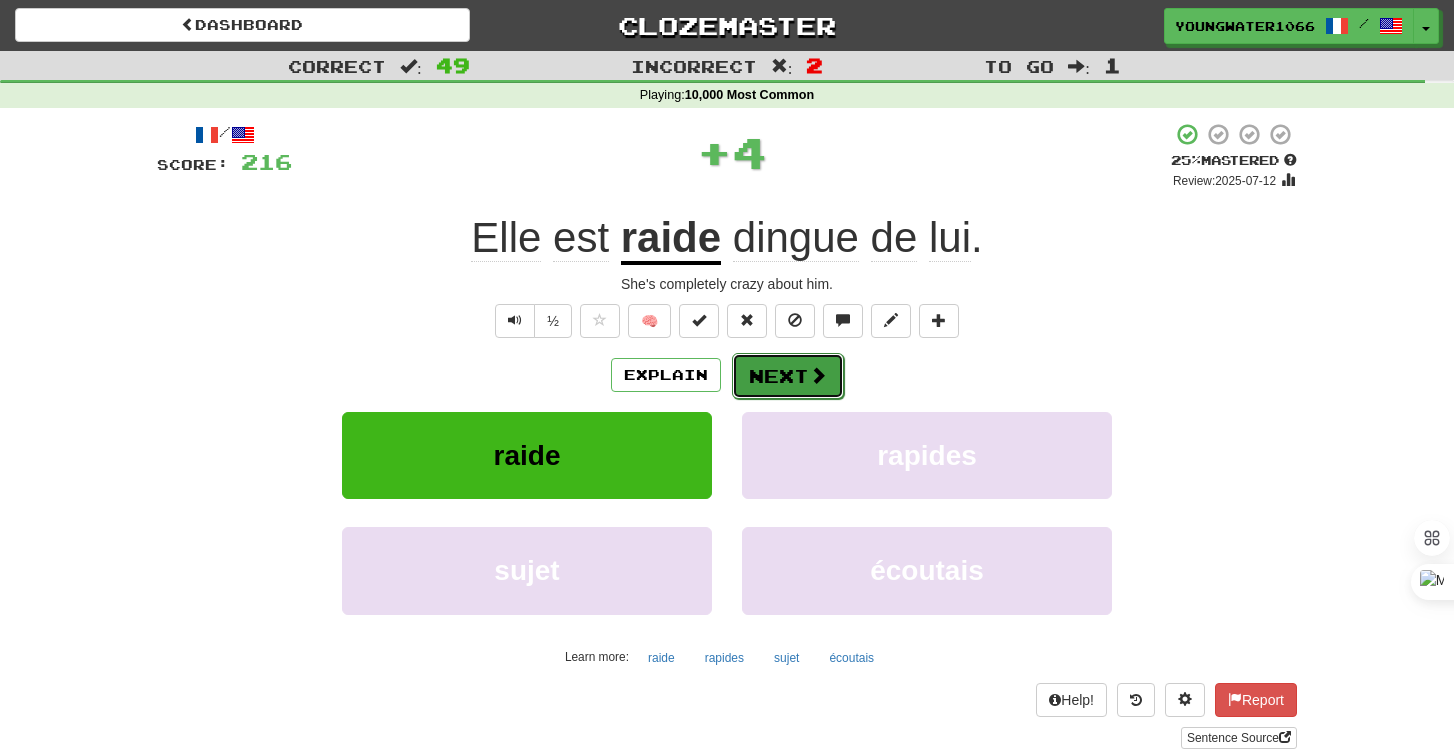 click on "Next" at bounding box center (788, 376) 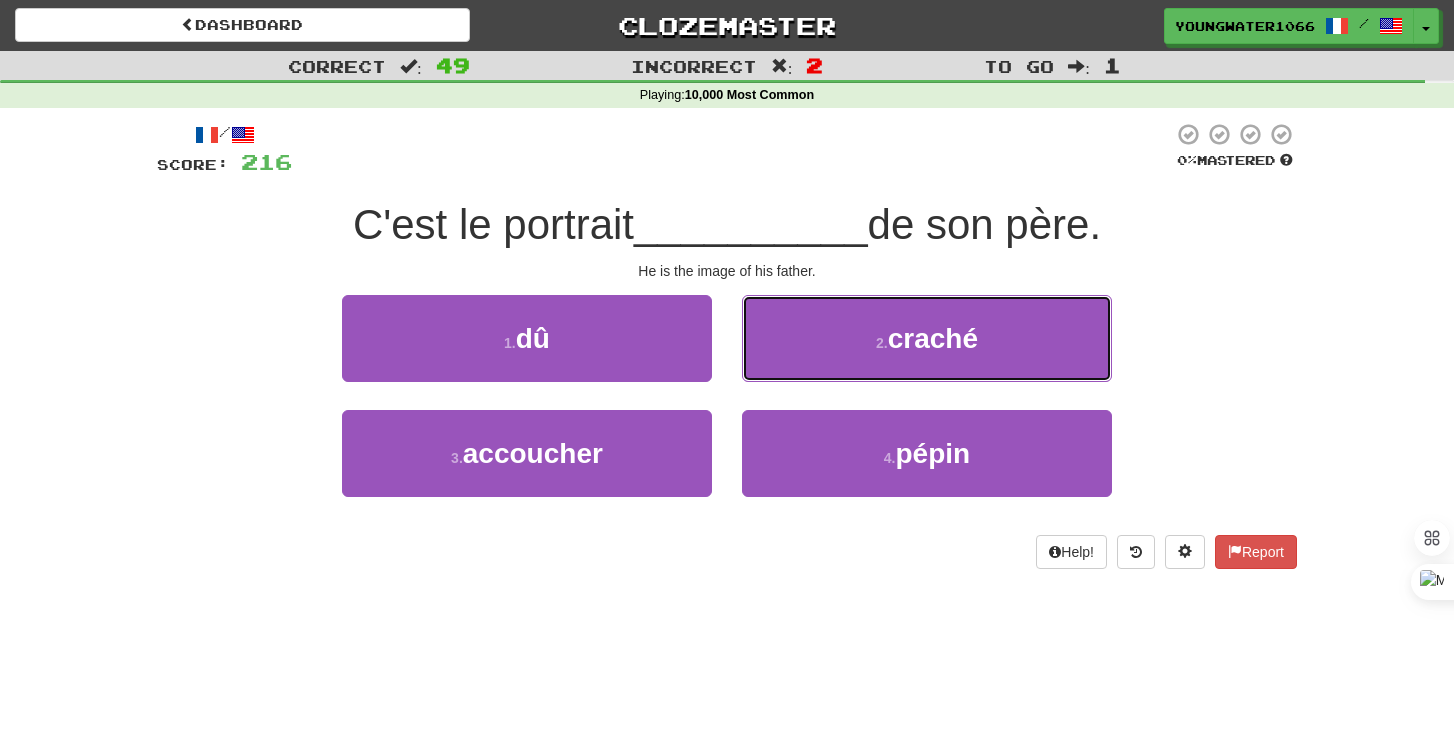 click on "2 . craché" at bounding box center (927, 338) 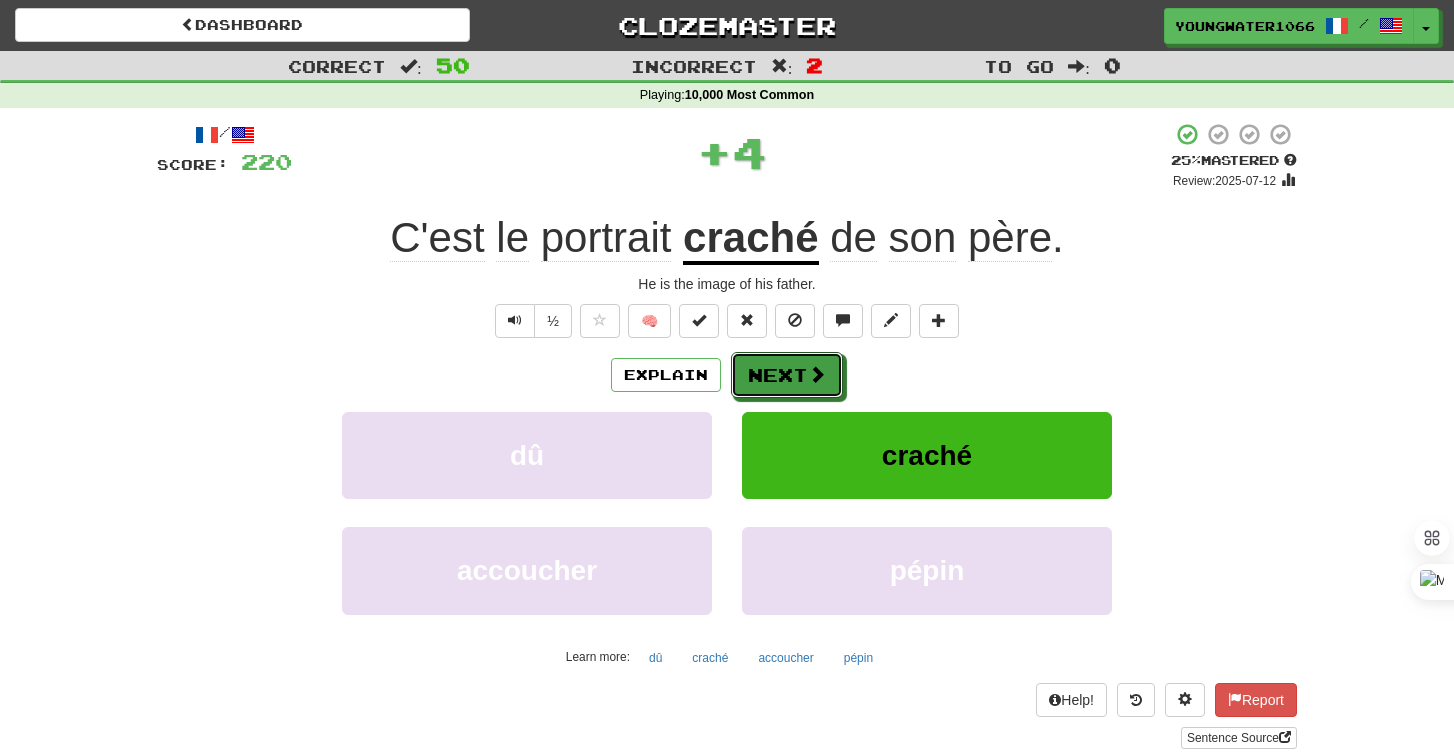 click on "Next" at bounding box center [787, 375] 